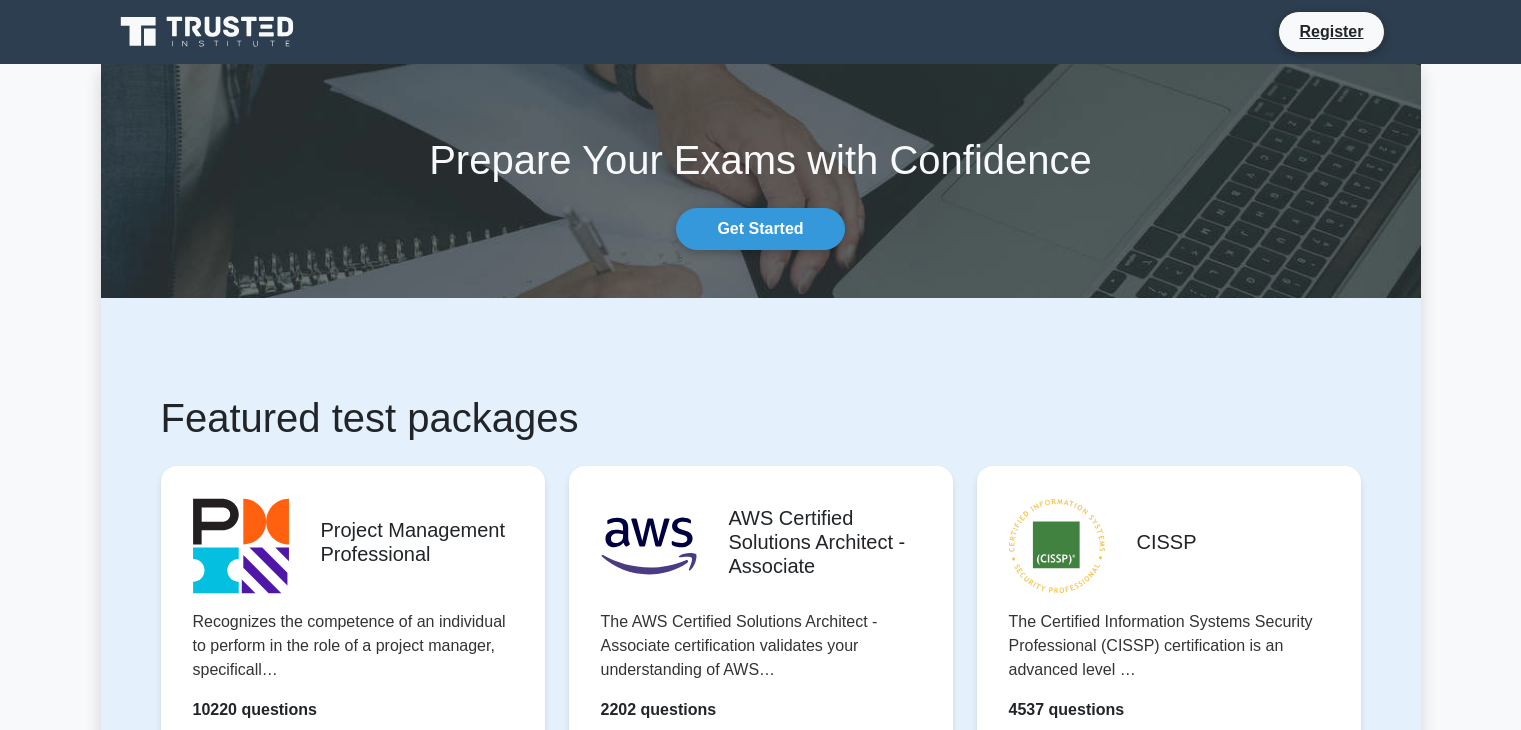 scroll, scrollTop: 0, scrollLeft: 0, axis: both 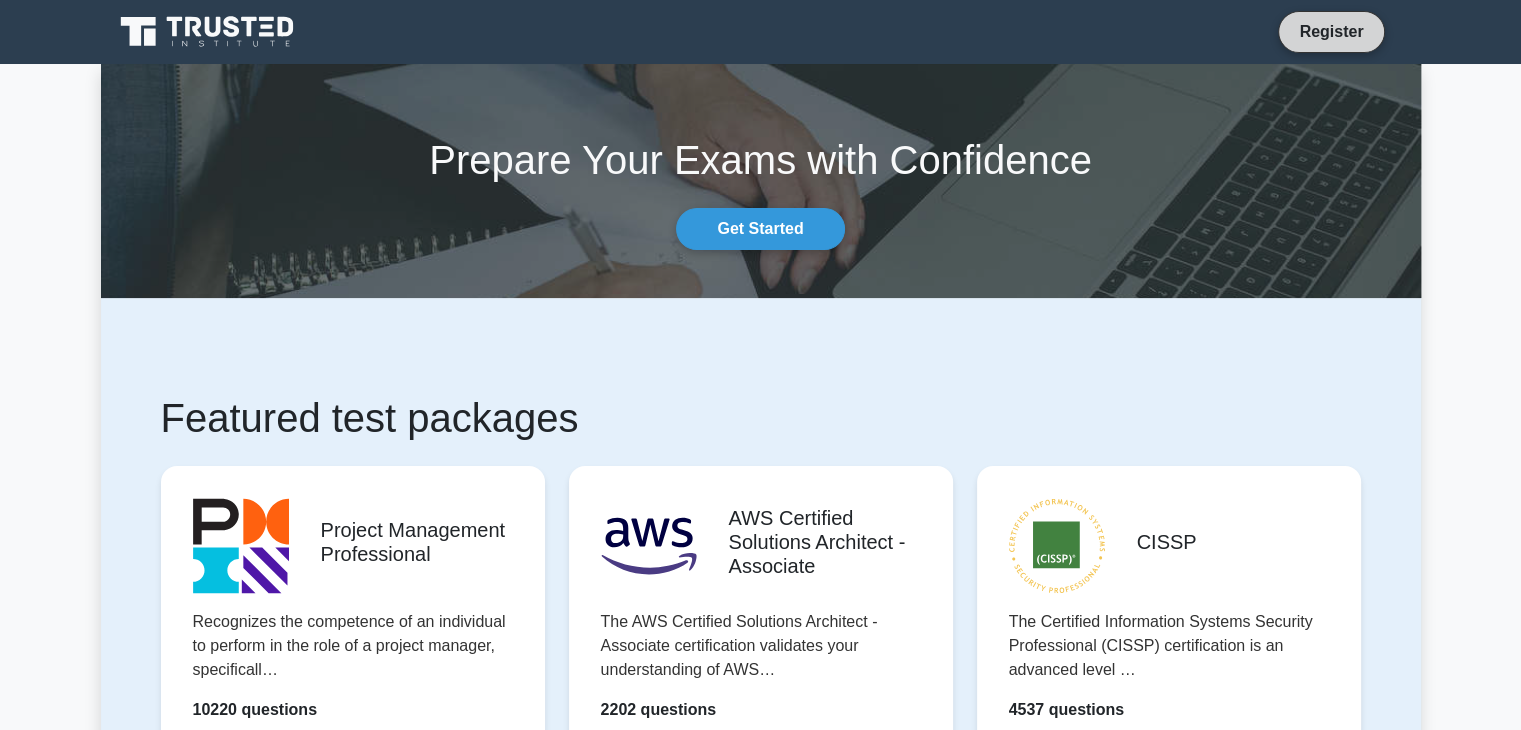 click on "Register" at bounding box center [1331, 31] 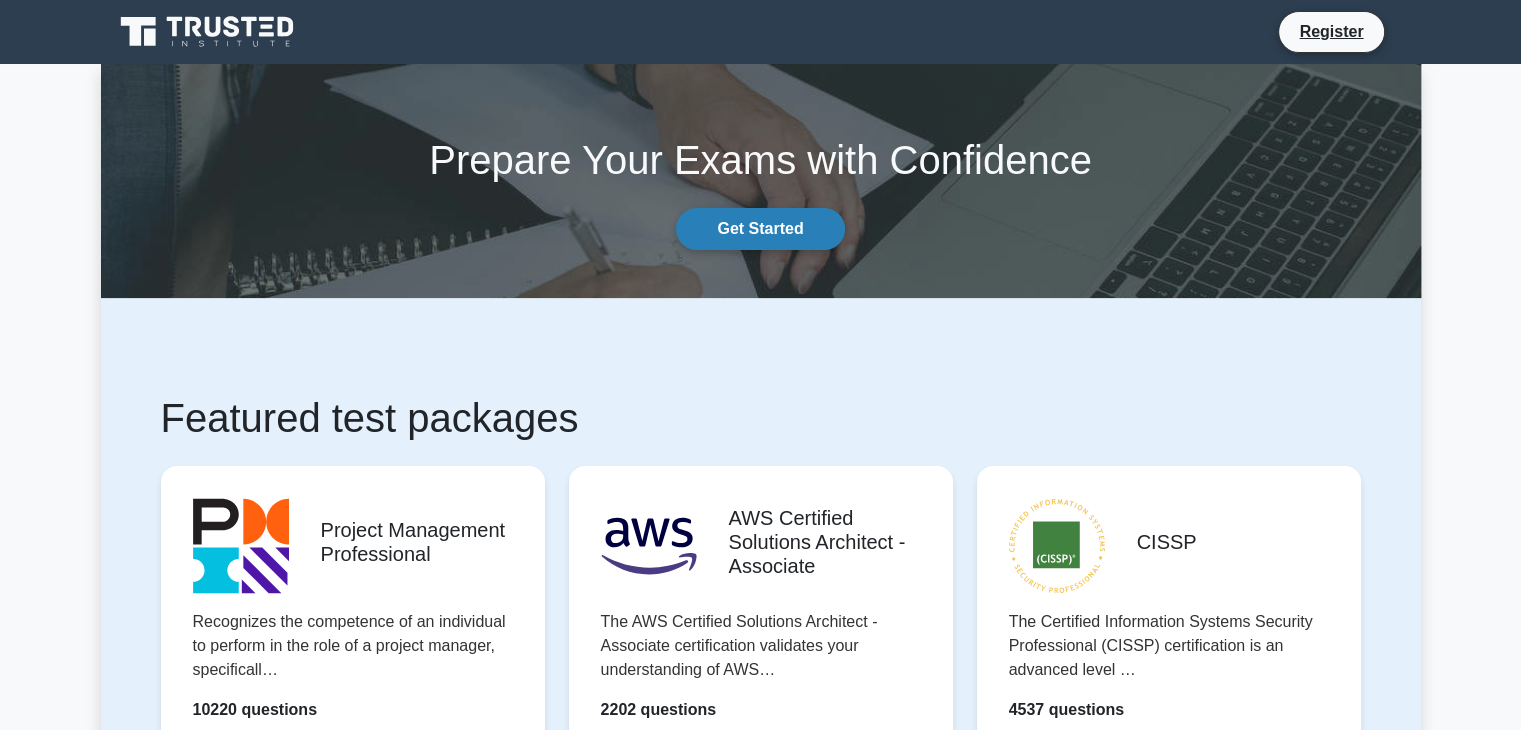 click on "Get Started" at bounding box center (760, 229) 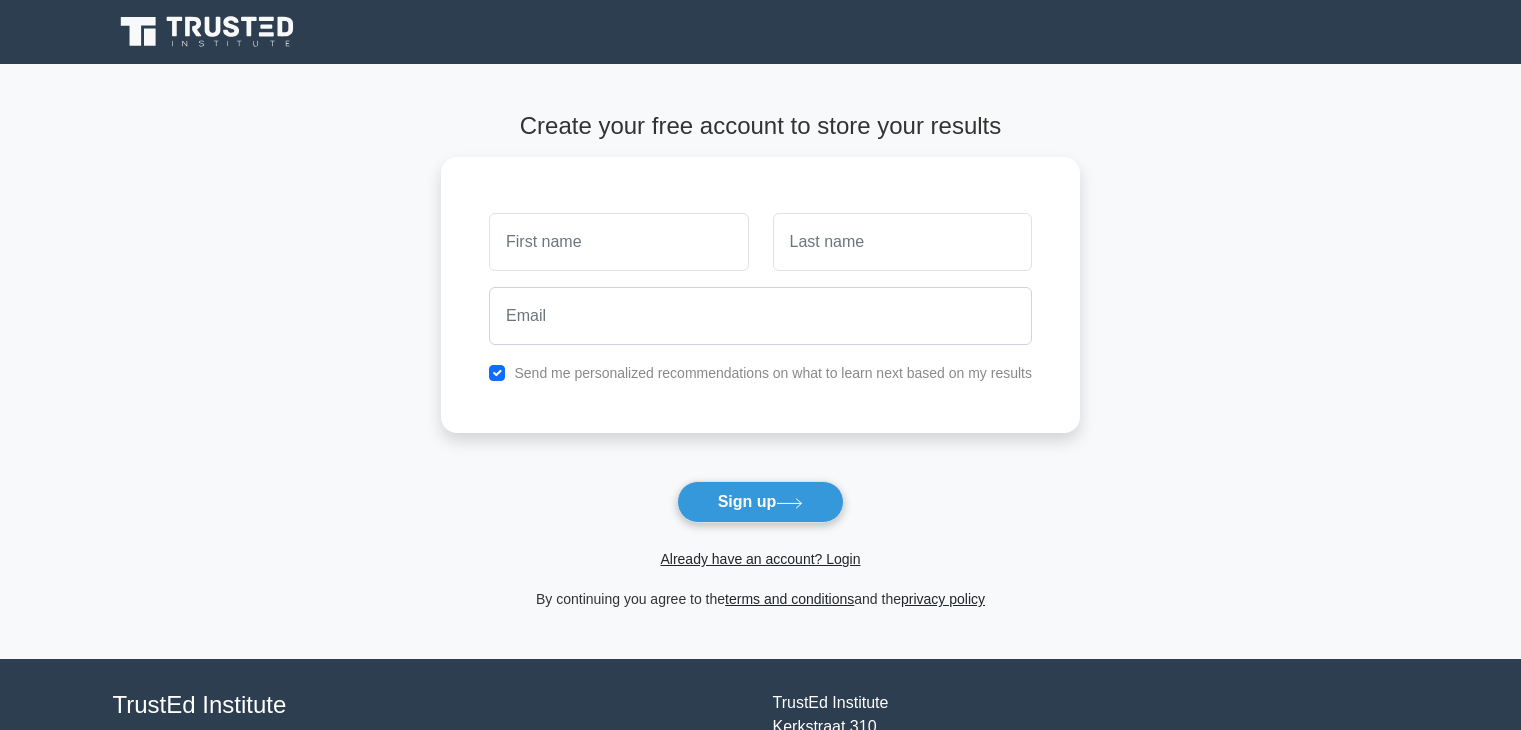 scroll, scrollTop: 0, scrollLeft: 0, axis: both 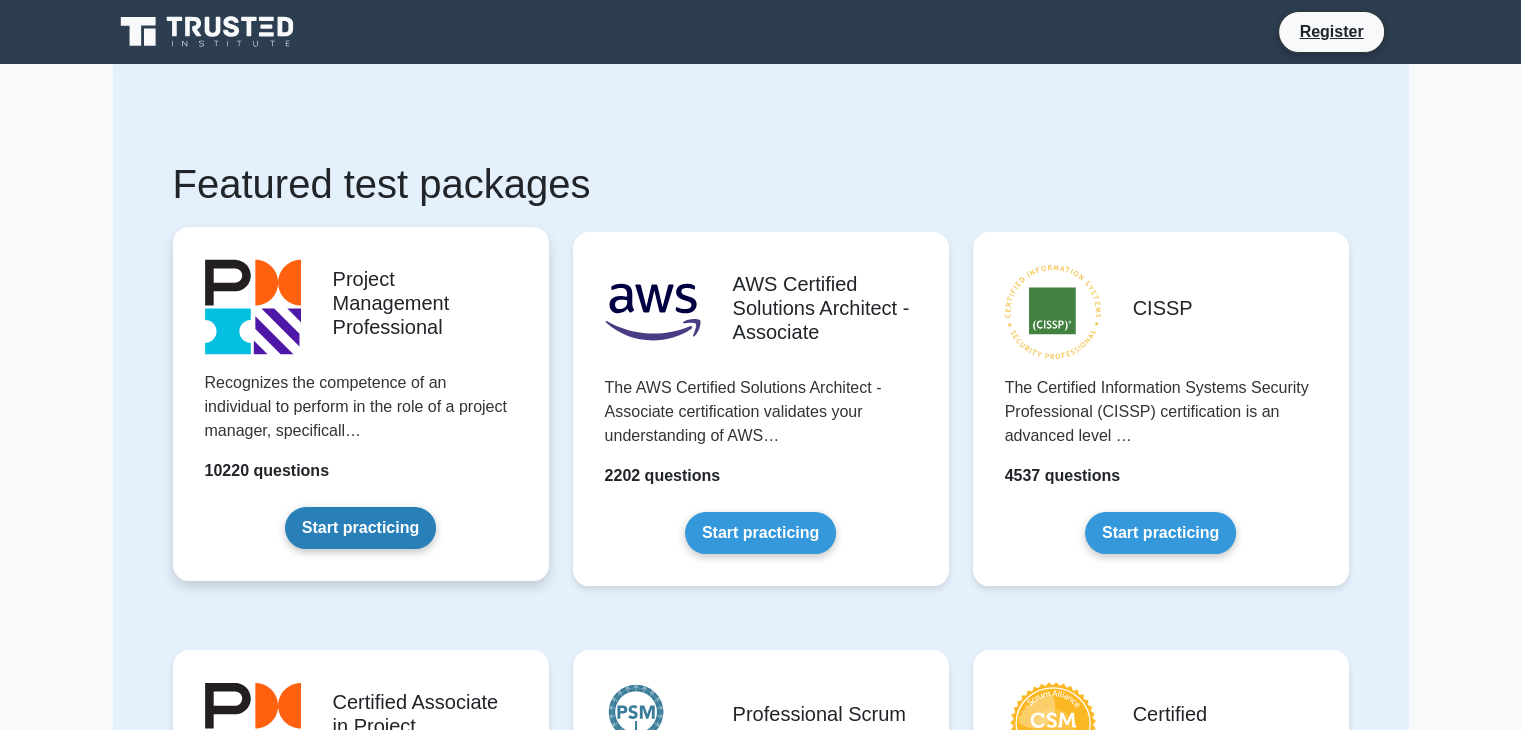 click on "Start practicing" at bounding box center (360, 528) 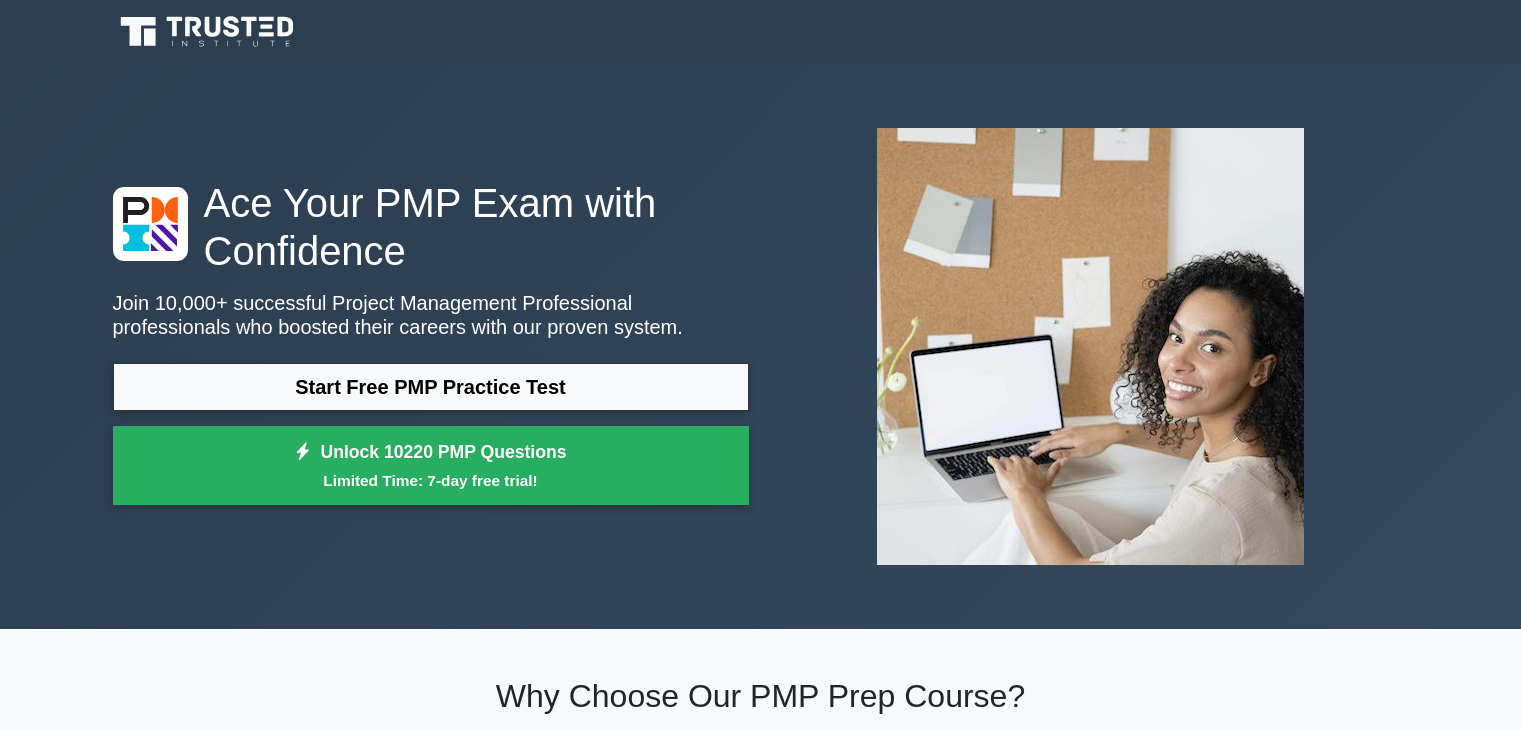 scroll, scrollTop: 0, scrollLeft: 0, axis: both 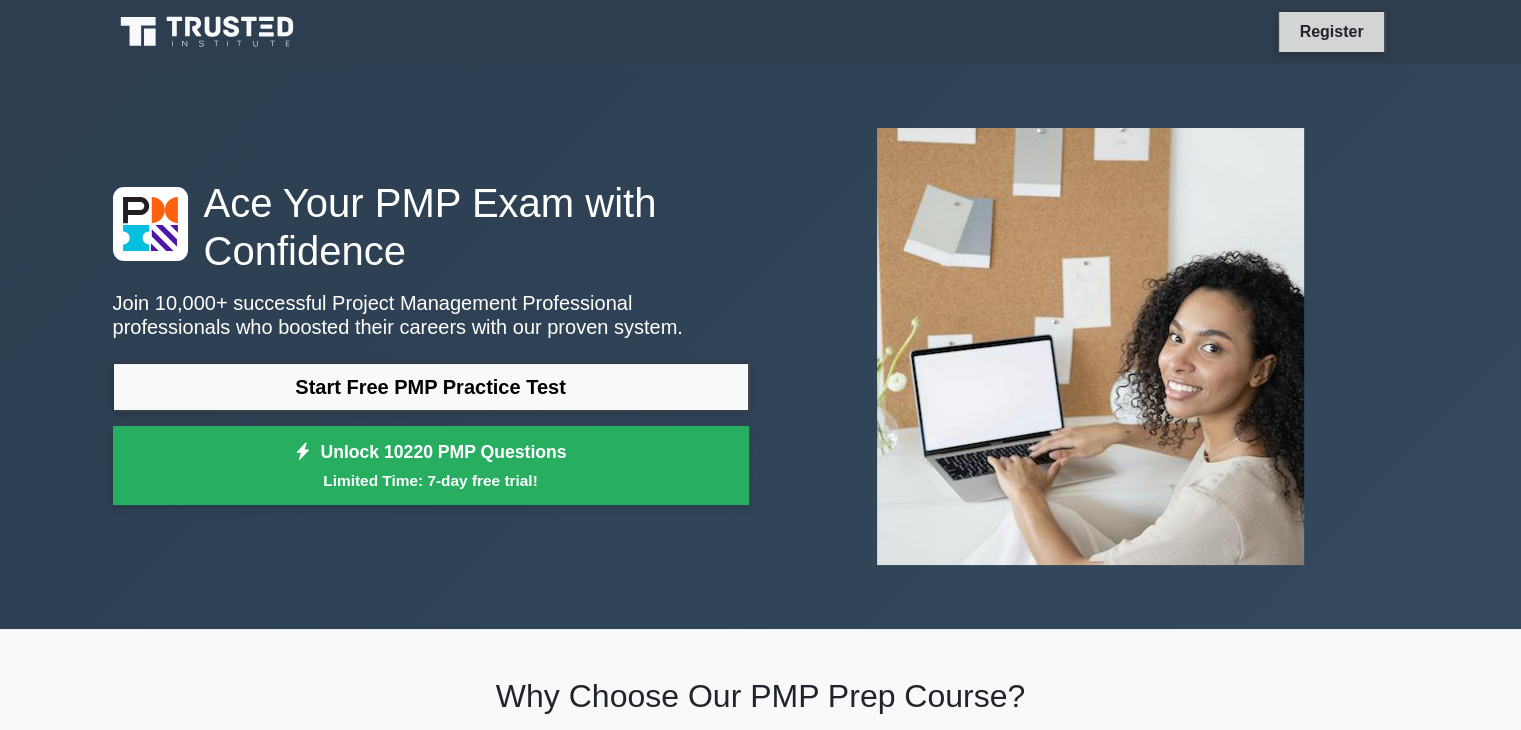 click on "Register" at bounding box center [1331, 31] 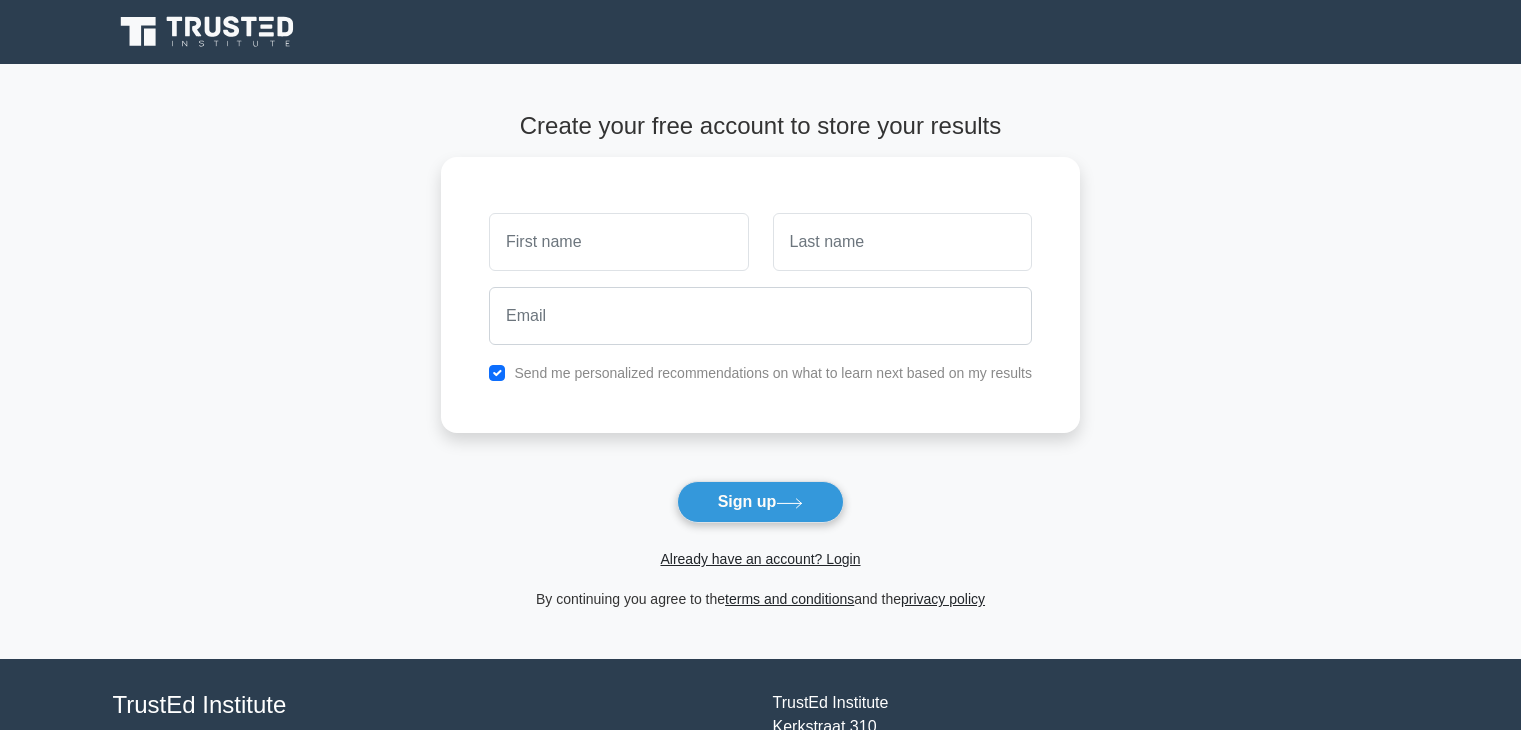 scroll, scrollTop: 0, scrollLeft: 0, axis: both 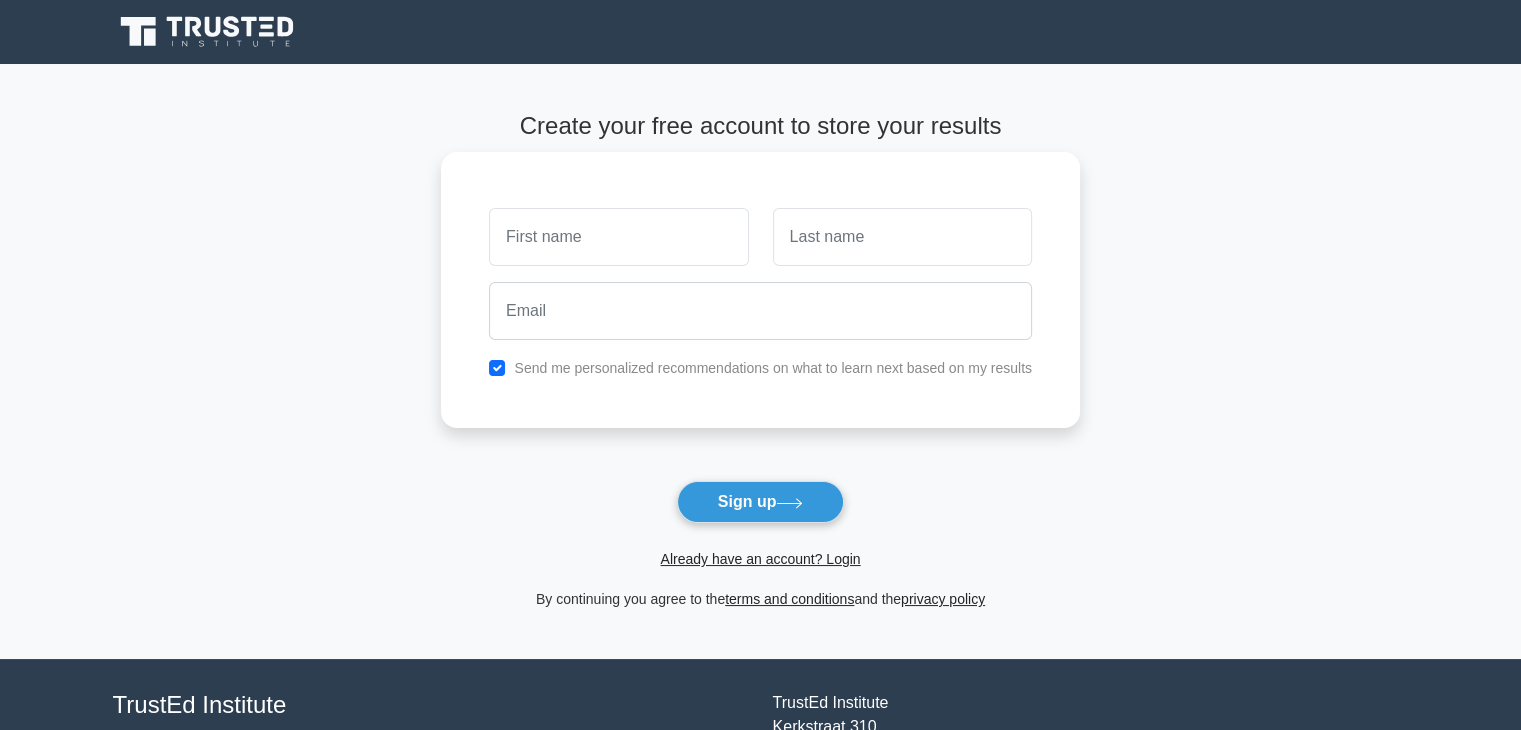click at bounding box center (618, 237) 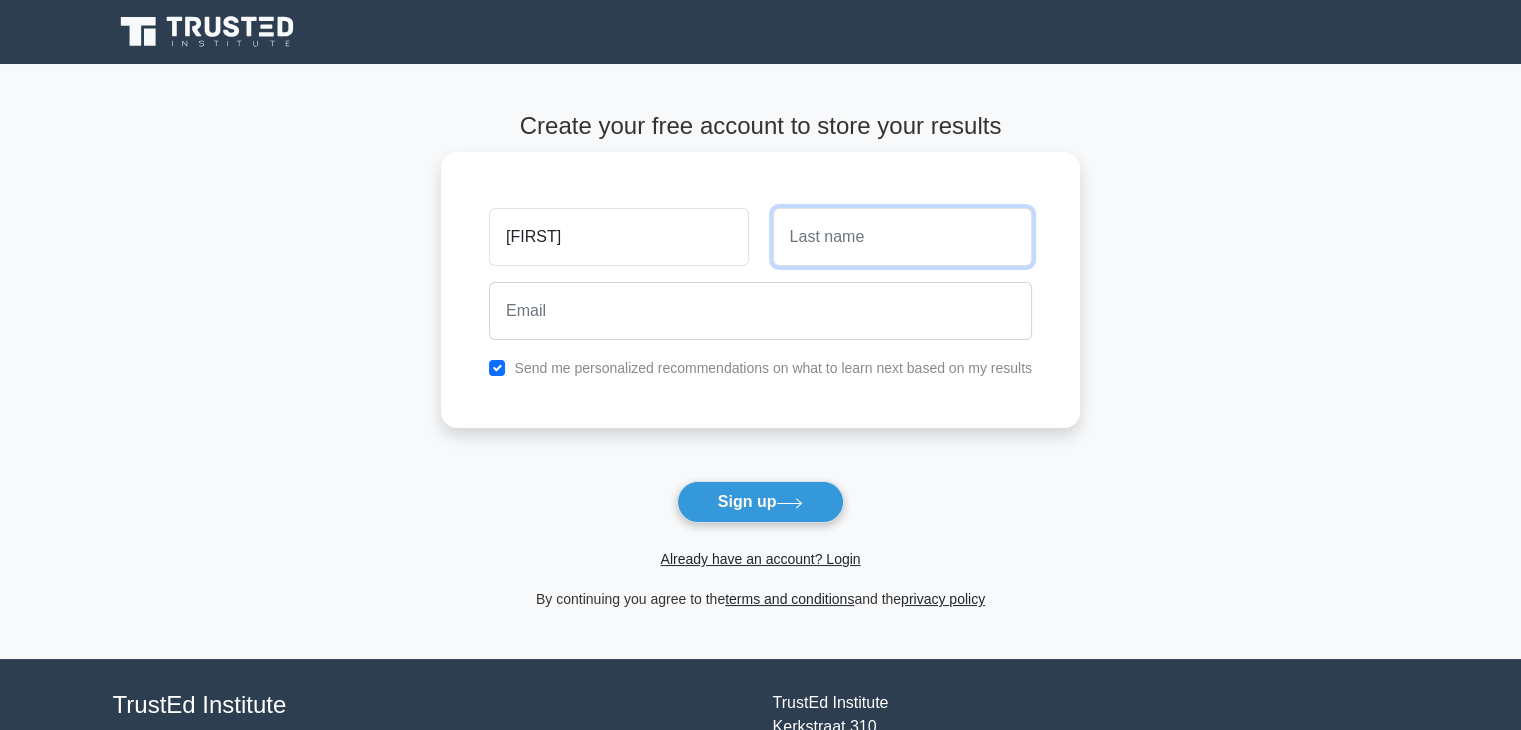 click at bounding box center (902, 237) 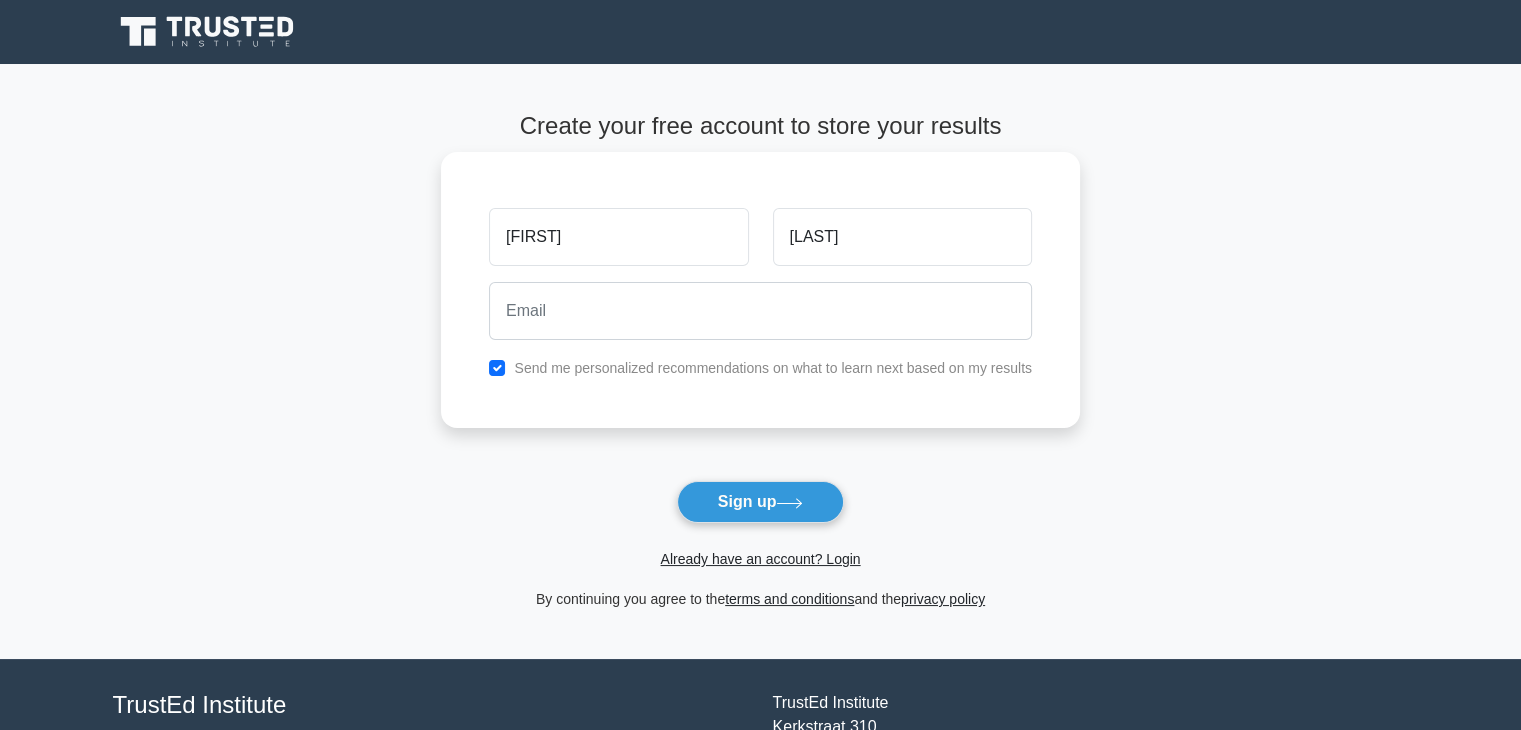 click at bounding box center (760, 311) 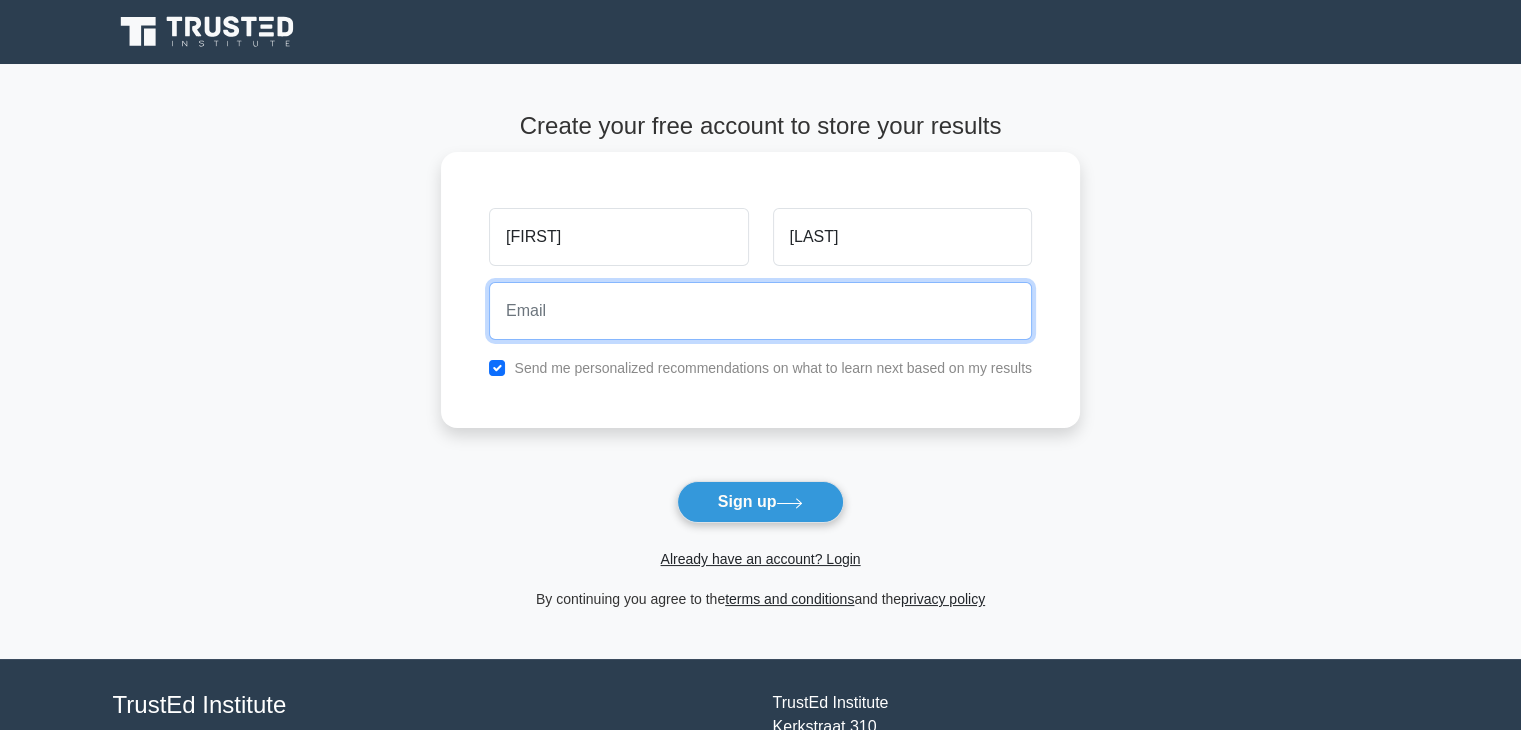 click at bounding box center [760, 311] 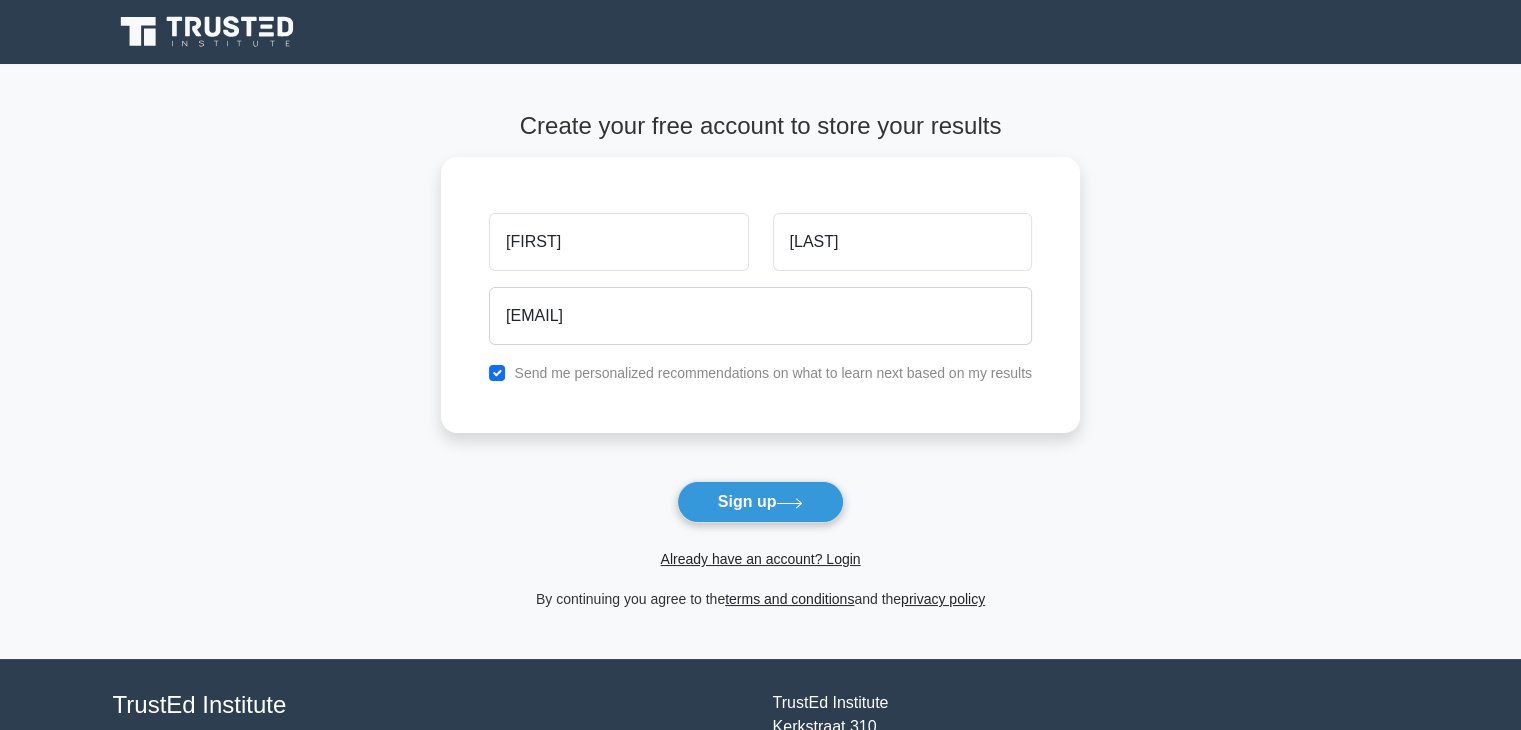 click on "Sign up" at bounding box center [761, 502] 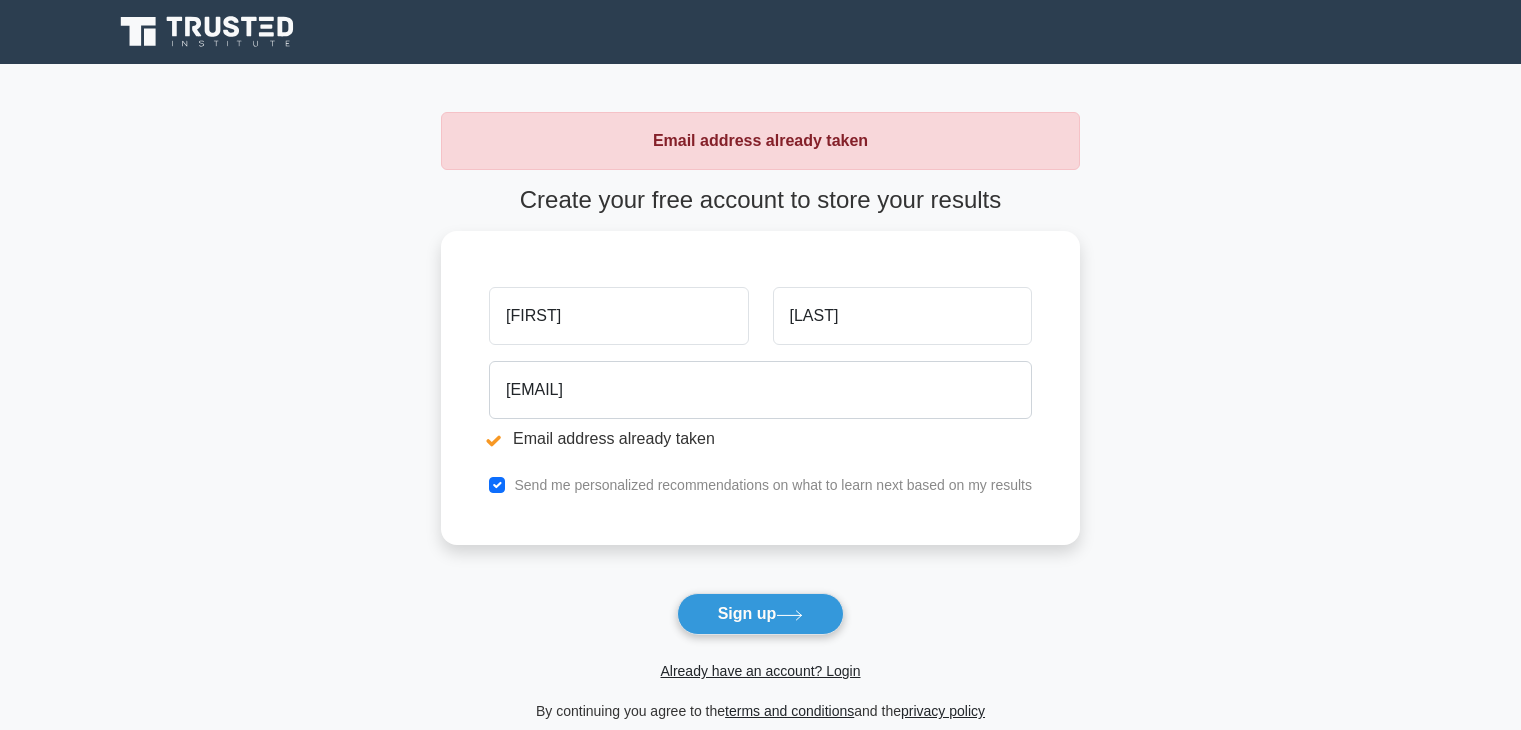 scroll, scrollTop: 0, scrollLeft: 0, axis: both 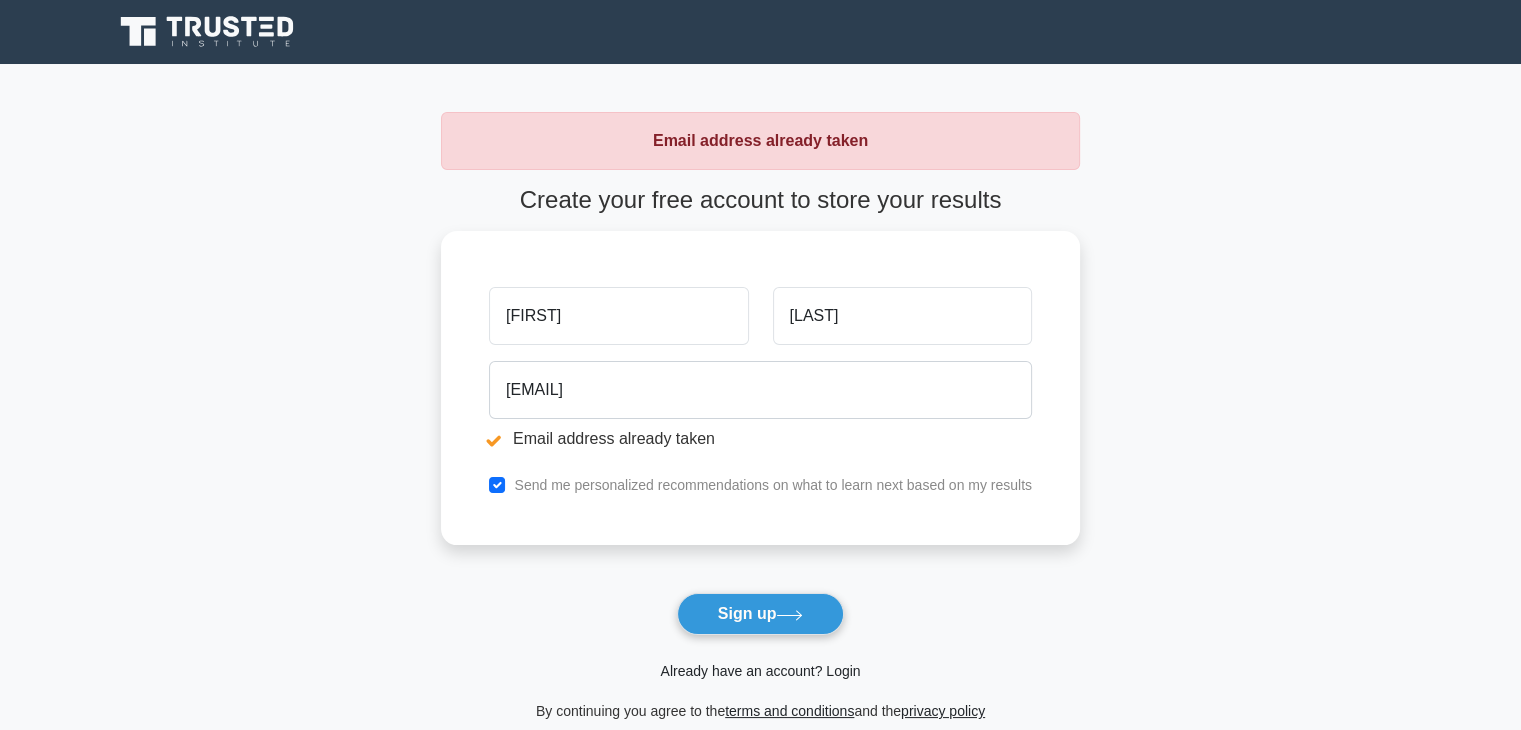 click on "Already have an account? Login" at bounding box center (760, 671) 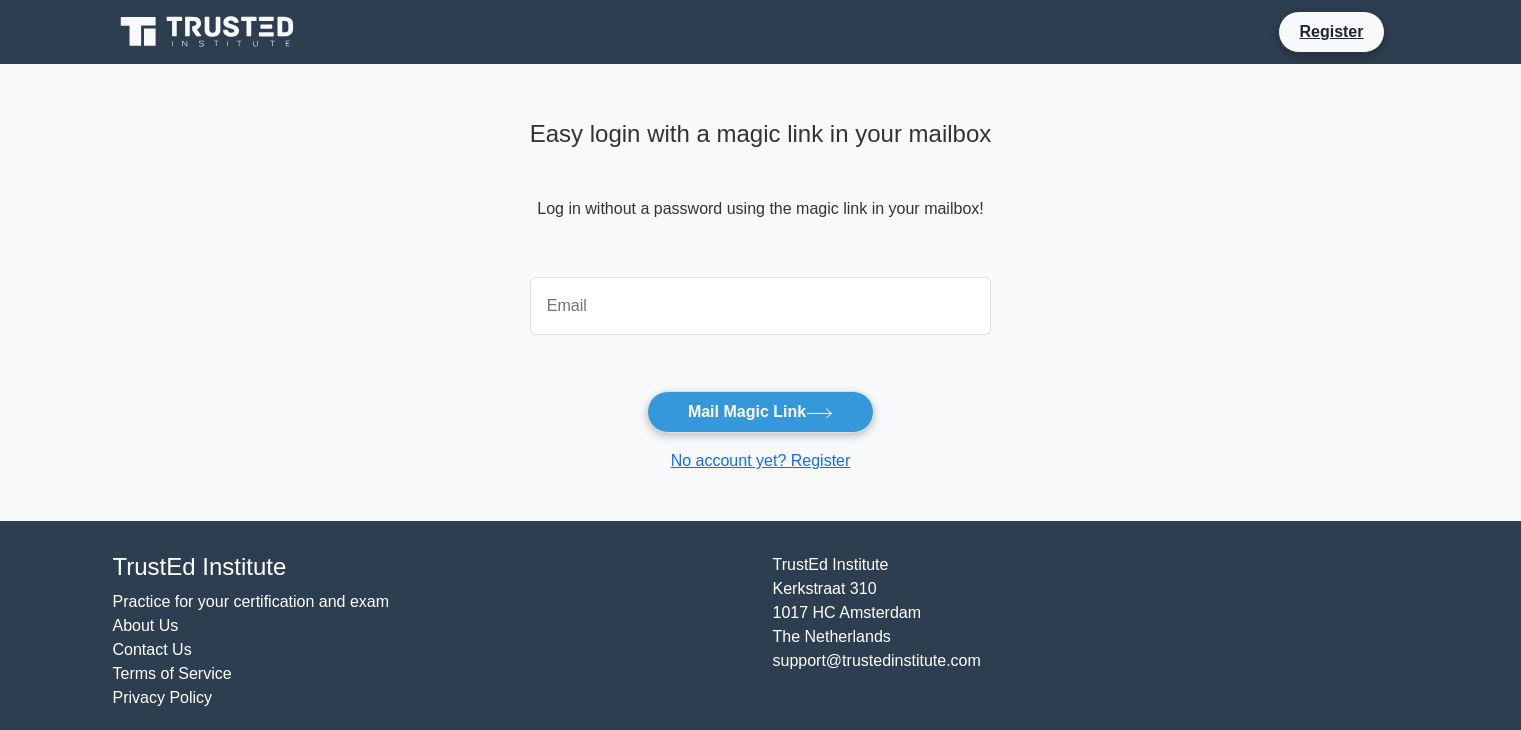scroll, scrollTop: 0, scrollLeft: 0, axis: both 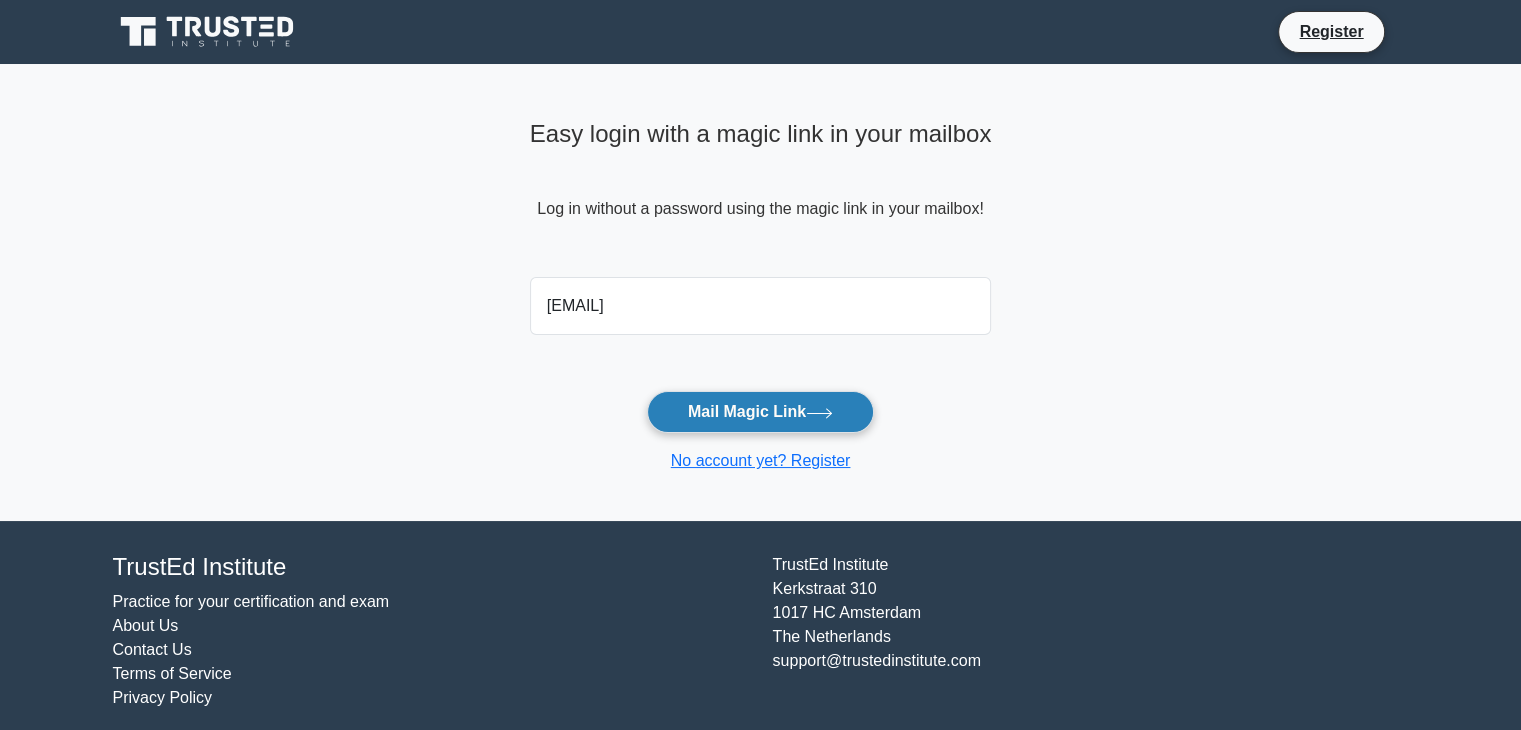 type on "[EMAIL]" 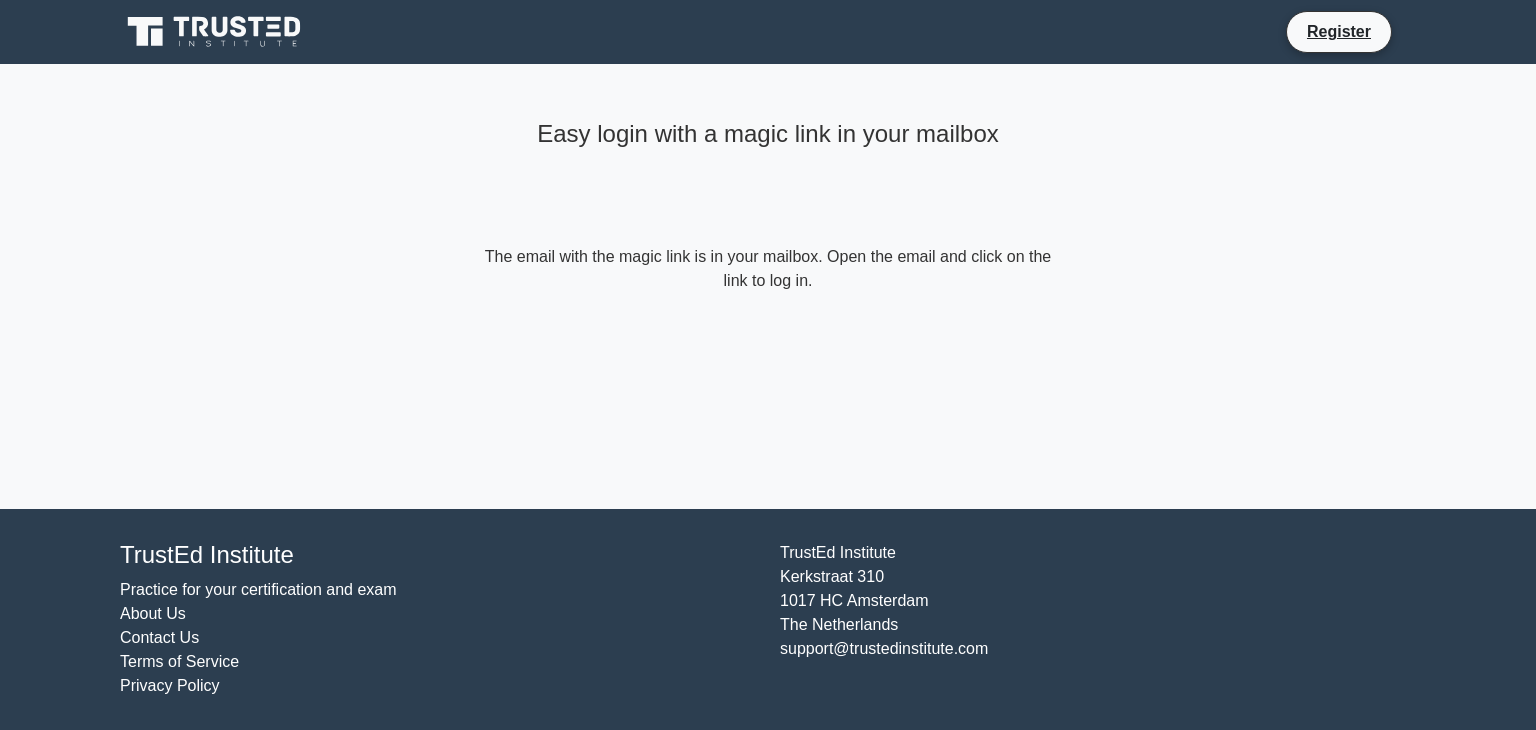 scroll, scrollTop: 0, scrollLeft: 0, axis: both 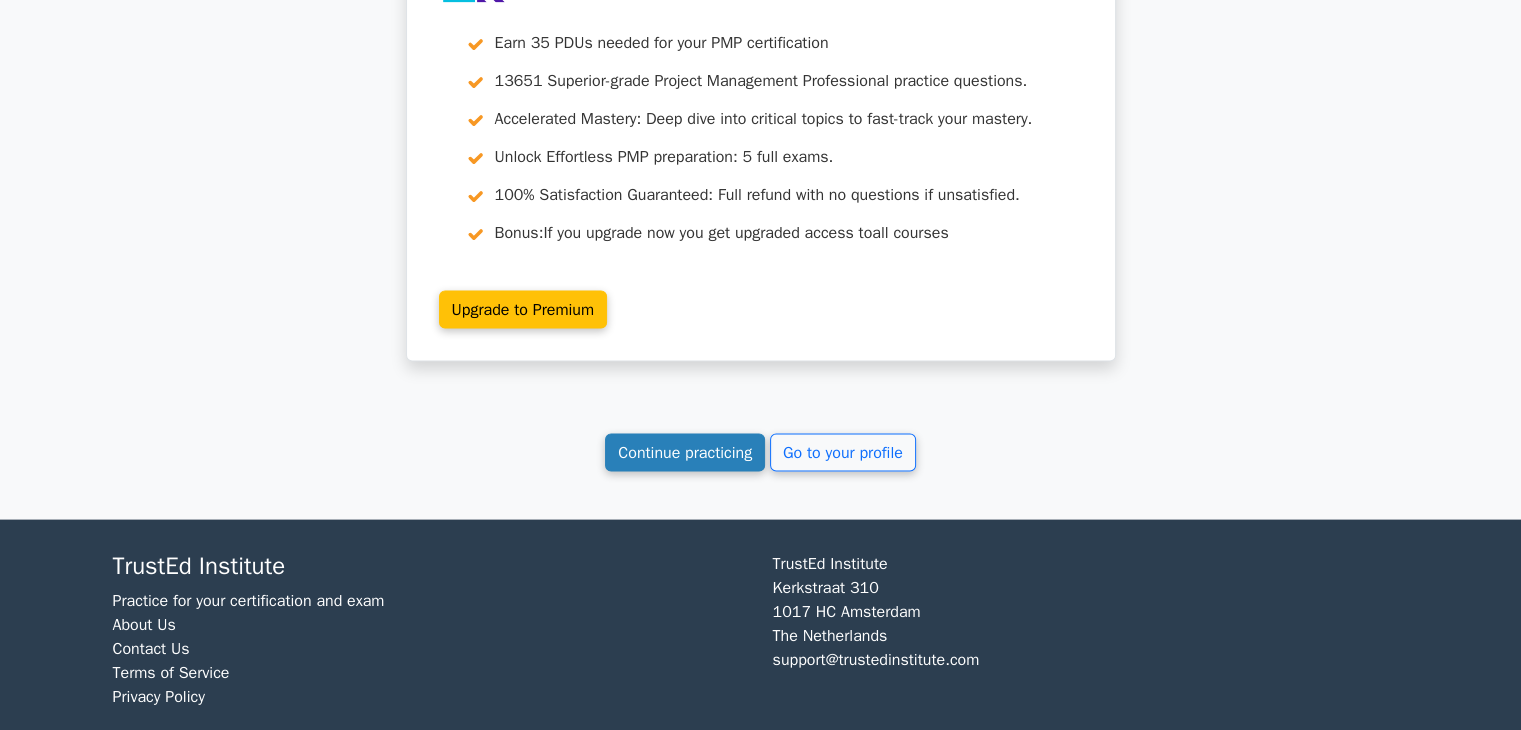 click on "Continue practicing" at bounding box center [685, 453] 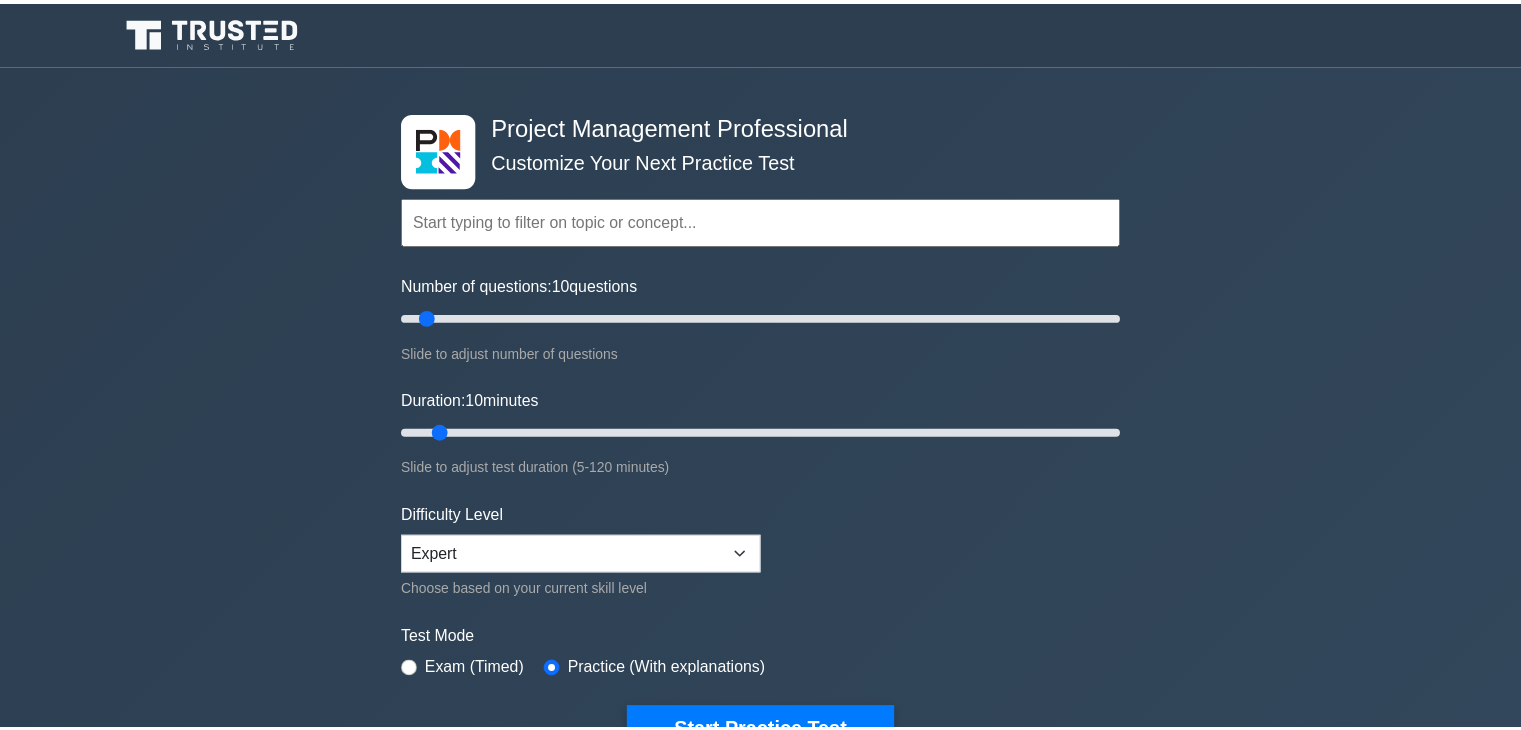 scroll, scrollTop: 0, scrollLeft: 0, axis: both 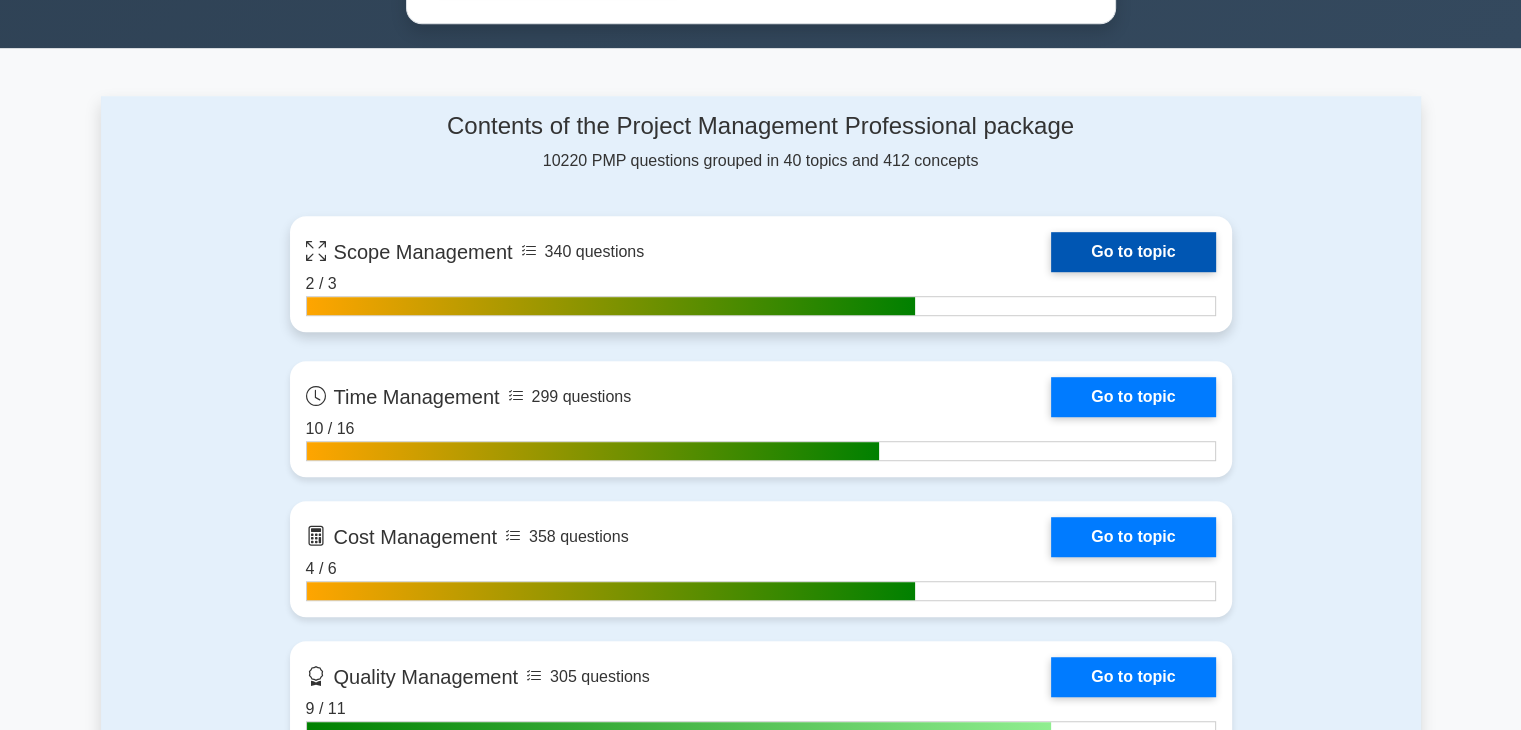 click on "Go to topic" at bounding box center (1133, 252) 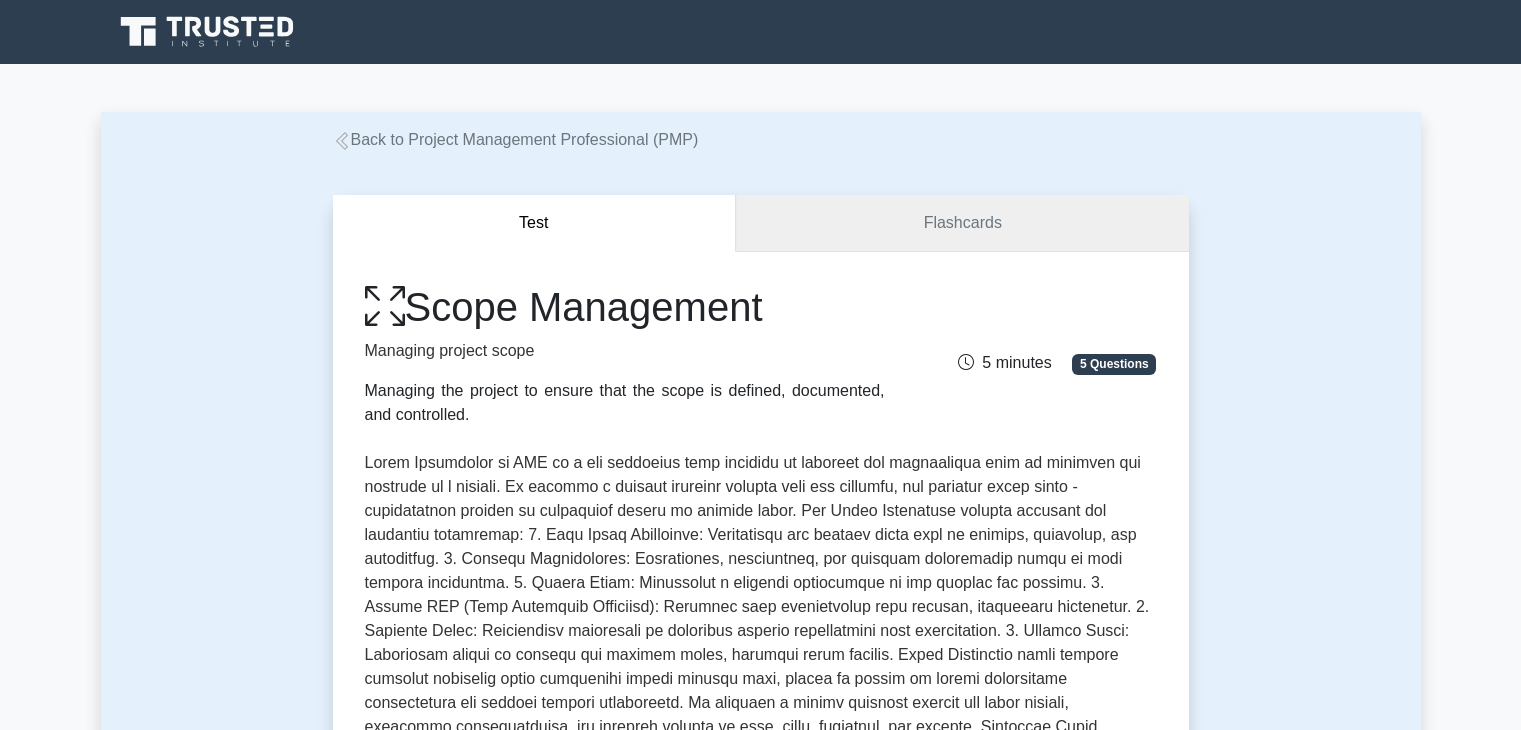 scroll, scrollTop: 0, scrollLeft: 0, axis: both 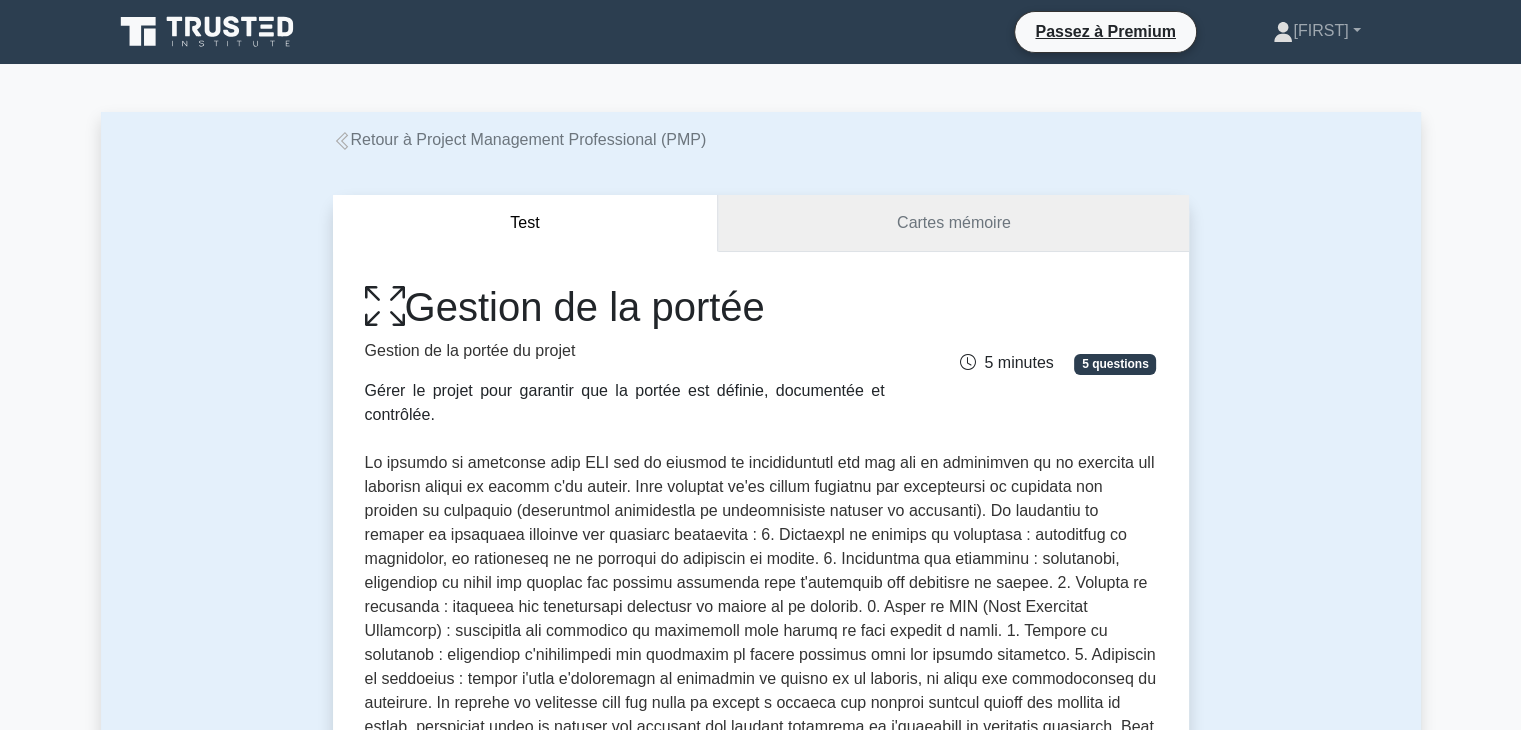 click on "Cartes mémoire" at bounding box center [954, 222] 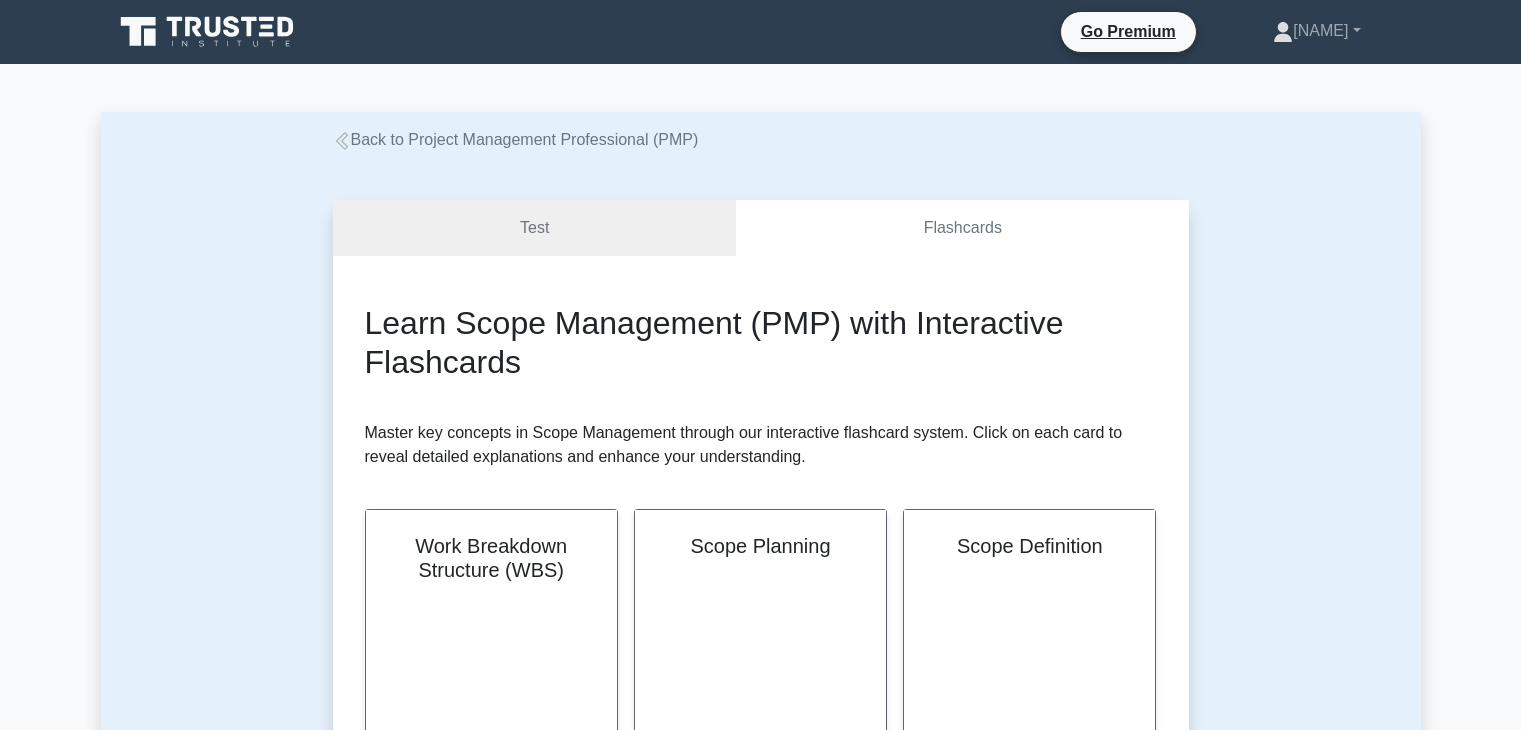 scroll, scrollTop: 0, scrollLeft: 0, axis: both 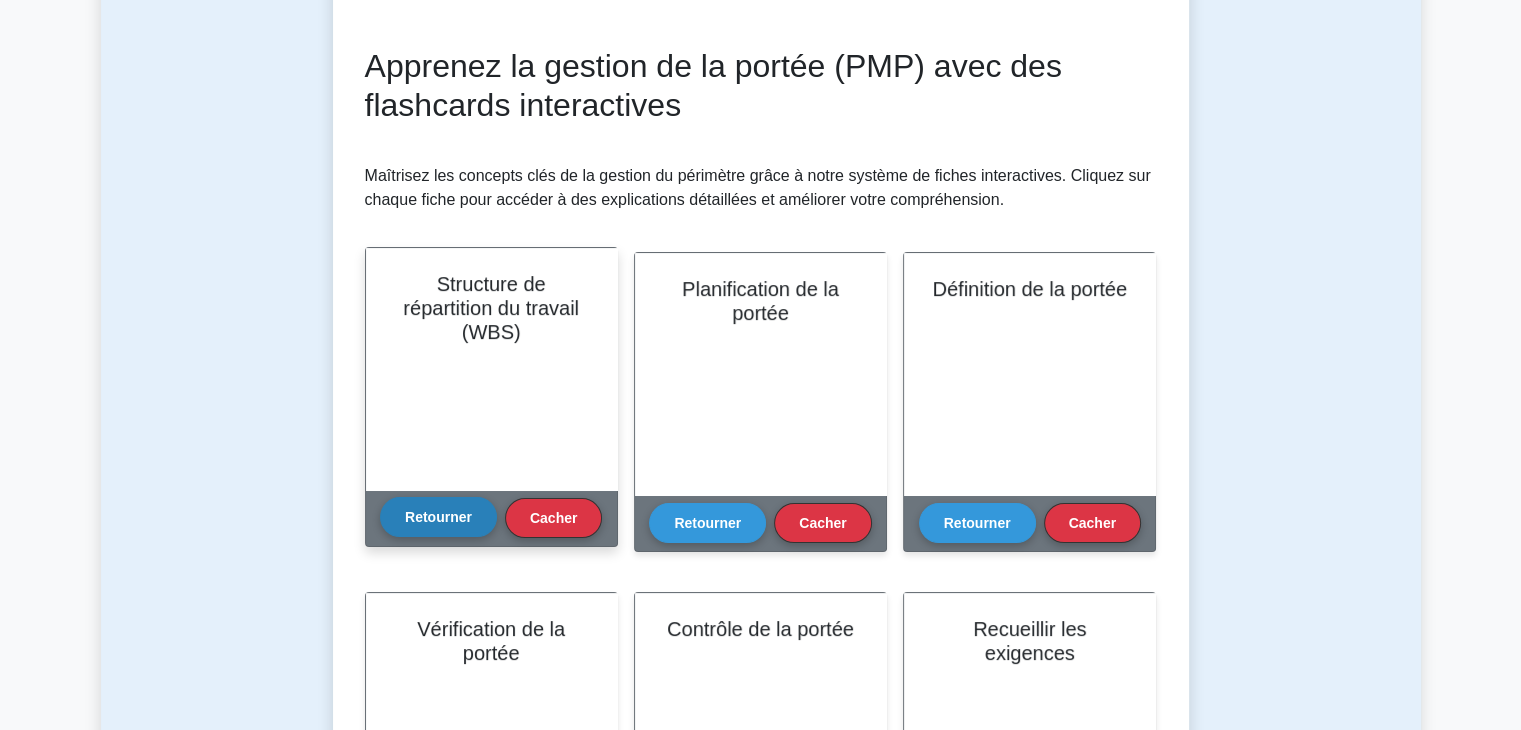 click on "Retourner" at bounding box center (438, 517) 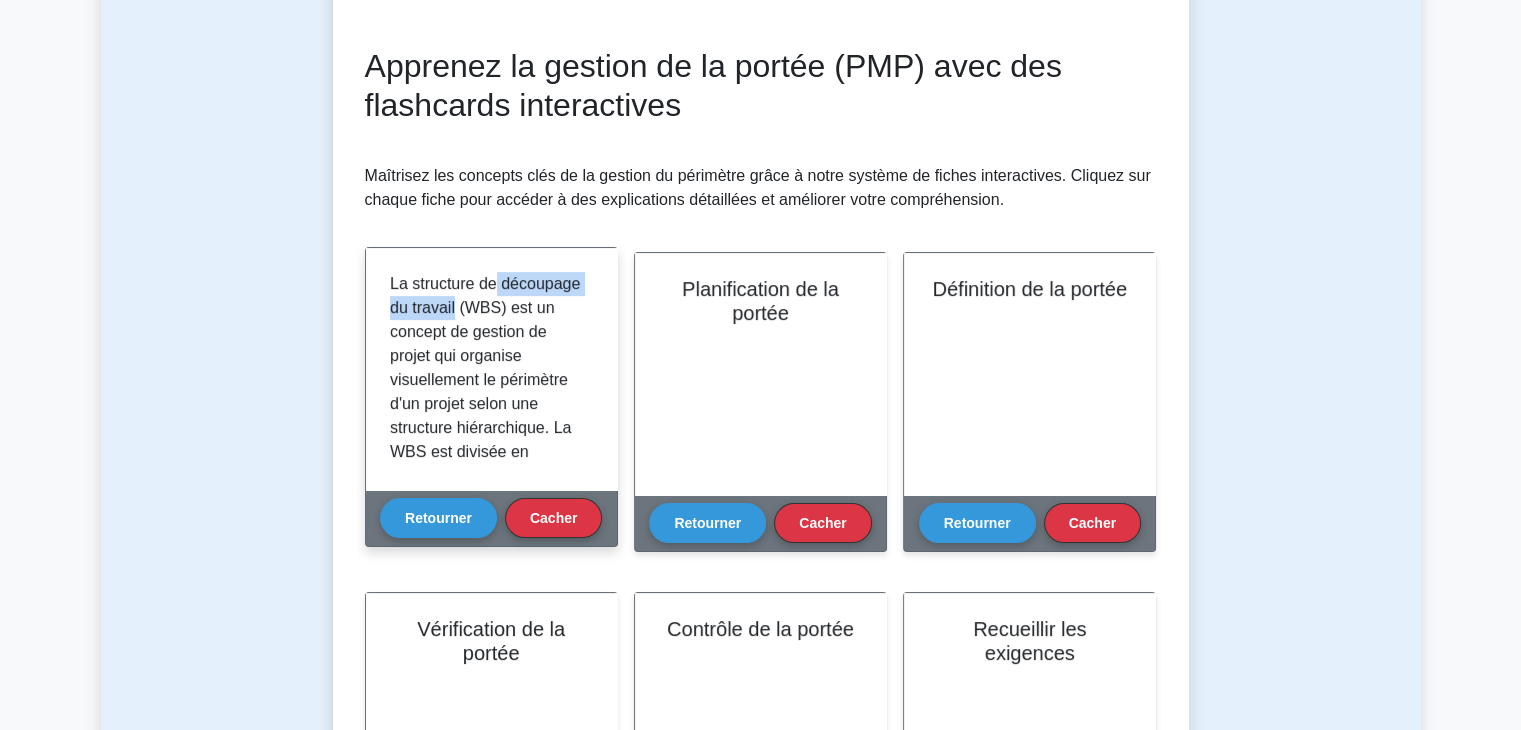 click on "La structure de découpage du travail (WBS) est un concept de gestion de projet qui organise visuellement le périmètre d'un projet selon une structure hiérarchique. La WBS est divisée en sections gérables représentant les livrables, permettant aux chefs de projet d'allouer les ressources et de calculer les délais d'exécution des tâches. La décomposition du projet en composants plus petits facilite la communication et la collaboration entre les membres de l'équipe. La WBS permet également de suivre l'avancement du projet à différents niveaux, offrant une vision claire de l'avancement global et des points problématiques nécessitant une attention particulière. La WBS sert de base à la planification du projet, à l'allocation des ressources, à la planification, à l'évaluation des risques et au suivi des performances." at bounding box center (491, 369) 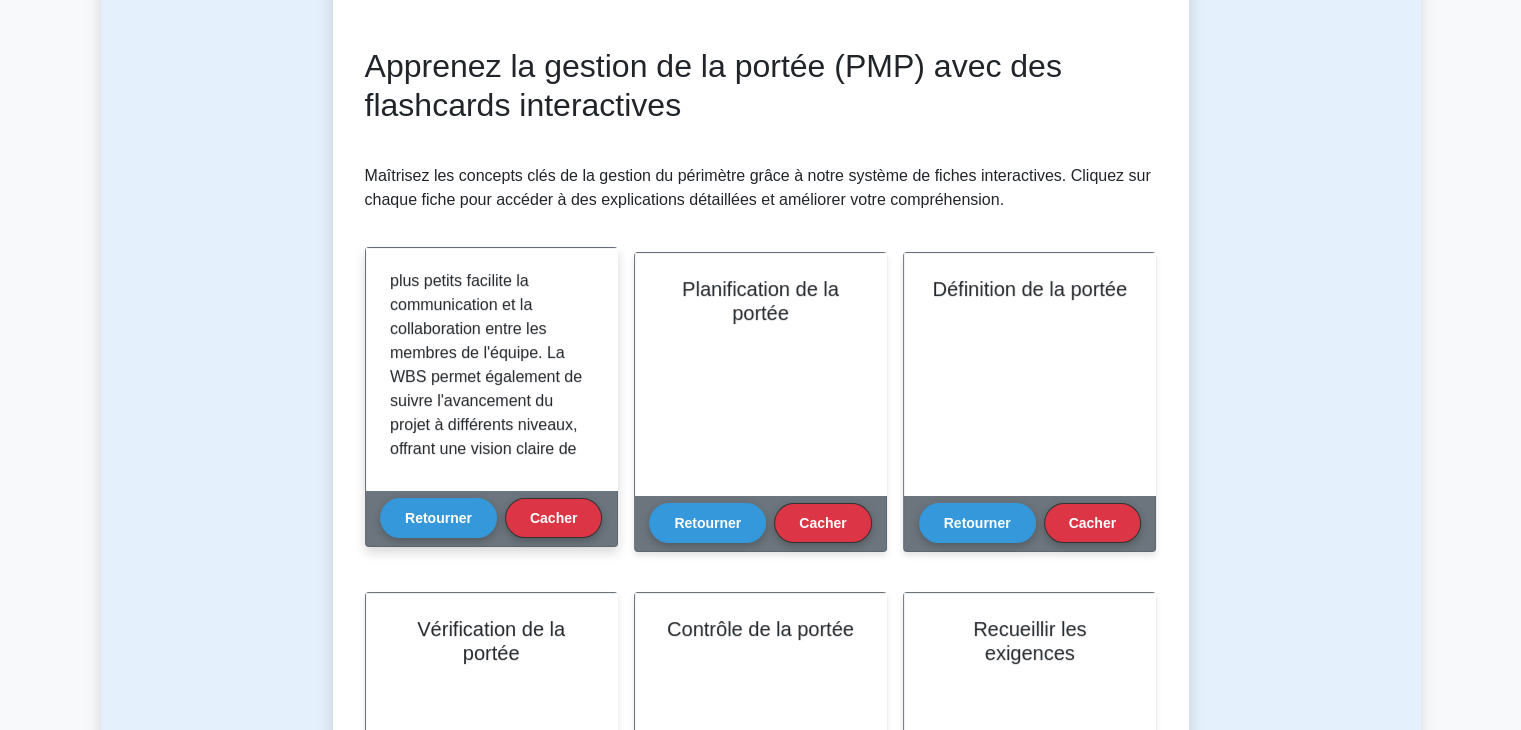 scroll, scrollTop: 390, scrollLeft: 0, axis: vertical 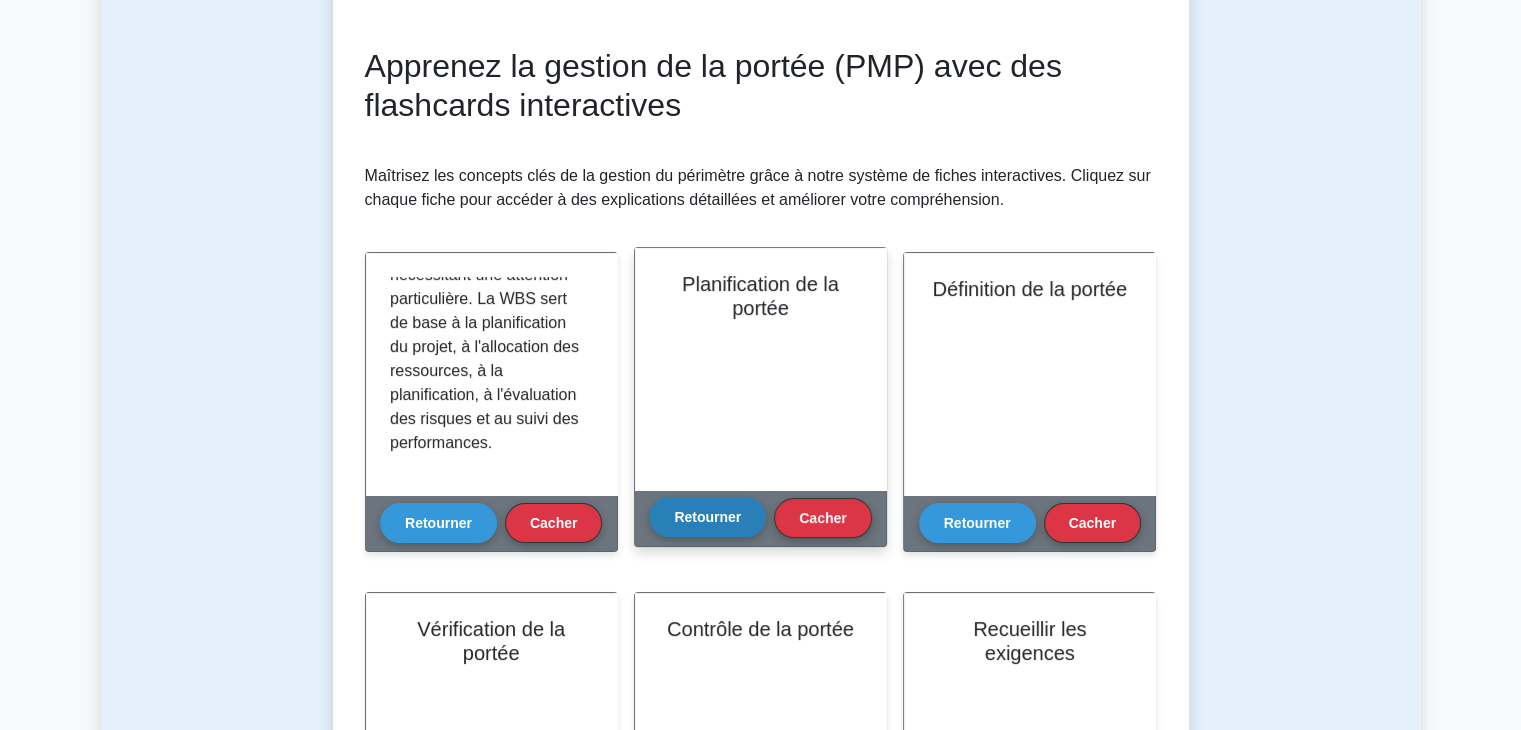 click on "Retourner" at bounding box center [707, 517] 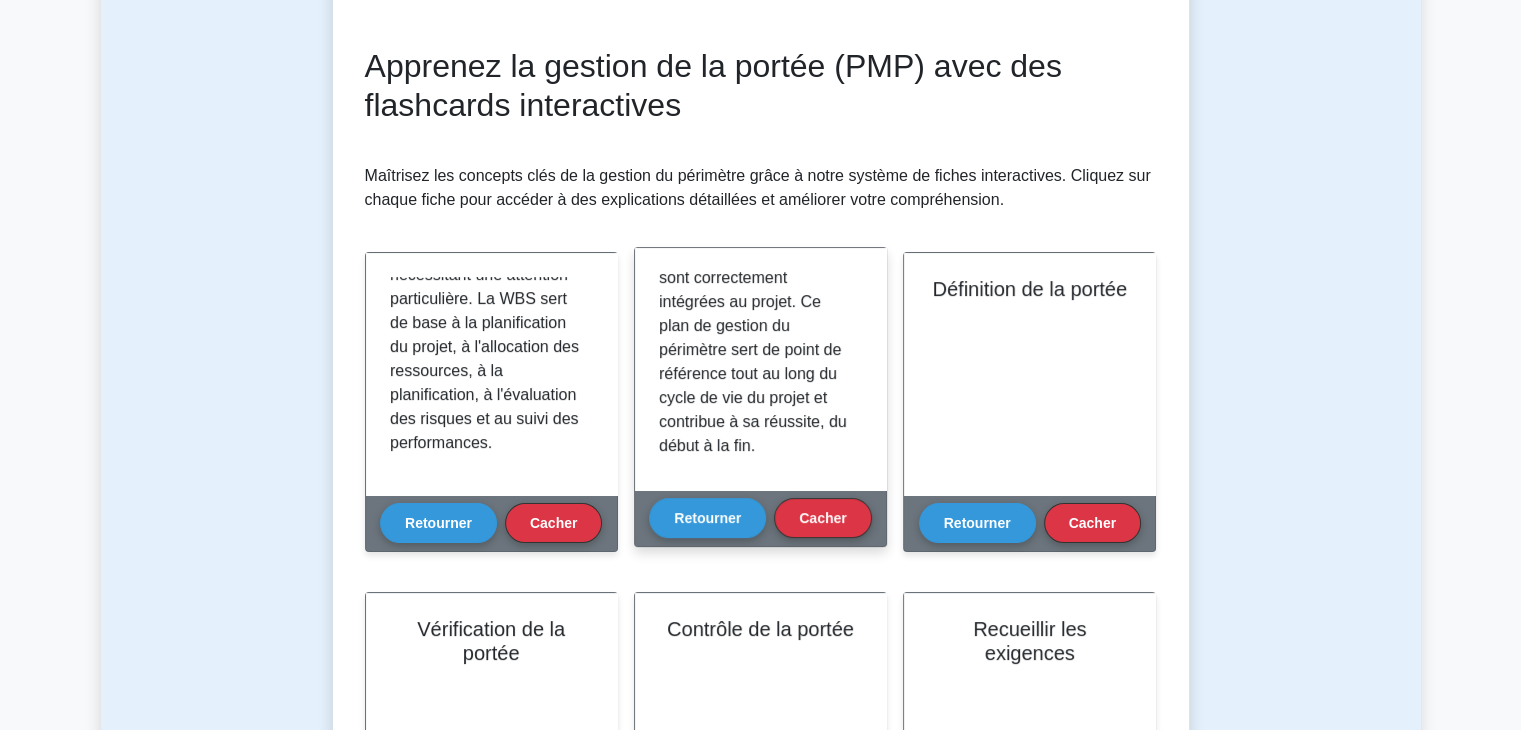 scroll, scrollTop: 709, scrollLeft: 0, axis: vertical 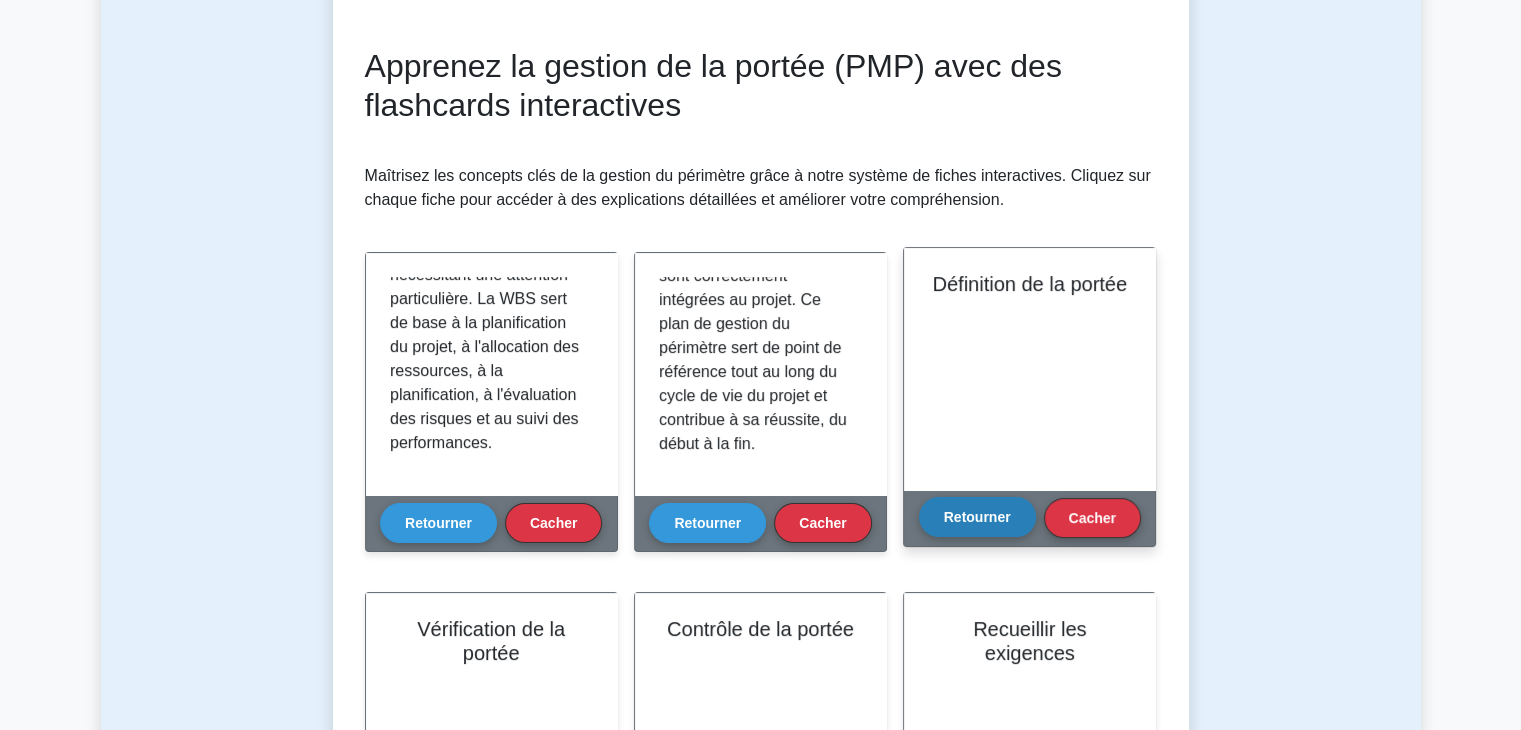 click on "Retourner" at bounding box center (977, 517) 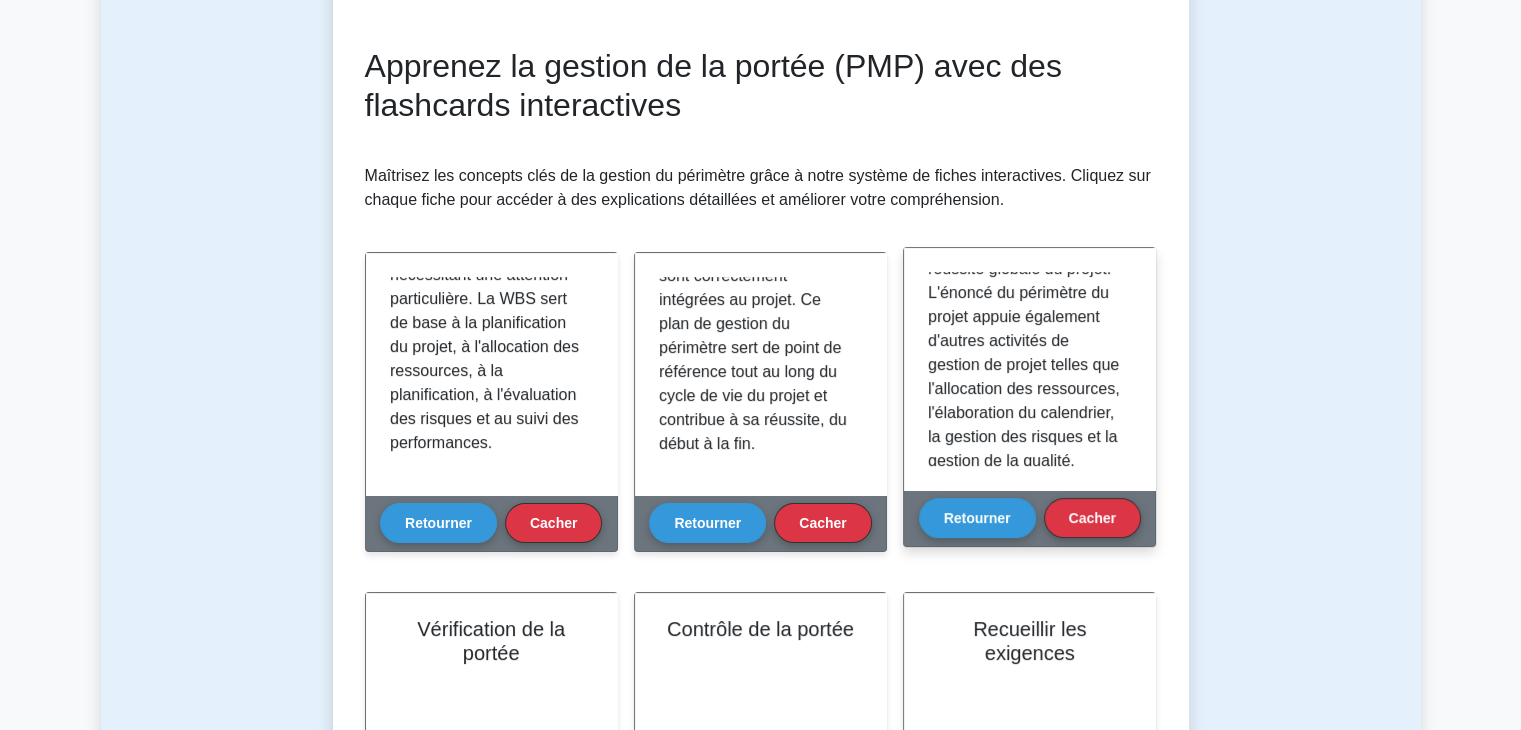 scroll, scrollTop: 594, scrollLeft: 0, axis: vertical 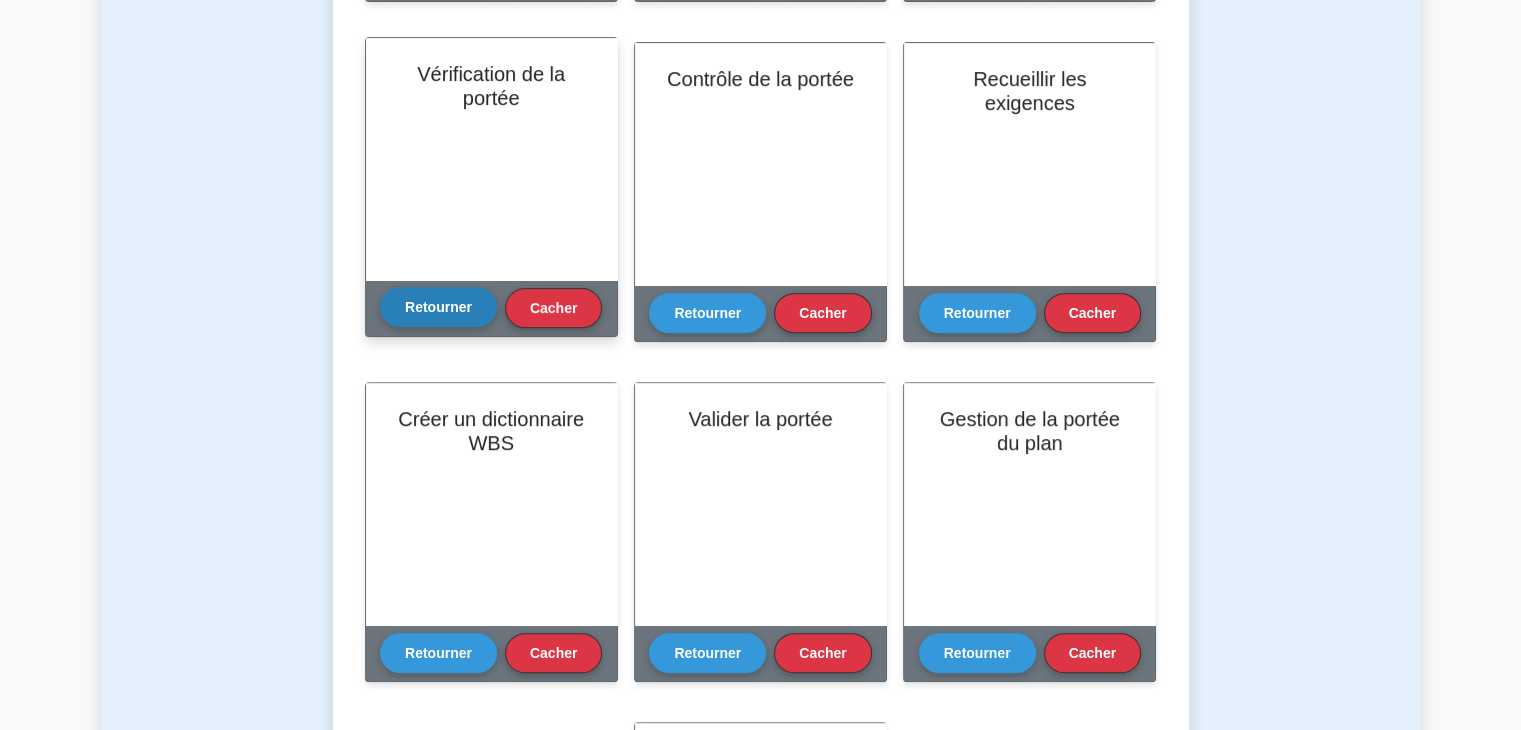 click on "Retourner" at bounding box center [438, 307] 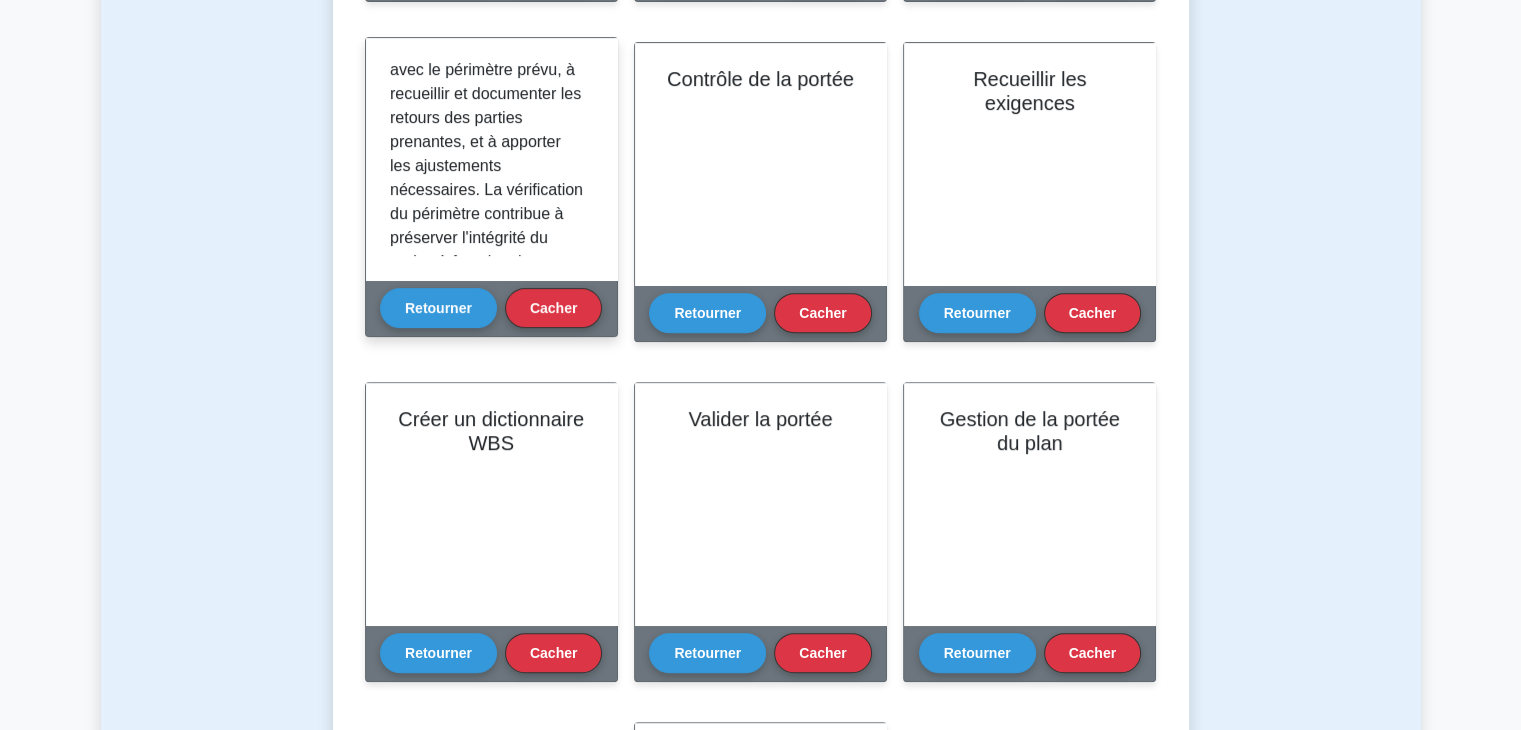 scroll, scrollTop: 440, scrollLeft: 0, axis: vertical 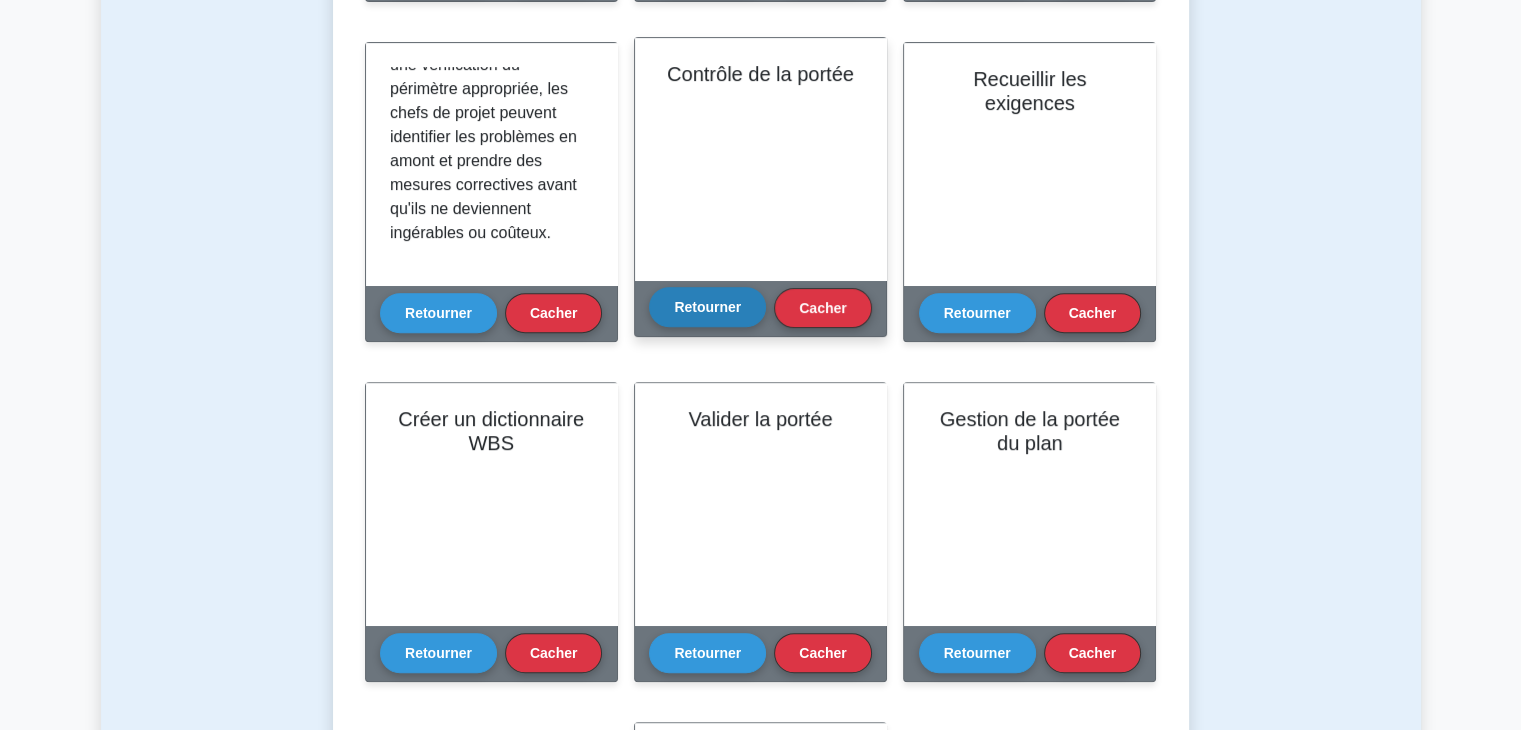 click on "Retourner" at bounding box center (707, 307) 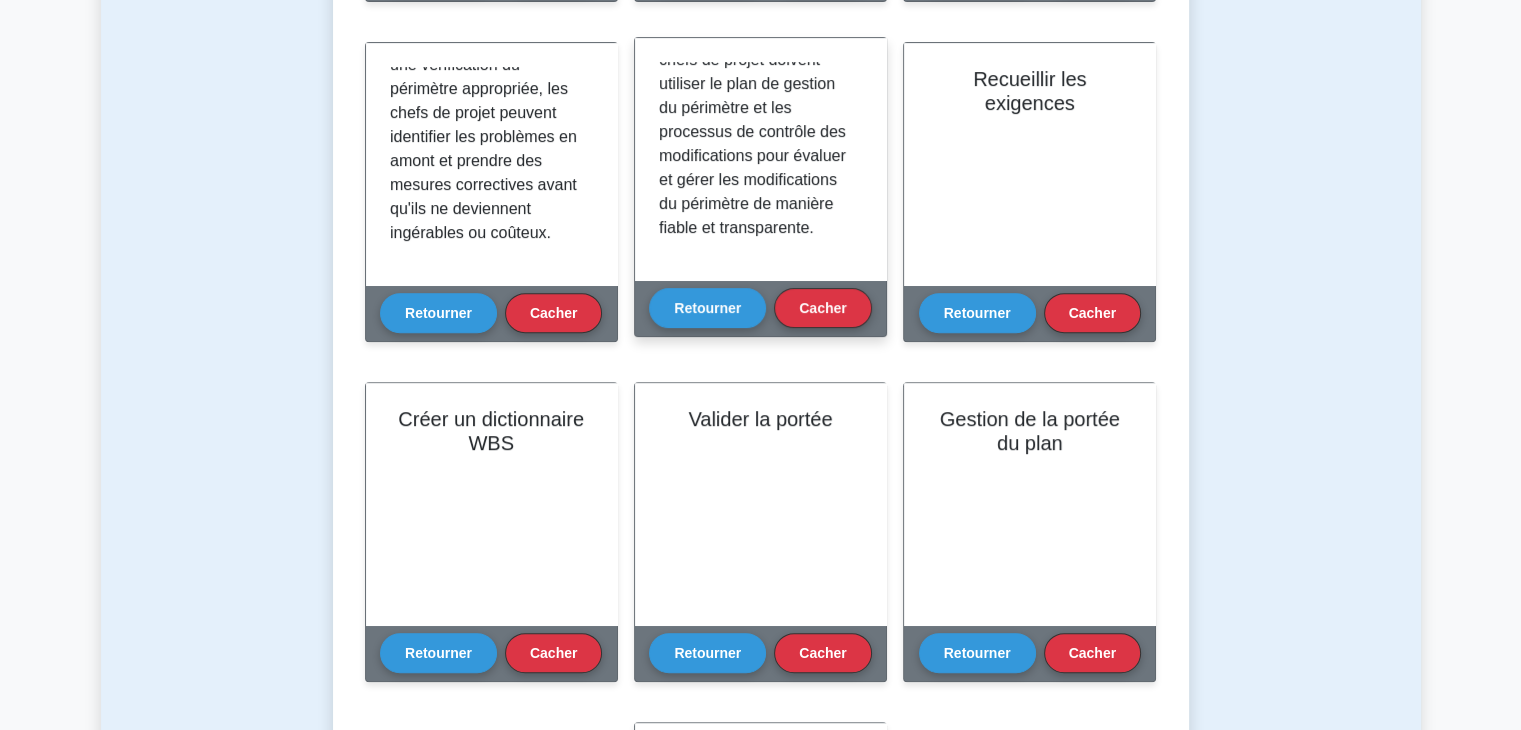 scroll, scrollTop: 781, scrollLeft: 0, axis: vertical 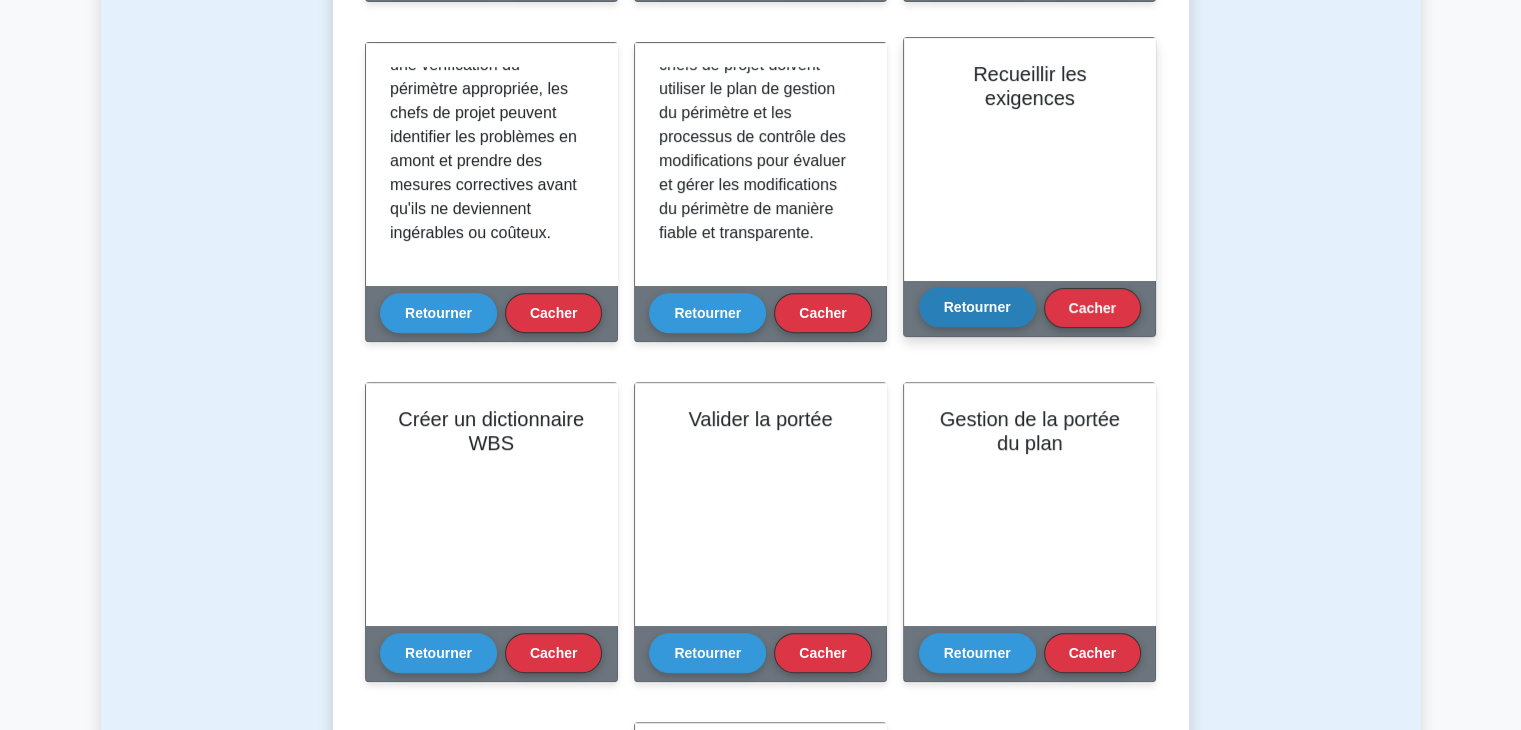 click on "Retourner" at bounding box center (977, 307) 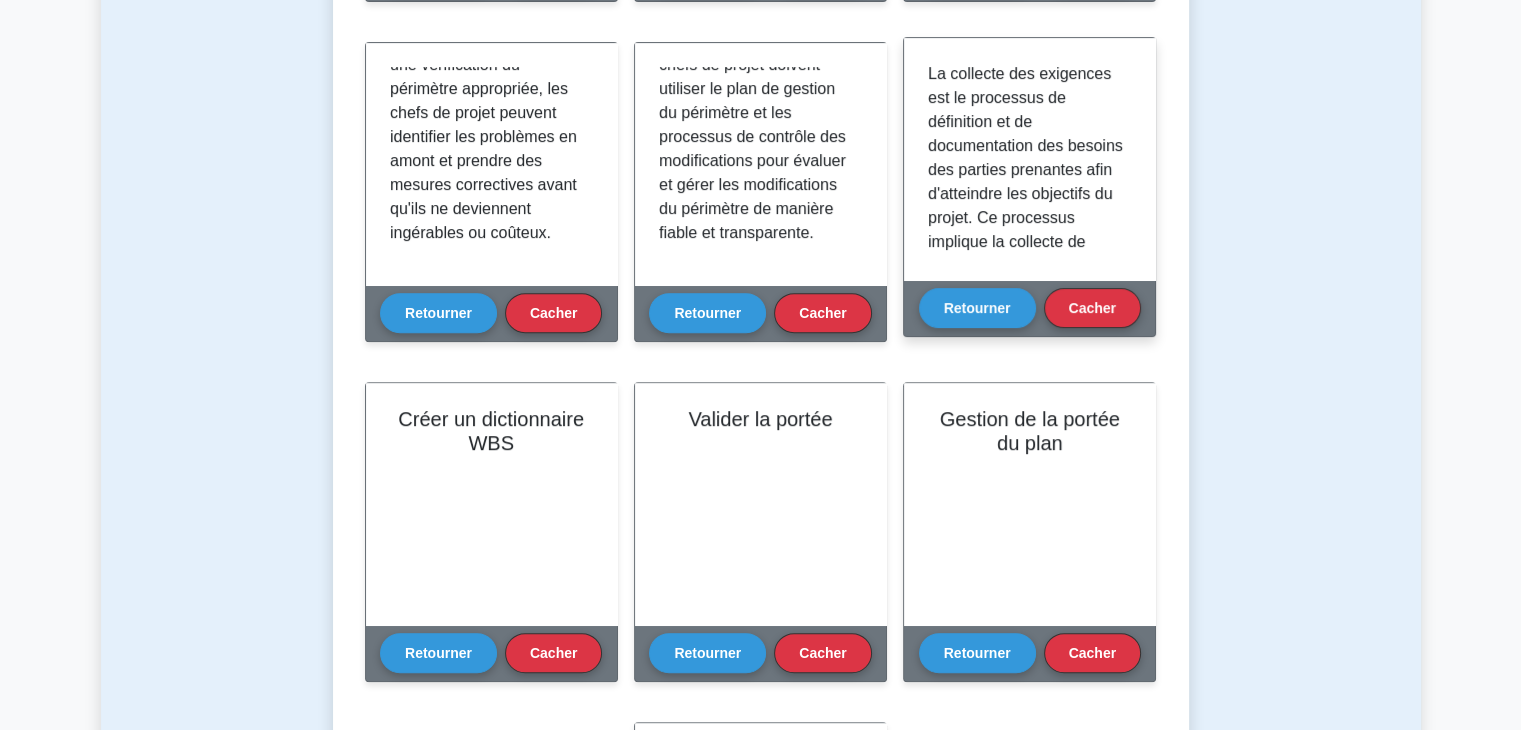 click on "La collecte des exigences est le processus de définition et de documentation des besoins des parties prenantes afin d'atteindre les objectifs du projet. Ce processus implique la collecte de données à l'aide de diverses techniques telles que des entretiens, des groupes de discussion, des questionnaires et des observations. En collaboration avec les parties prenantes, l'équipe projet identifie et documente les exigences qui garantiront l'atteinte des objectifs du projet. Ce processus est essentiel à la réussite du projet, car il permet de garantir que le périmètre est bien compris et accepté par toutes les parties. Il conduit à l'élaboration d'un plan de gestion des exigences et d'une matrice de traçabilité des exigences." at bounding box center (1029, 159) 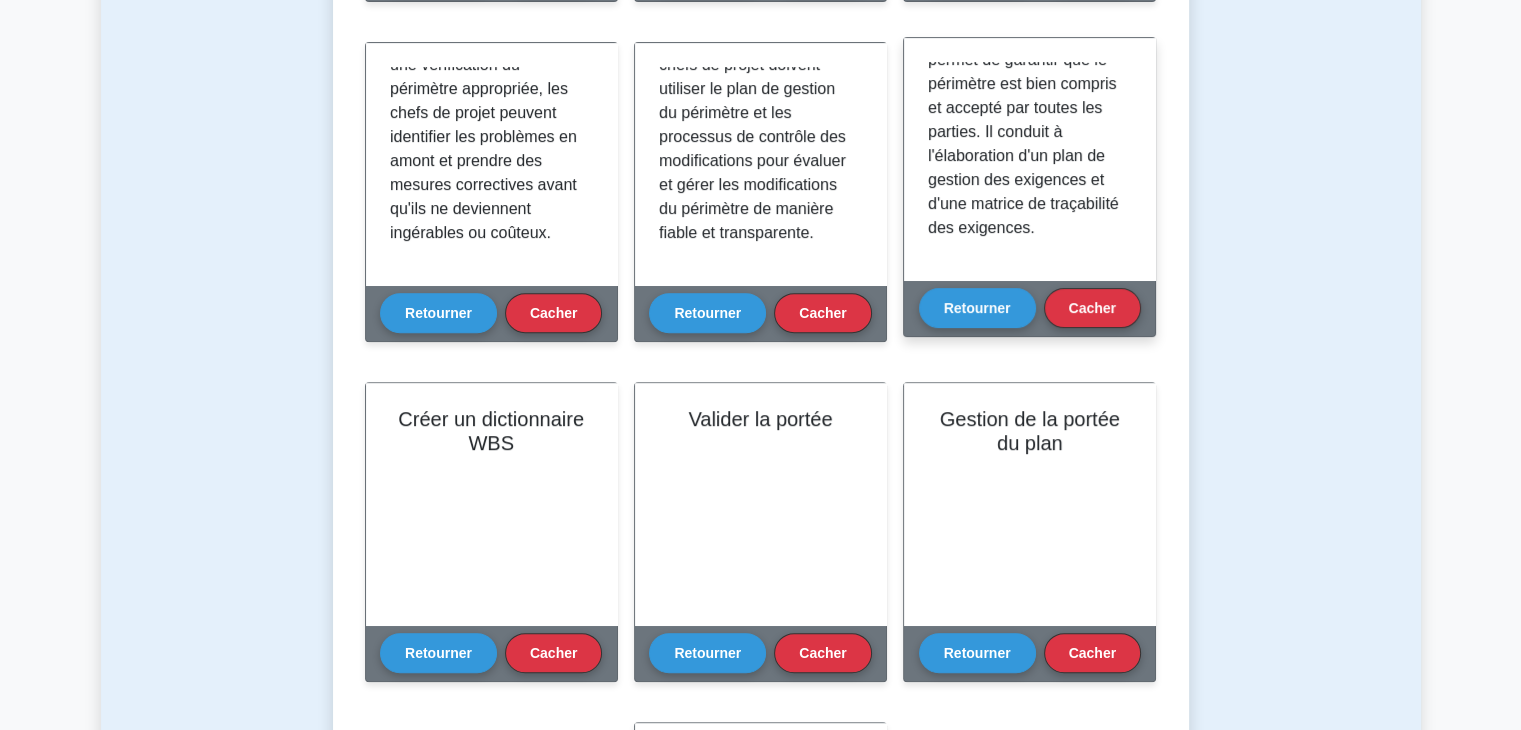 scroll, scrollTop: 589, scrollLeft: 0, axis: vertical 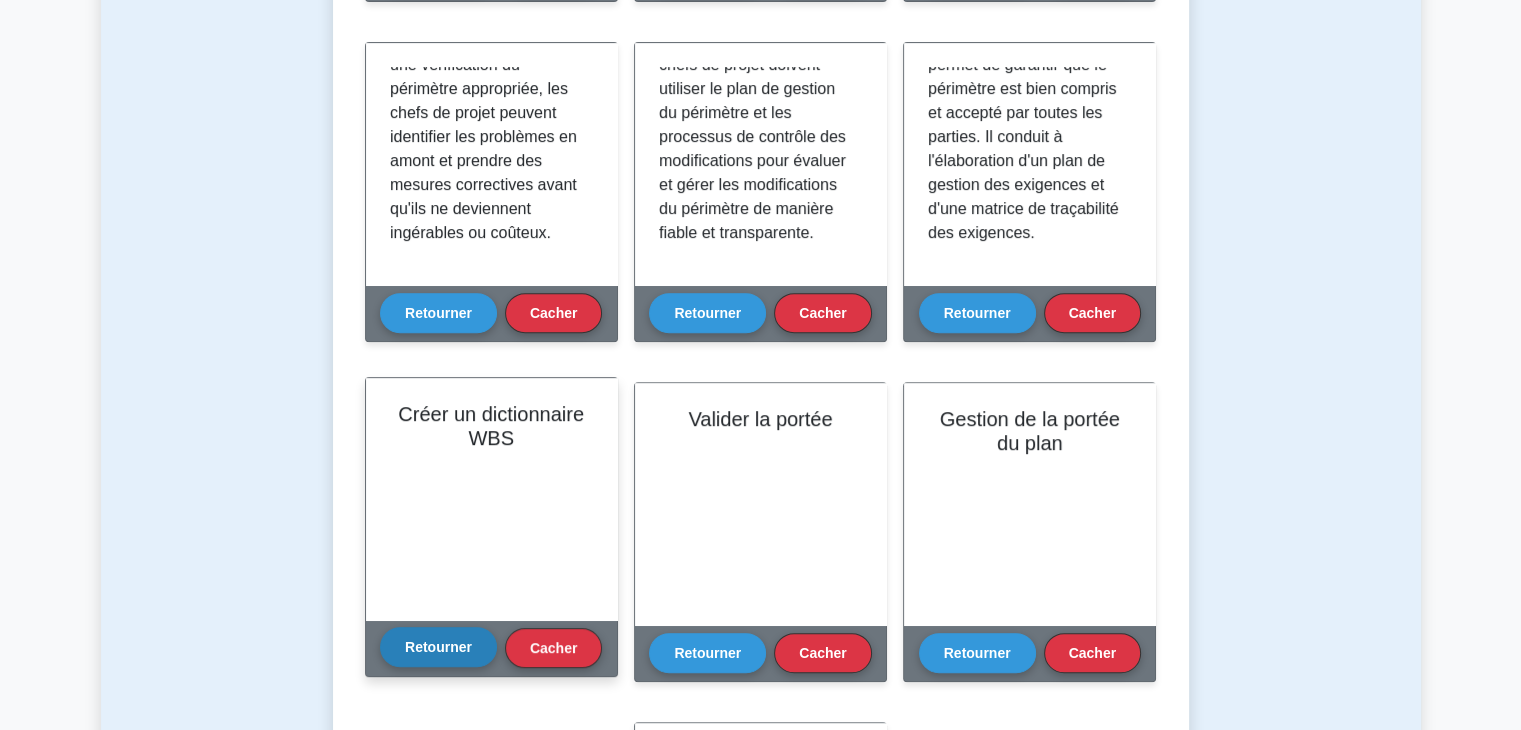 click on "Retourner" at bounding box center (438, 647) 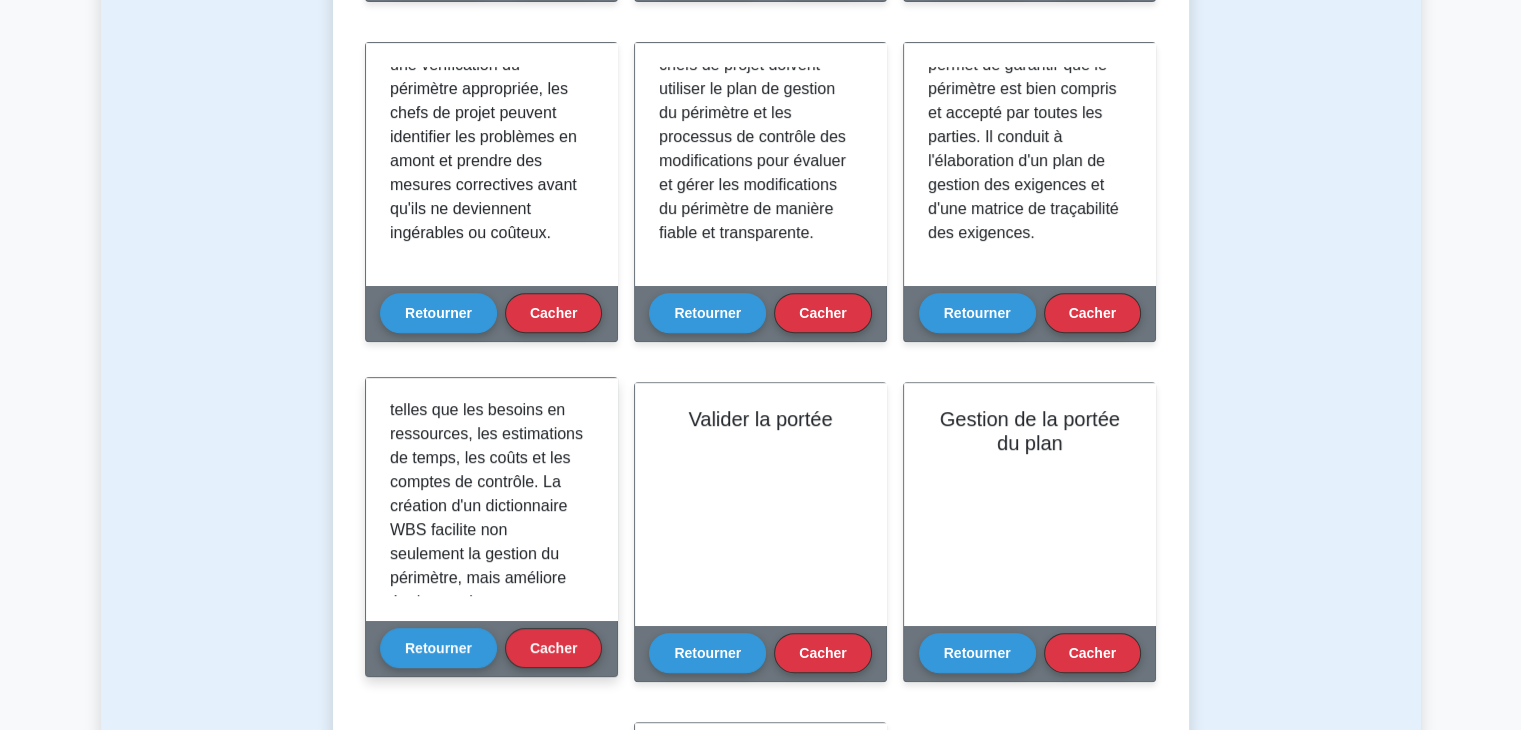 scroll, scrollTop: 476, scrollLeft: 0, axis: vertical 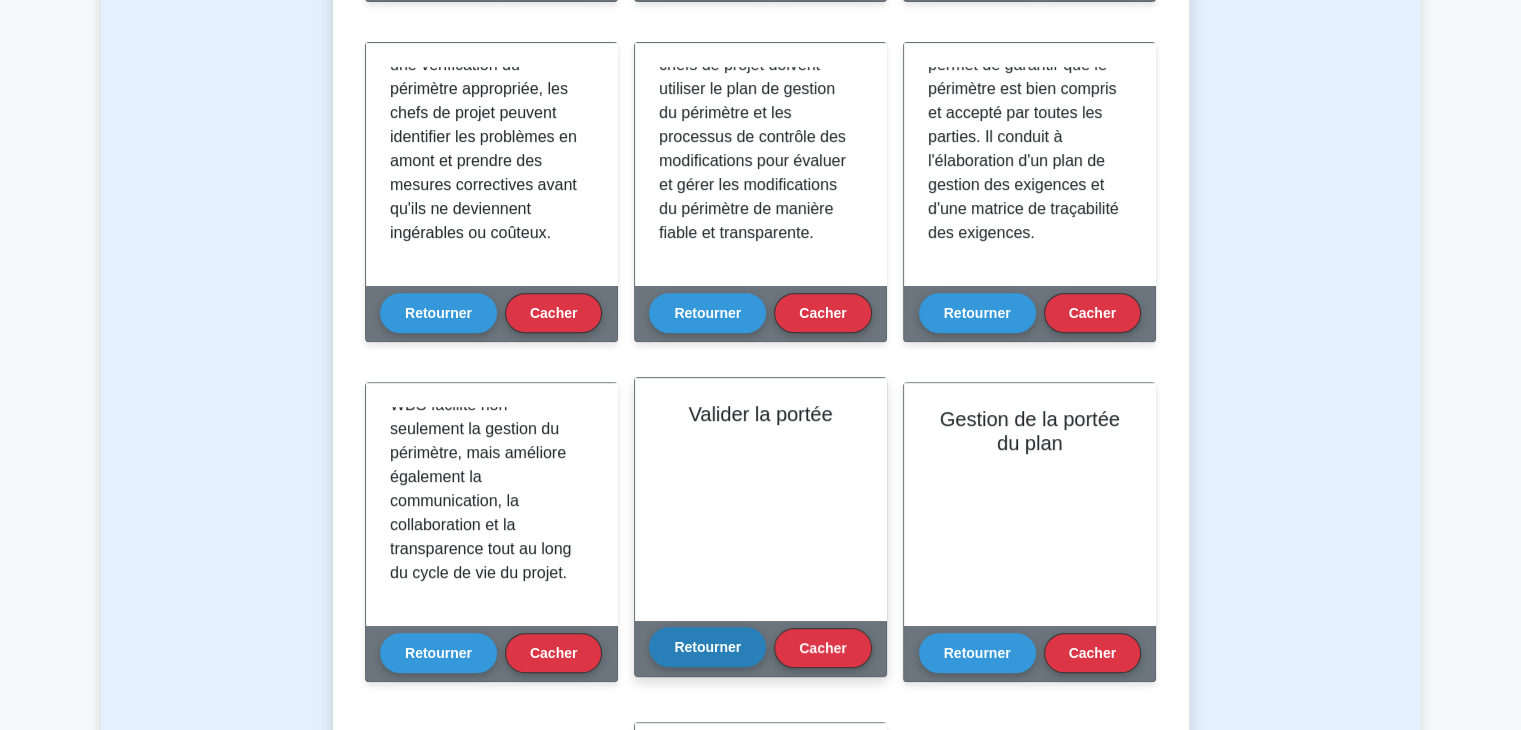 click on "Retourner" at bounding box center (707, 647) 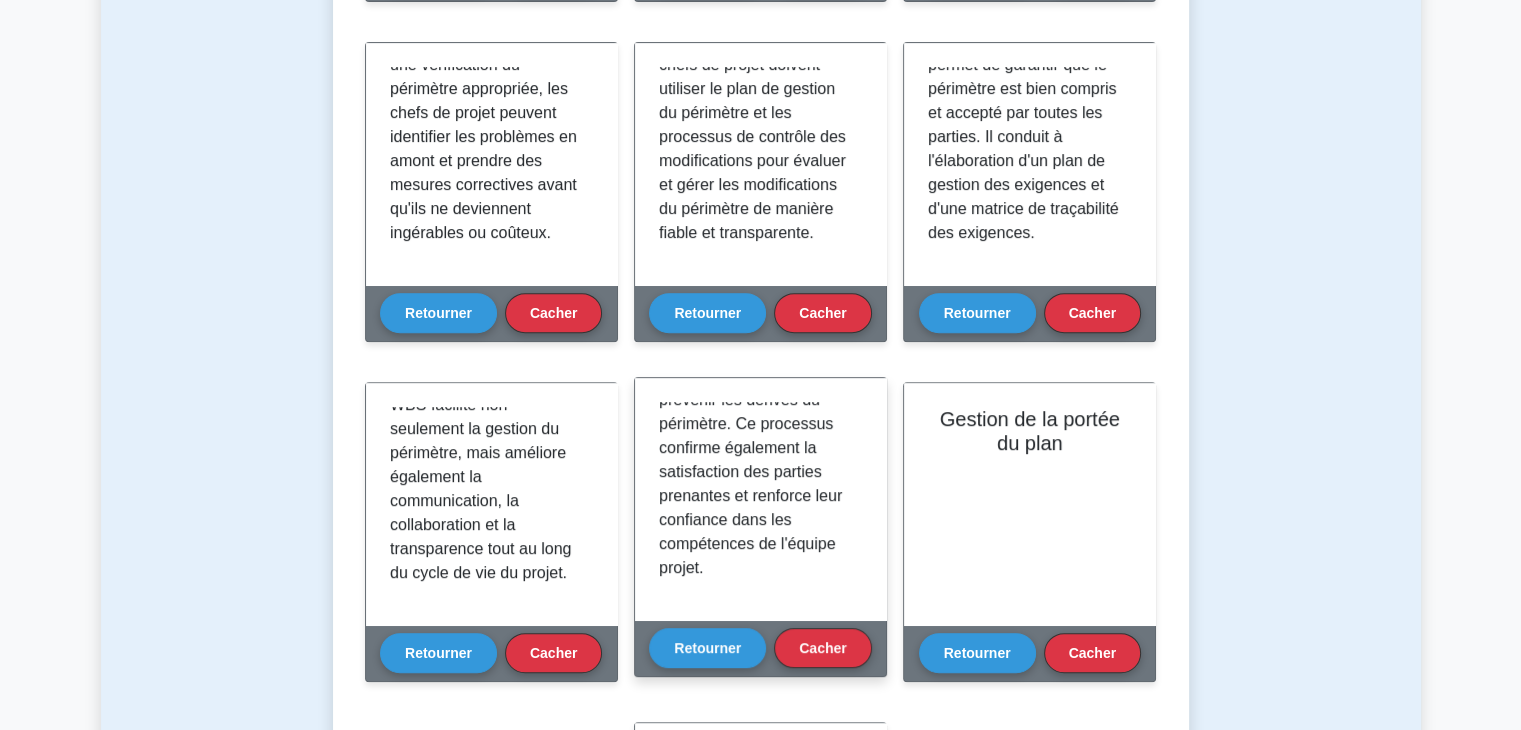scroll, scrollTop: 565, scrollLeft: 0, axis: vertical 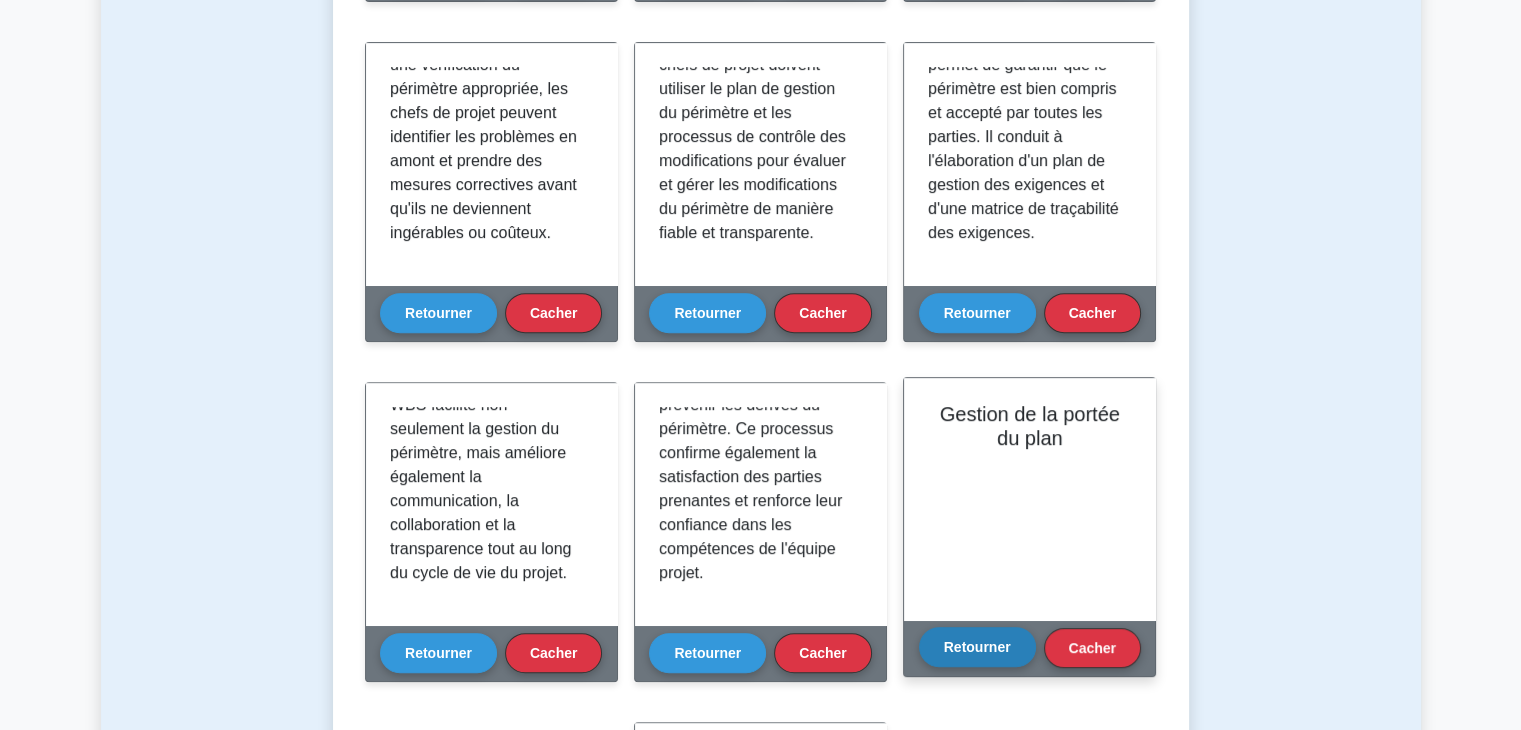 click on "Retourner" at bounding box center (977, 647) 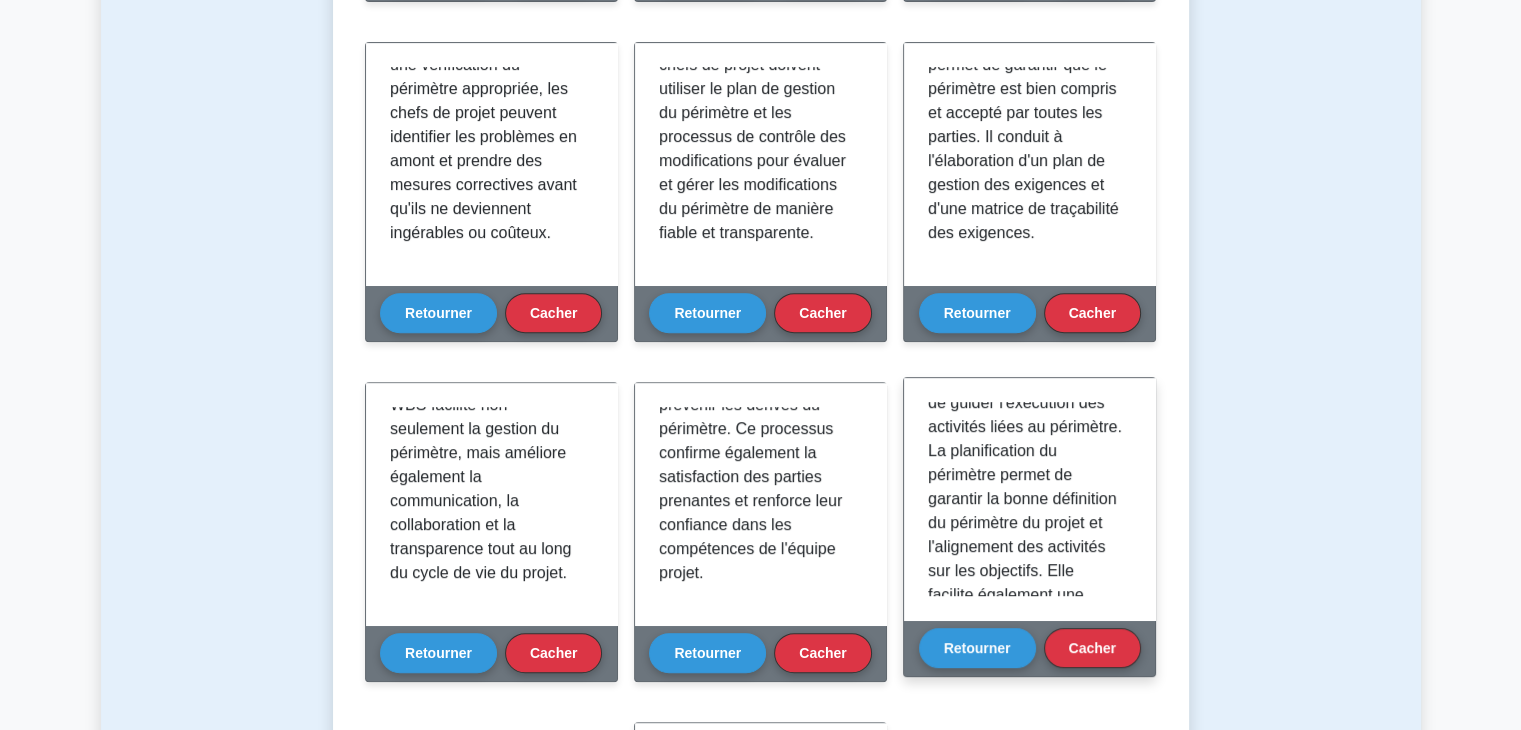scroll, scrollTop: 374, scrollLeft: 0, axis: vertical 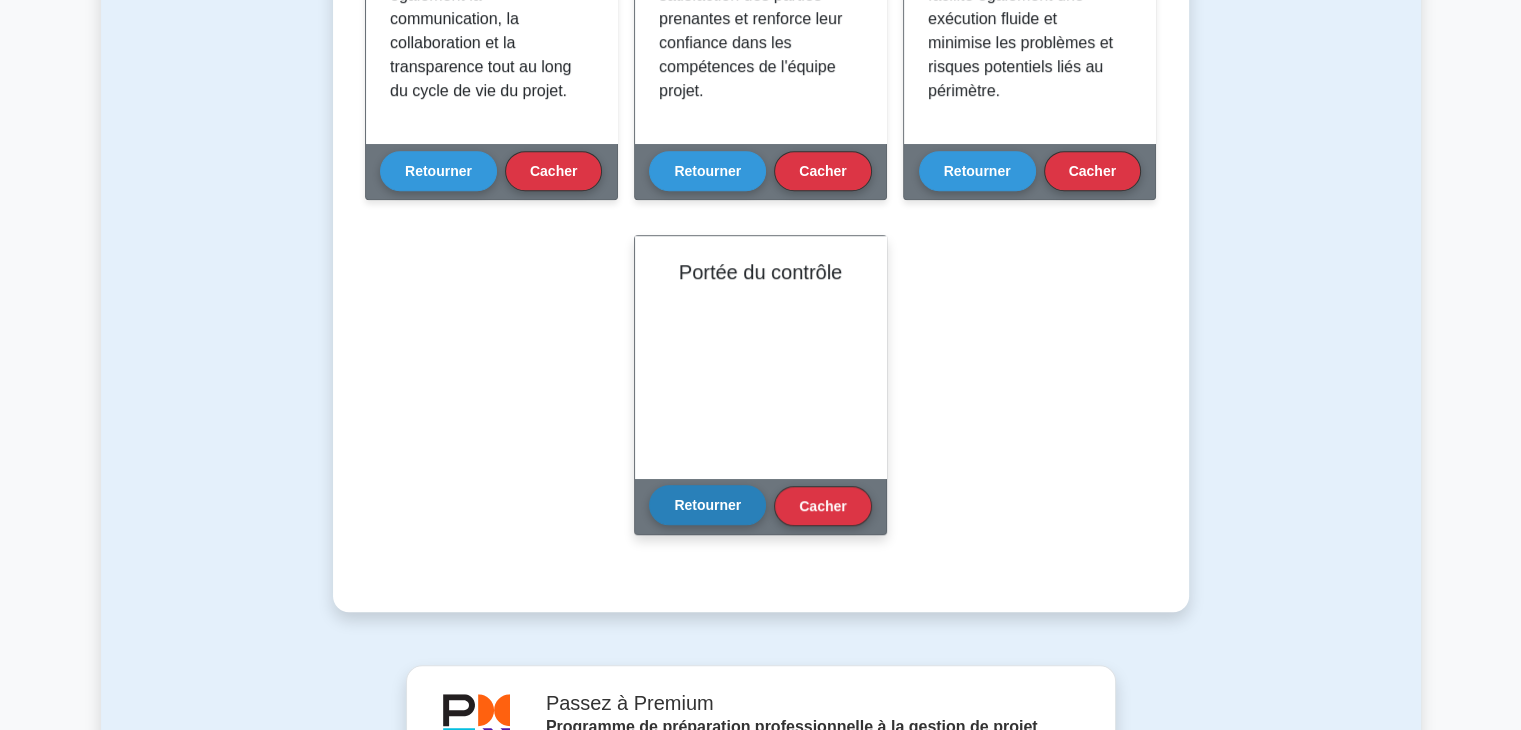 click on "Retourner" at bounding box center (707, 505) 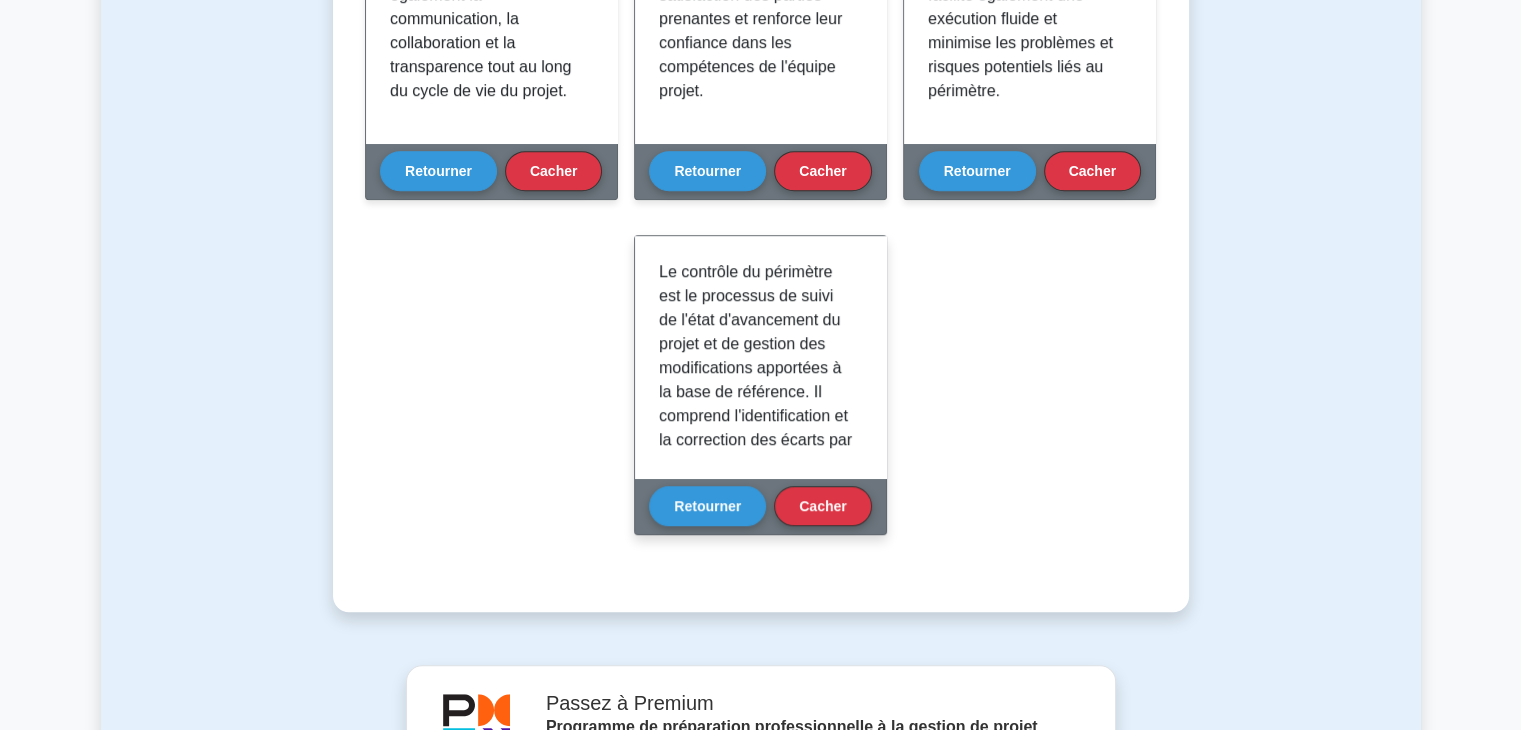 drag, startPoint x: 853, startPoint y: 289, endPoint x: 855, endPoint y: 301, distance: 12.165525 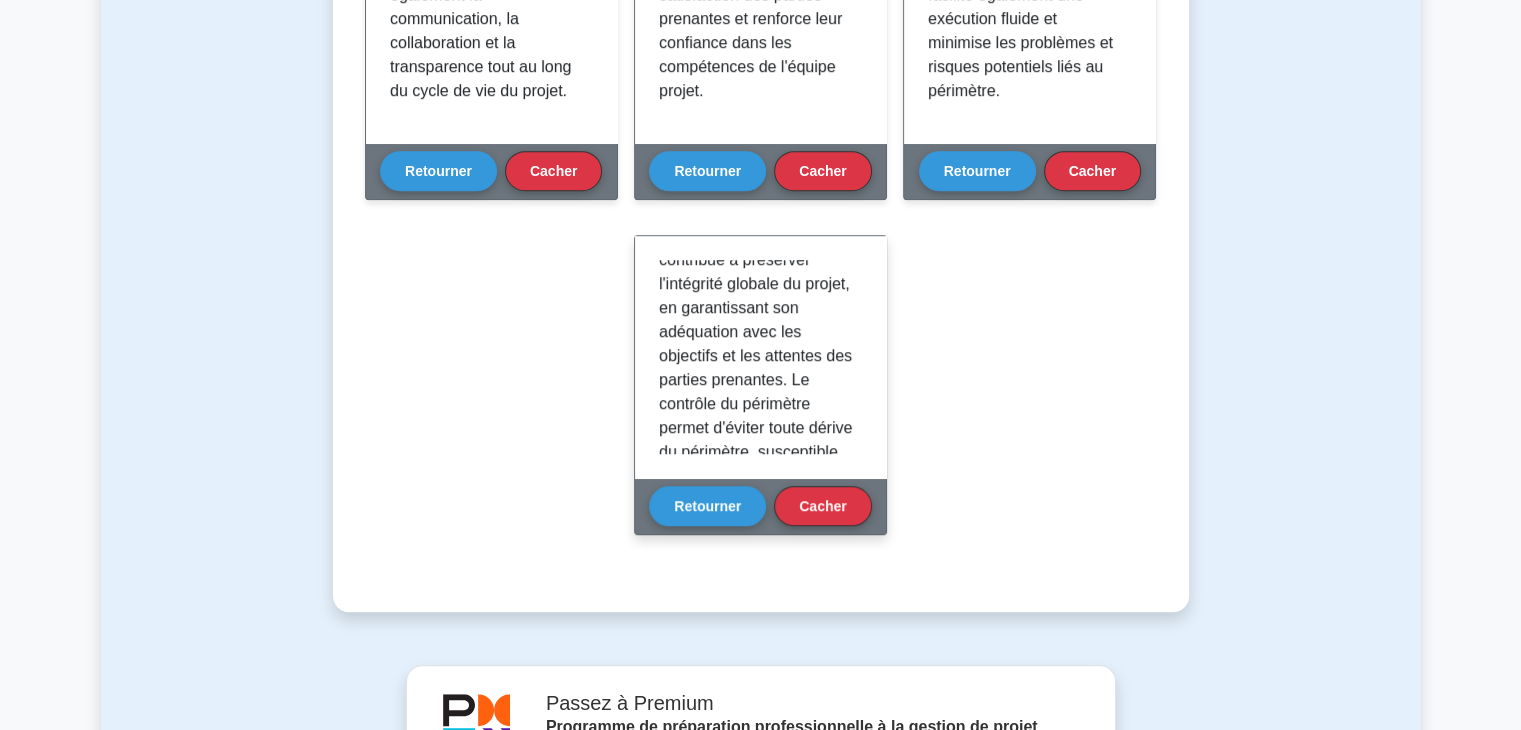 scroll, scrollTop: 355, scrollLeft: 0, axis: vertical 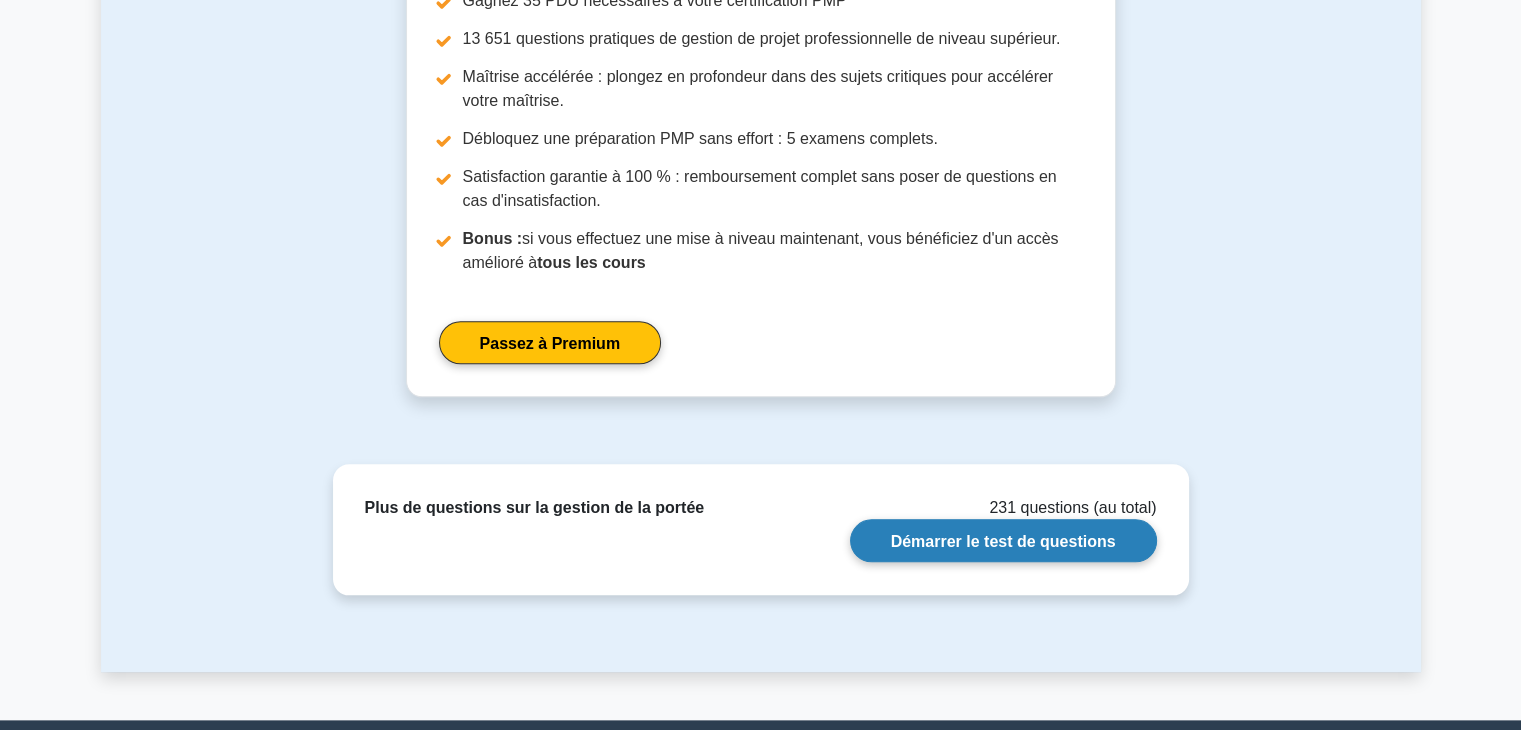click on "Démarrer le test de questions" at bounding box center [1003, 540] 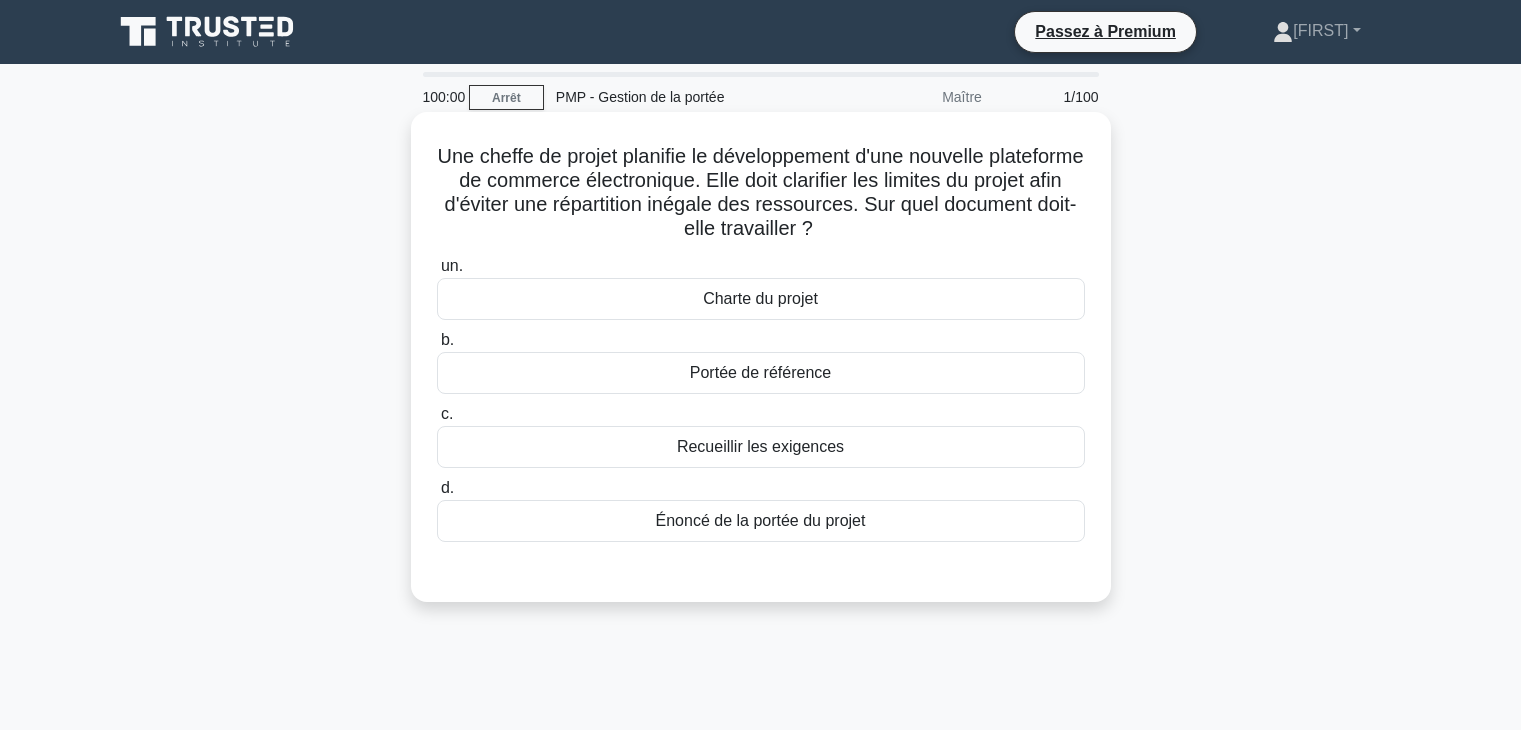 scroll, scrollTop: 0, scrollLeft: 0, axis: both 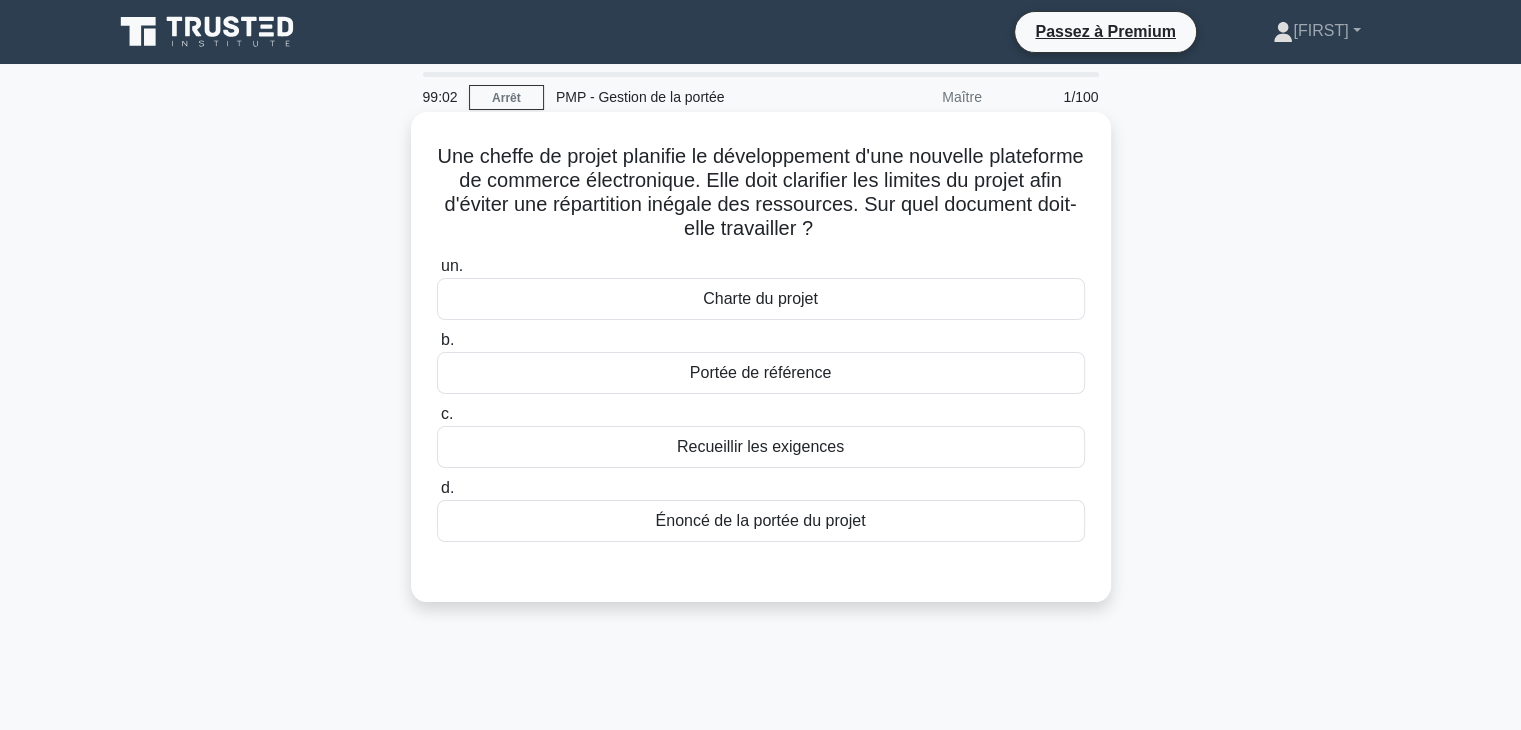 click on "Énoncé de la portée du projet" at bounding box center (761, 520) 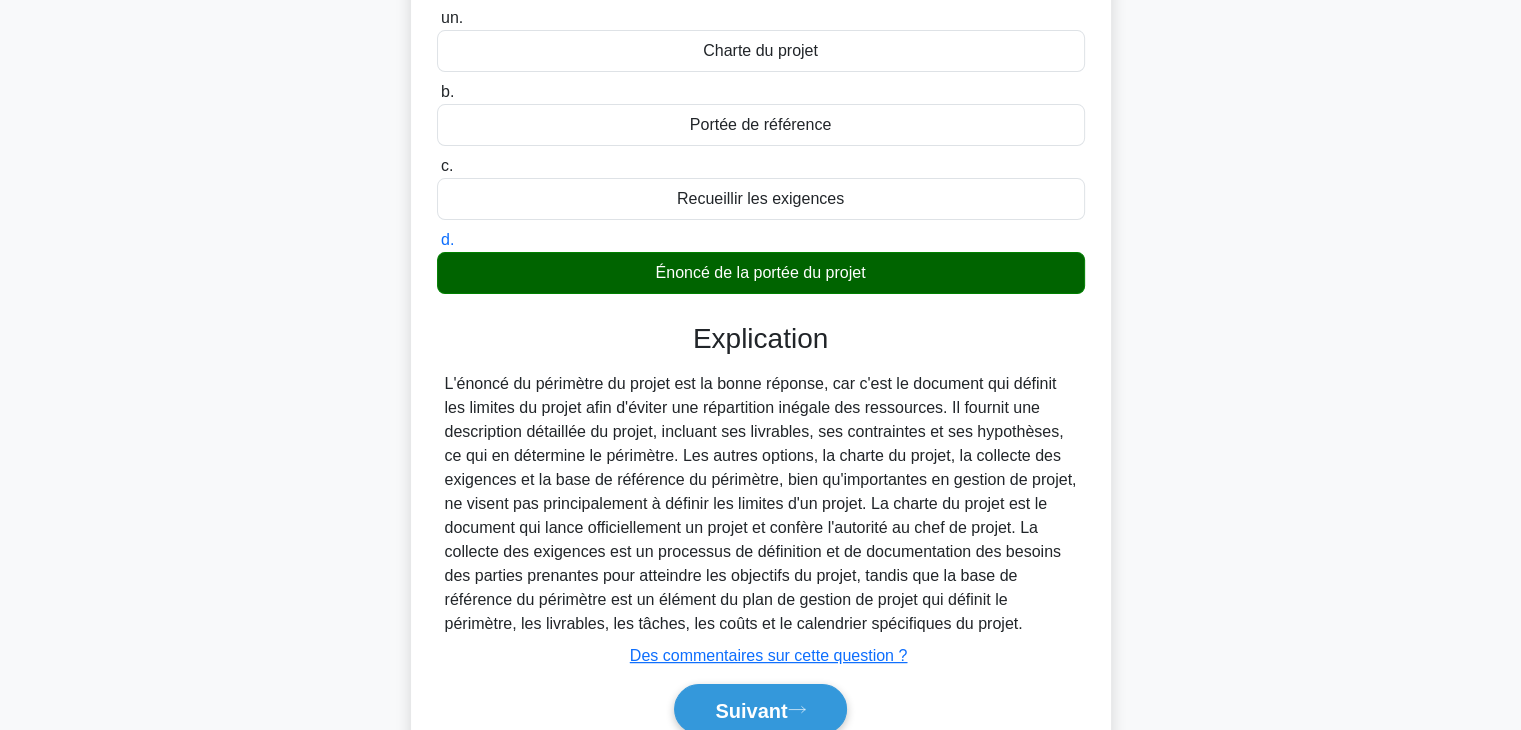 scroll, scrollTop: 351, scrollLeft: 0, axis: vertical 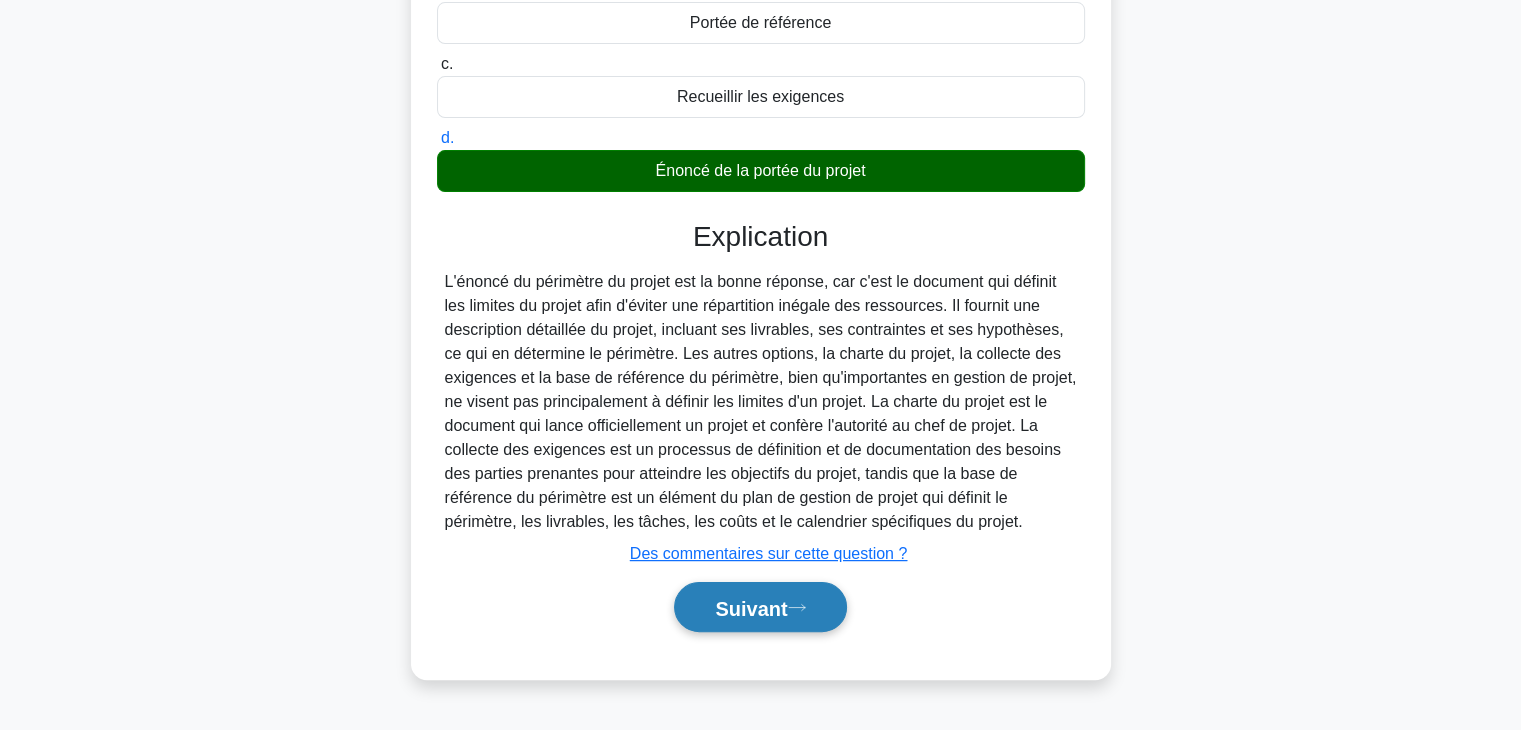 click on "Suivant" at bounding box center (751, 608) 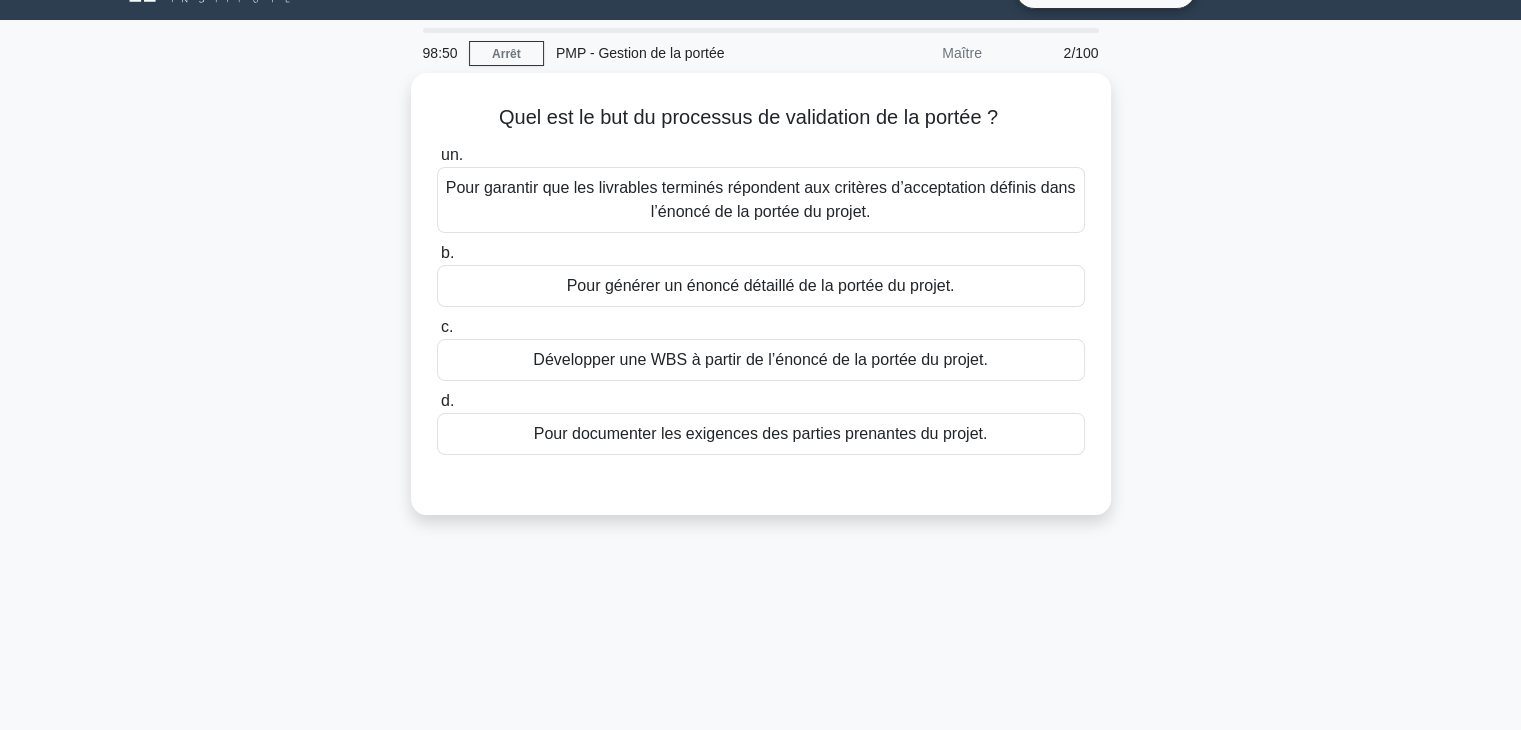 scroll, scrollTop: 47, scrollLeft: 0, axis: vertical 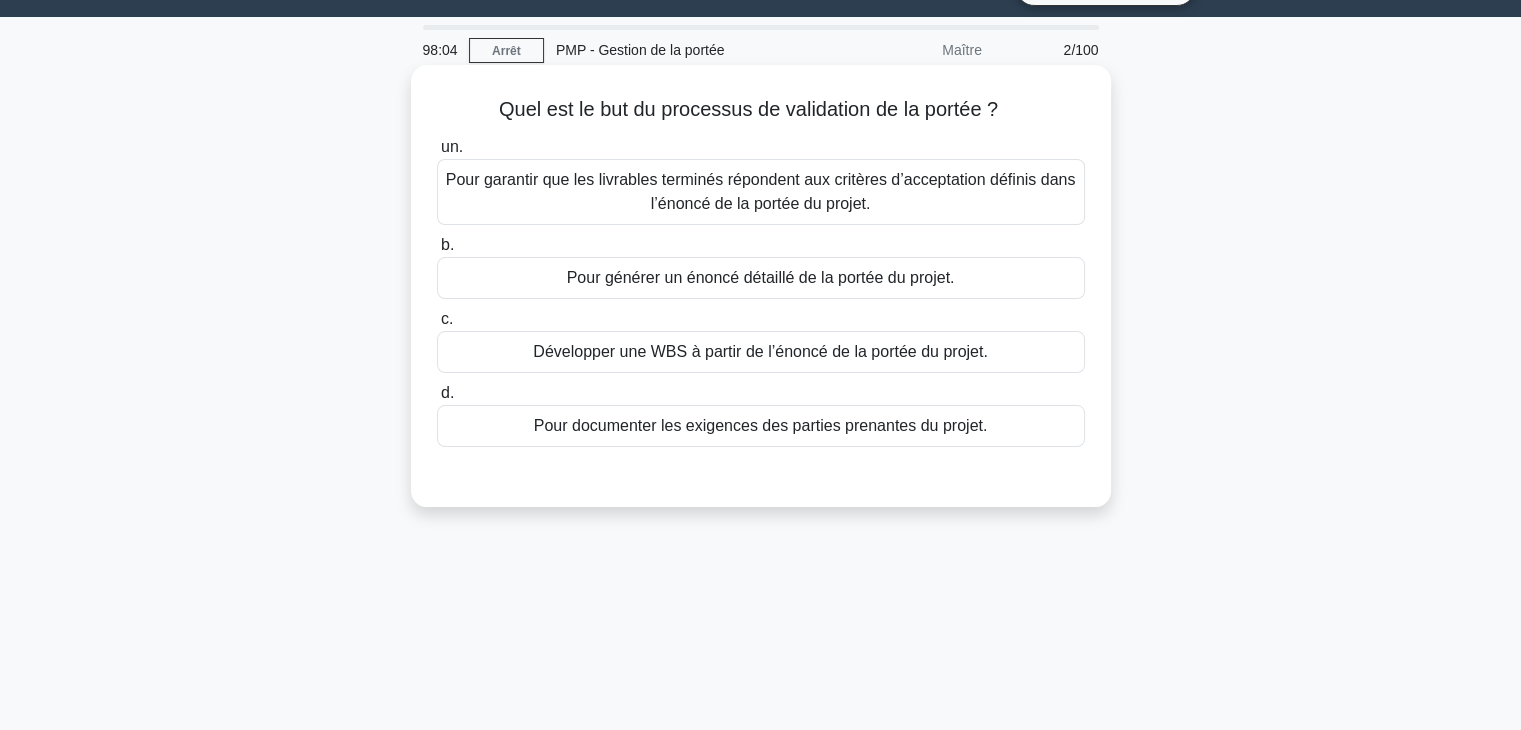 click on "Pour générer un énoncé détaillé de la portée du projet." at bounding box center [761, 277] 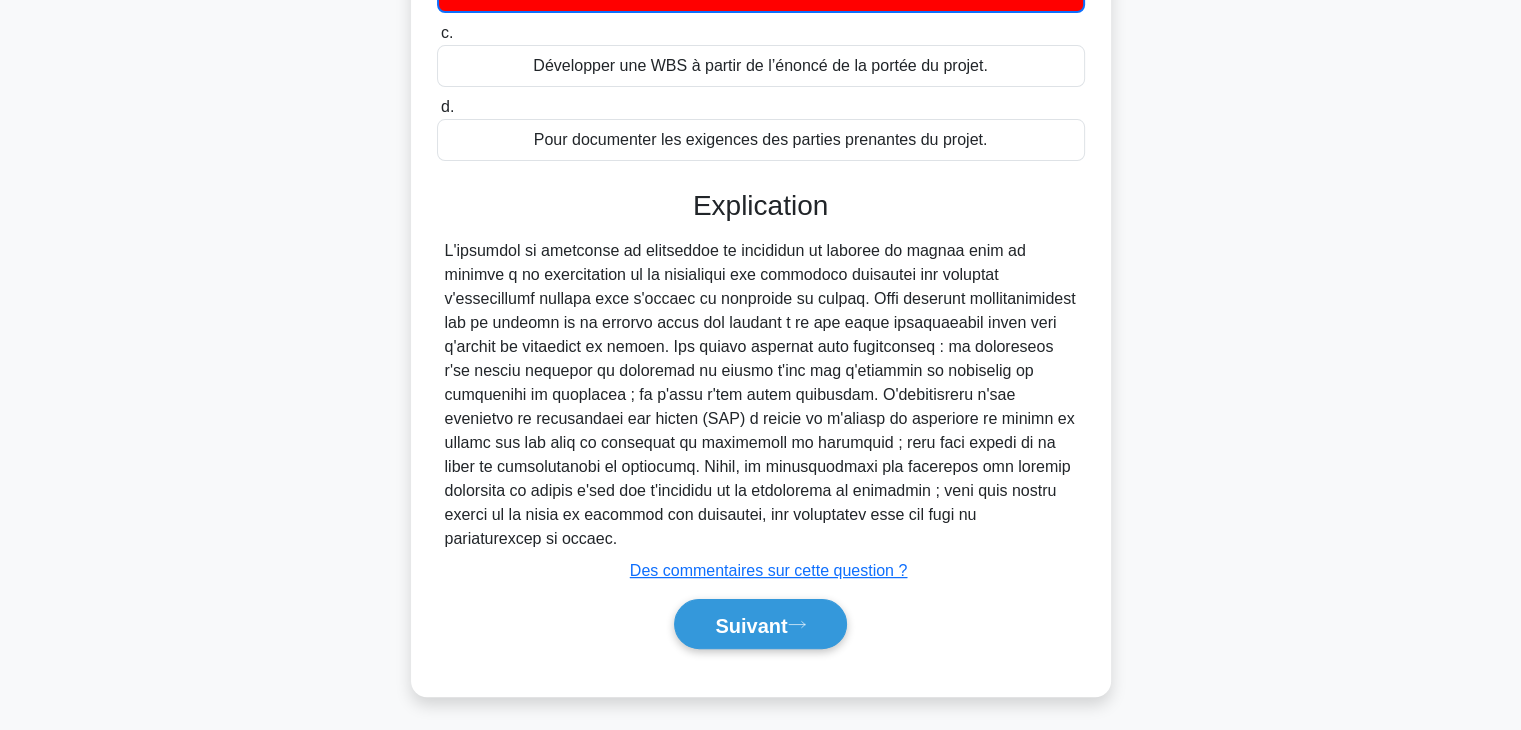 scroll, scrollTop: 351, scrollLeft: 0, axis: vertical 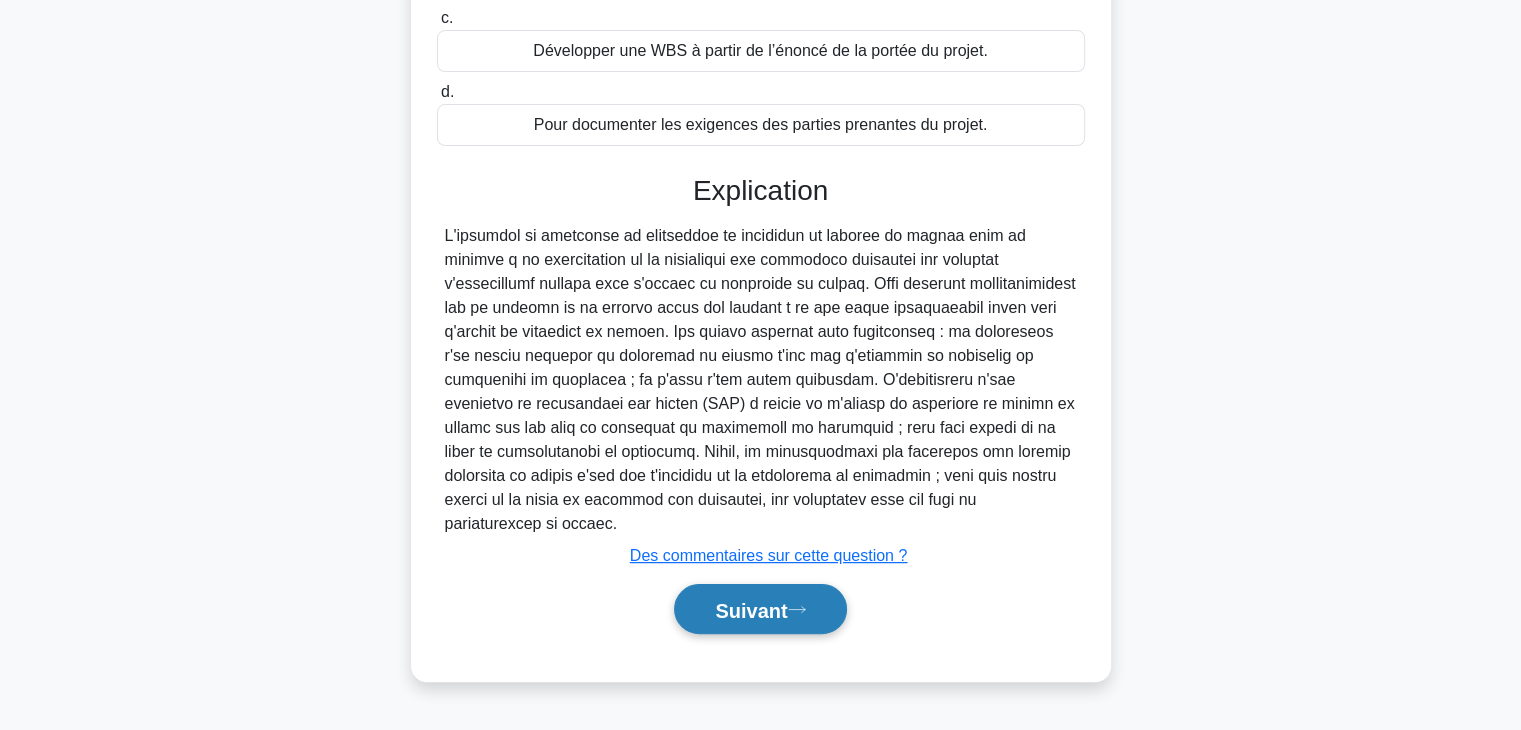 click 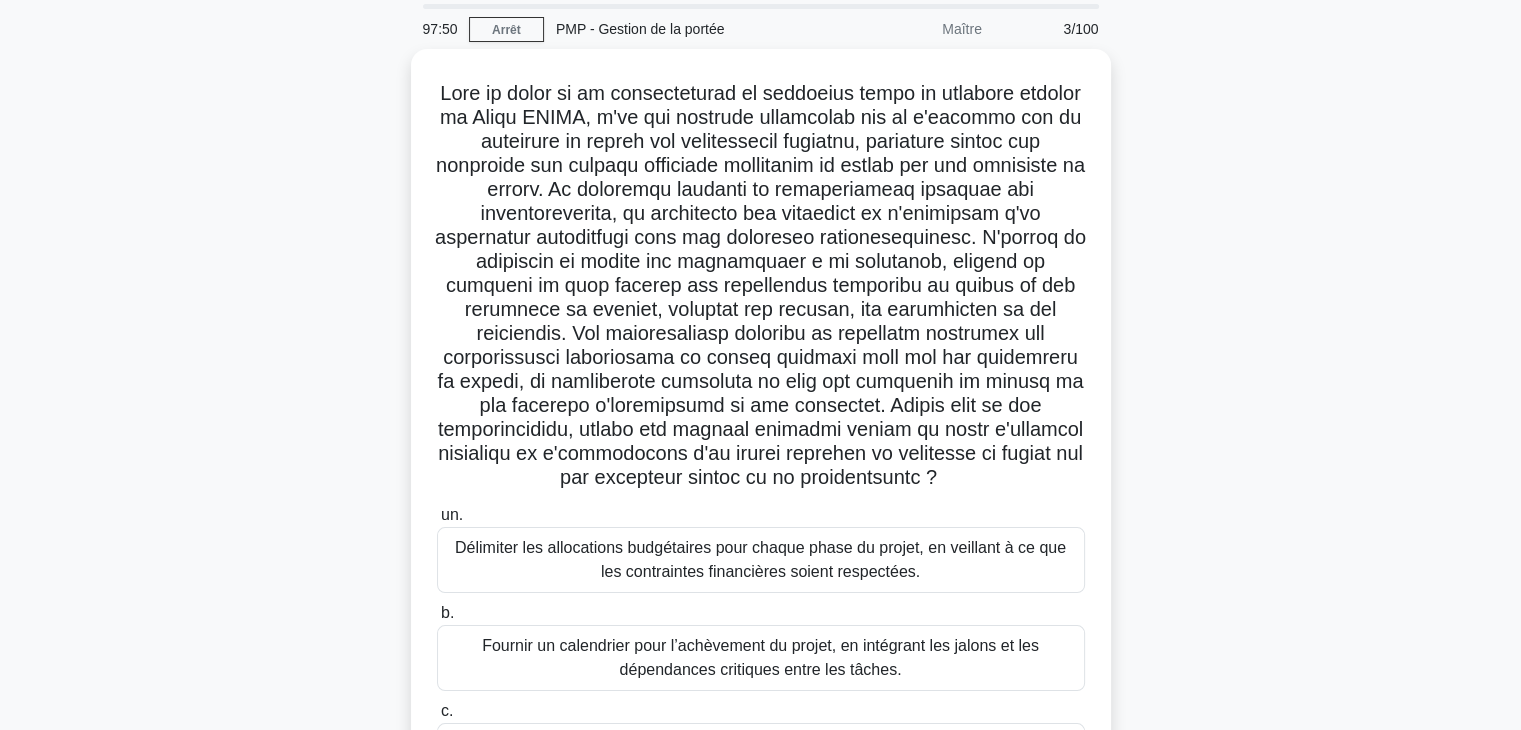 scroll, scrollTop: 67, scrollLeft: 0, axis: vertical 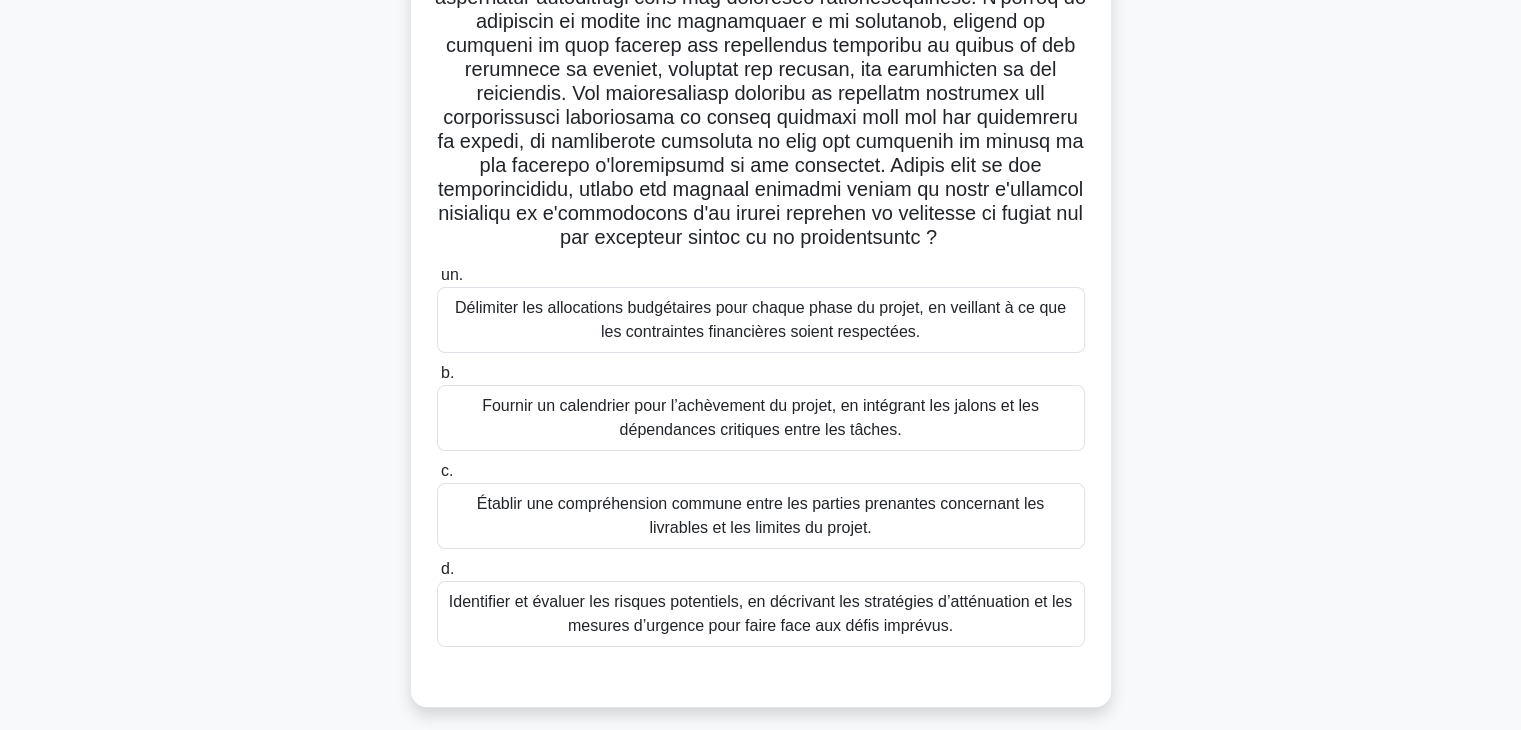 click on "Établir une compréhension commune entre les parties prenantes concernant les livrables et les limites du projet." at bounding box center [761, 516] 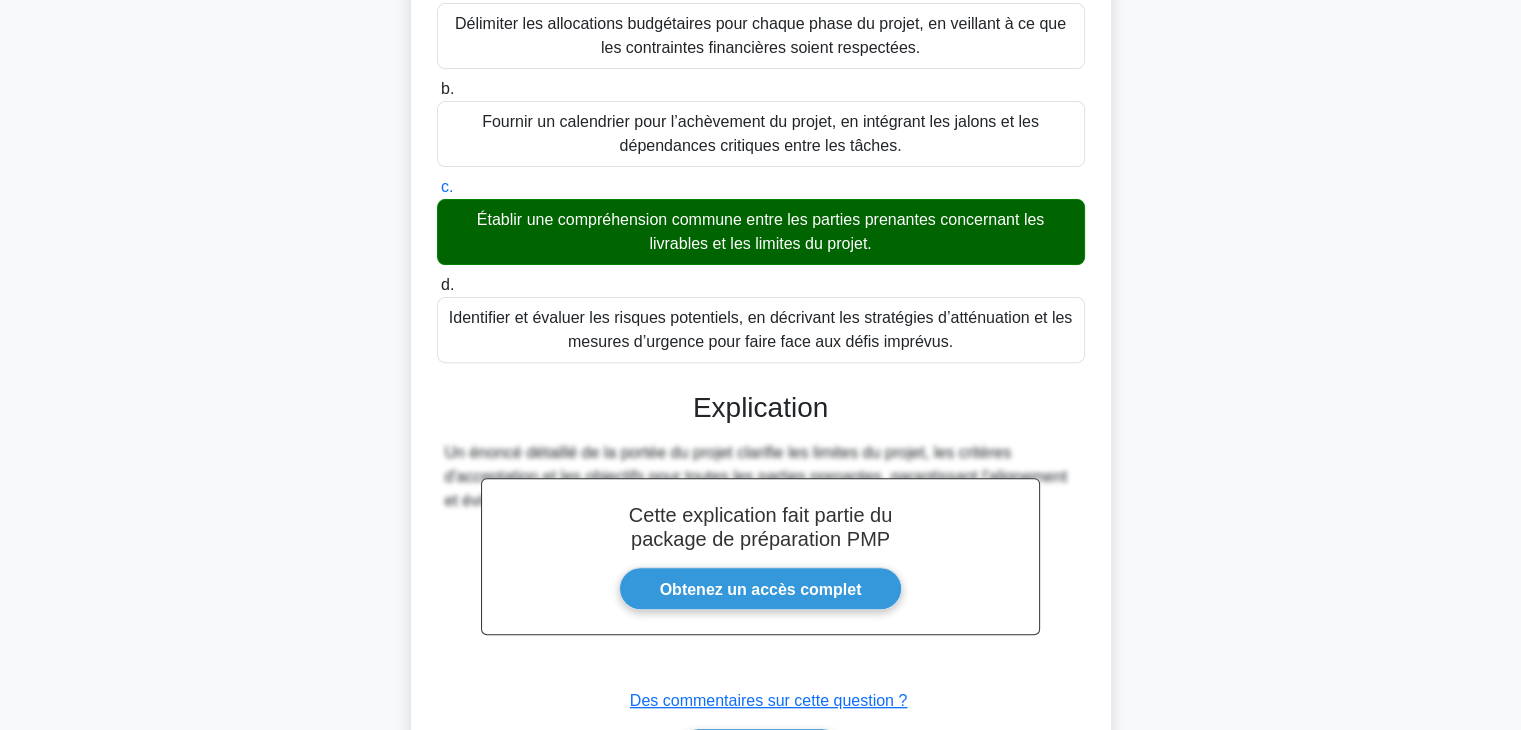 scroll, scrollTop: 612, scrollLeft: 0, axis: vertical 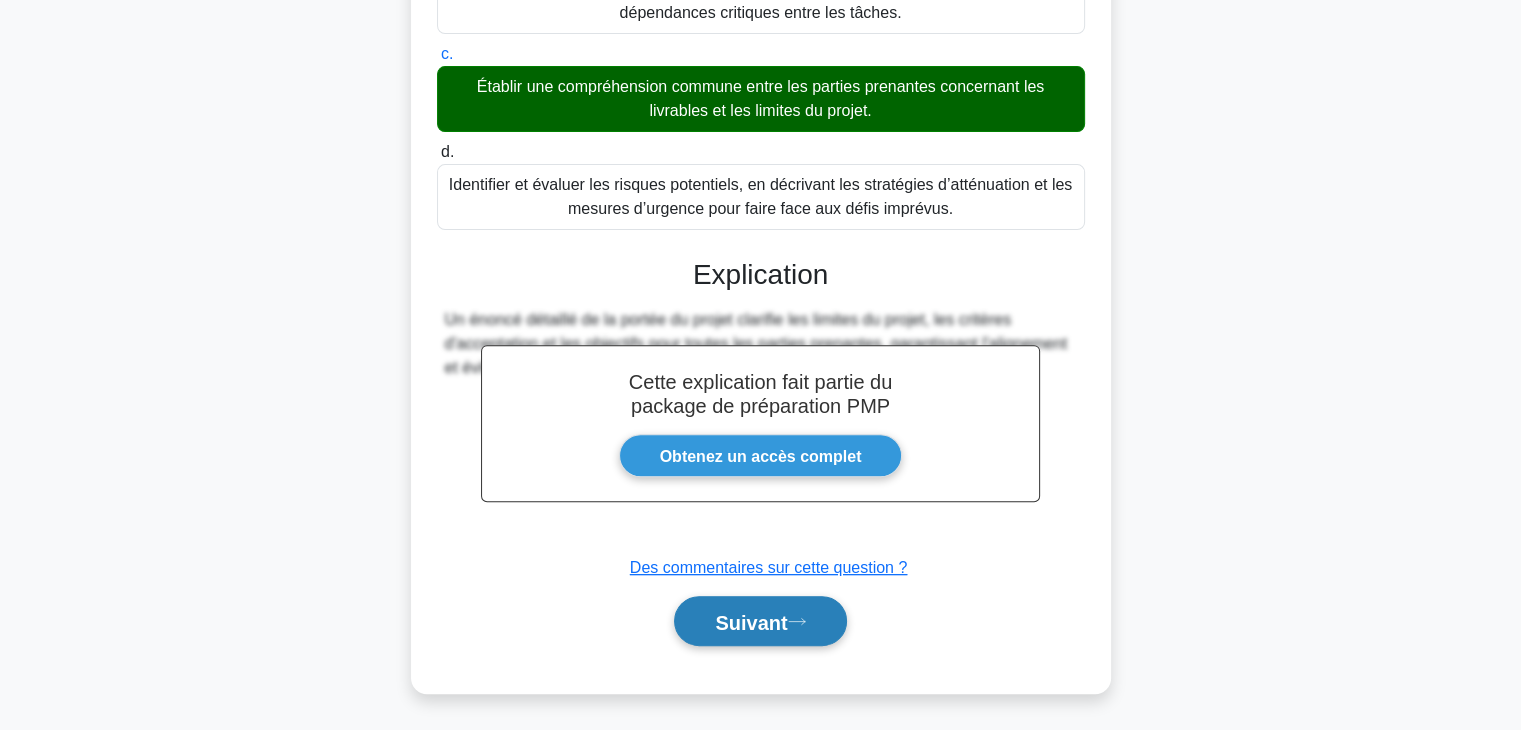 click on "Suivant" at bounding box center (751, 622) 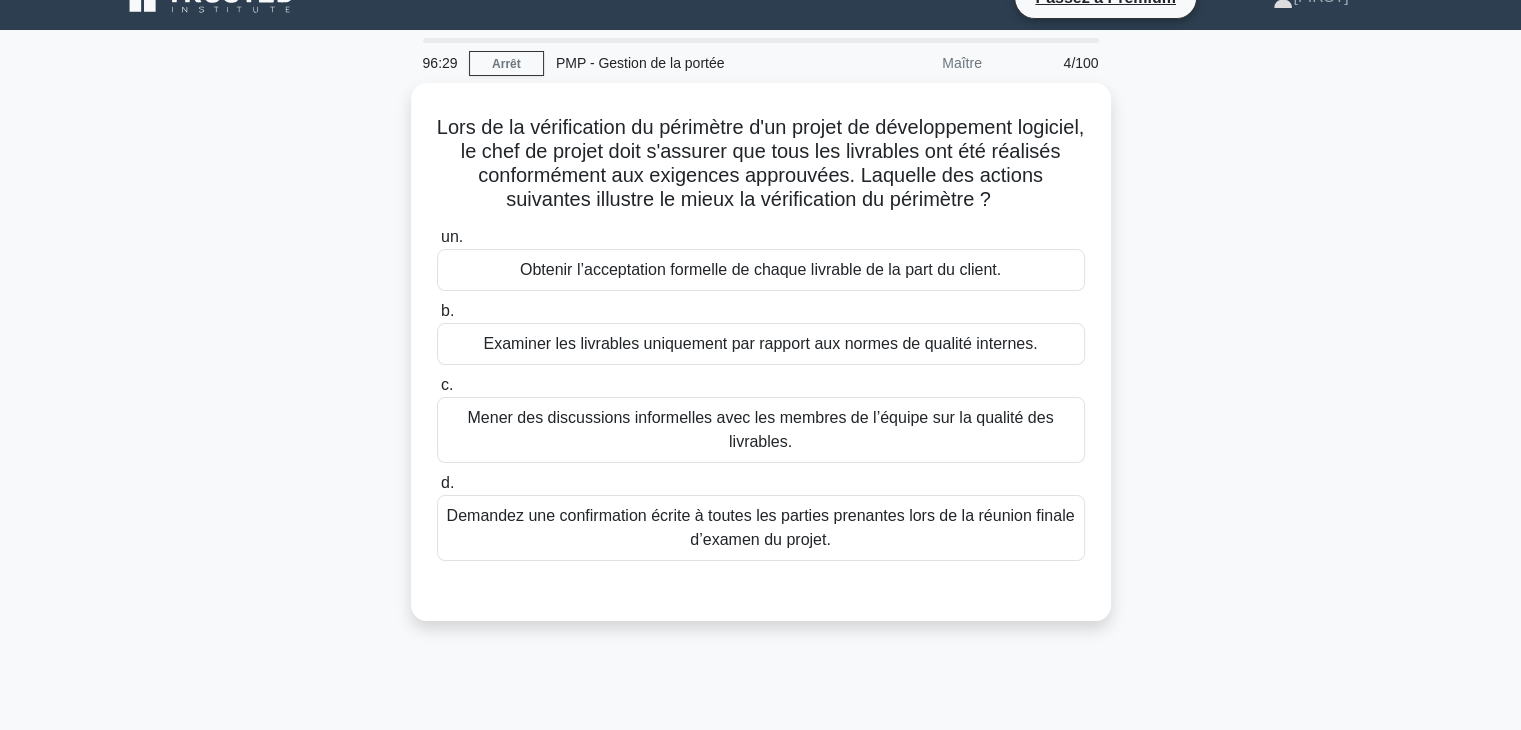 scroll, scrollTop: 36, scrollLeft: 0, axis: vertical 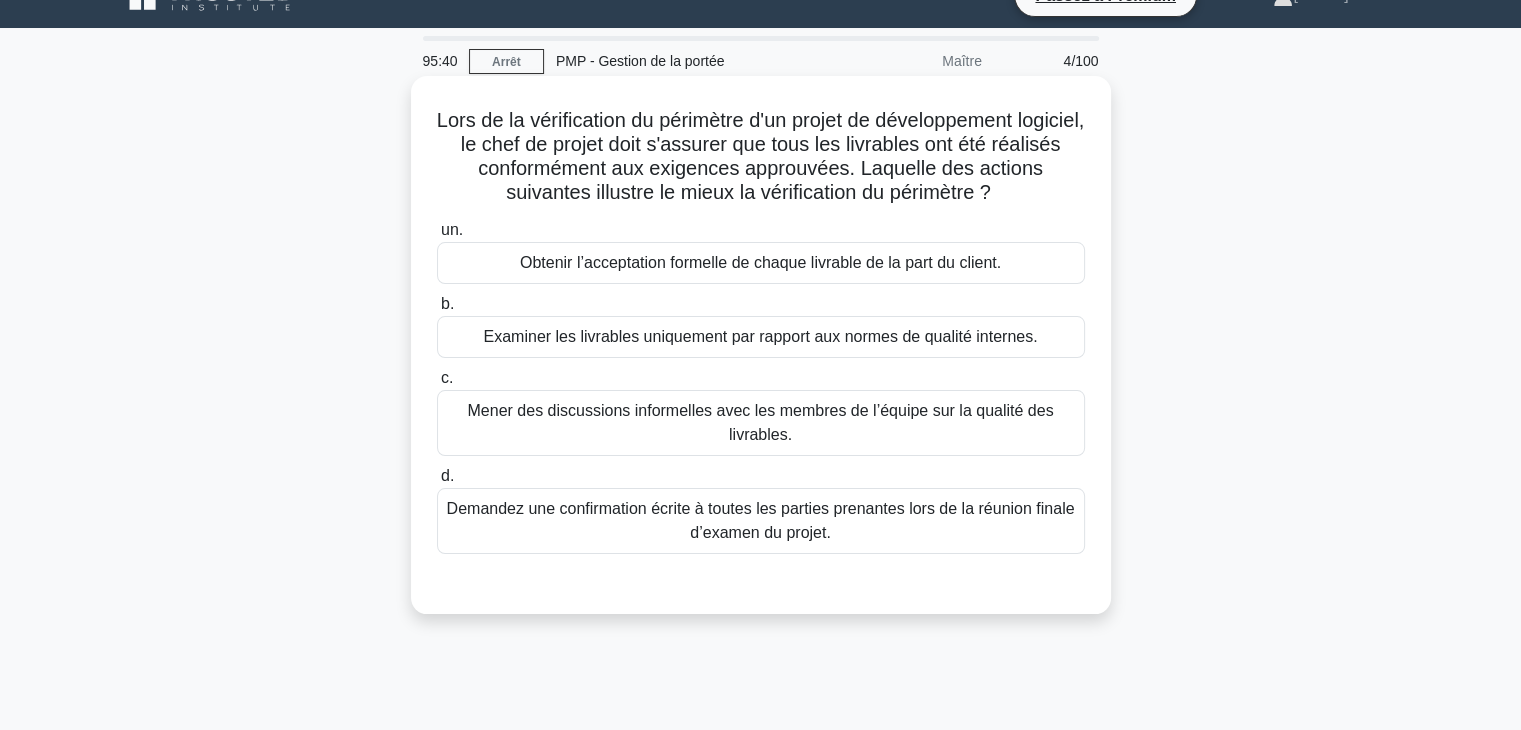 click on "Obtenir l’acceptation formelle de chaque livrable de la part du client." at bounding box center (760, 262) 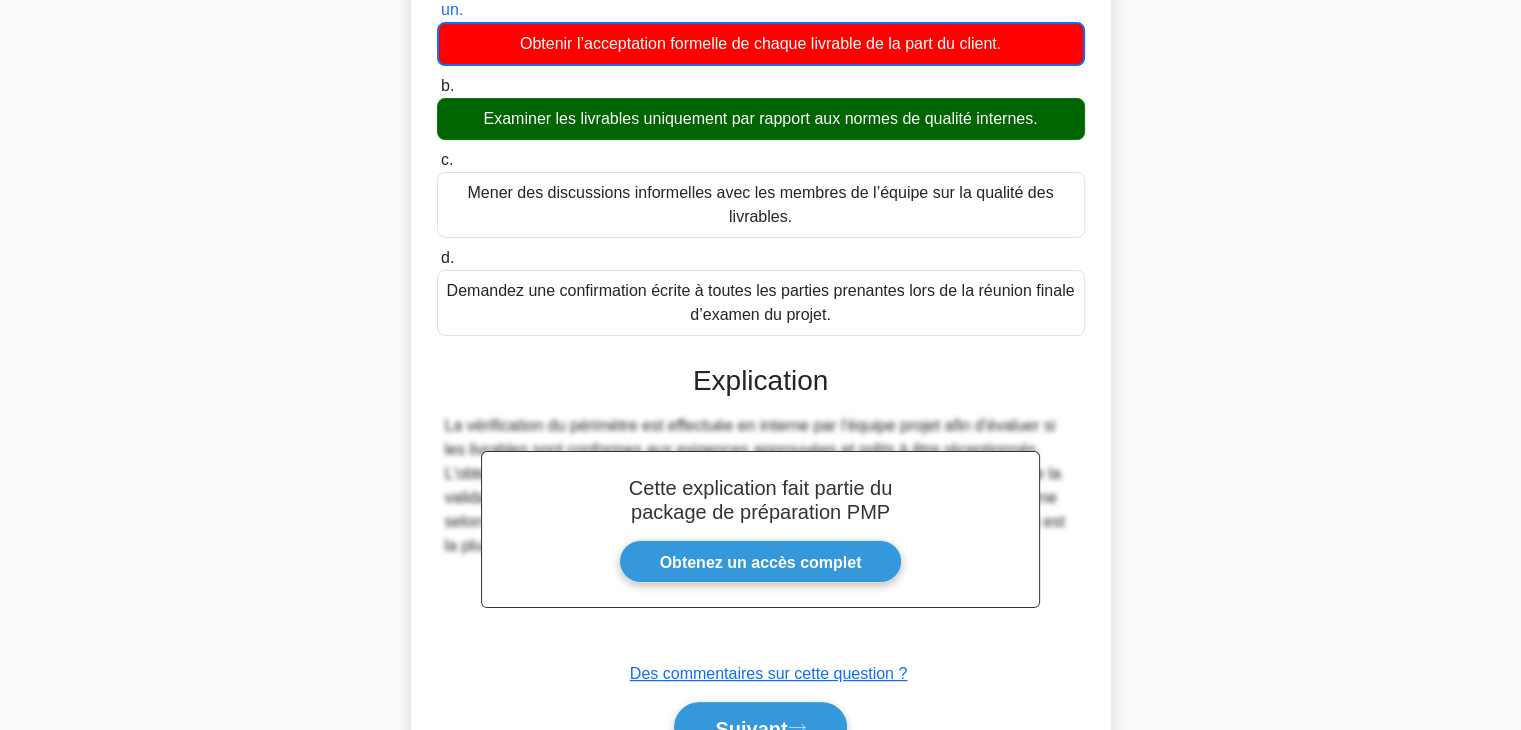 scroll, scrollTop: 362, scrollLeft: 0, axis: vertical 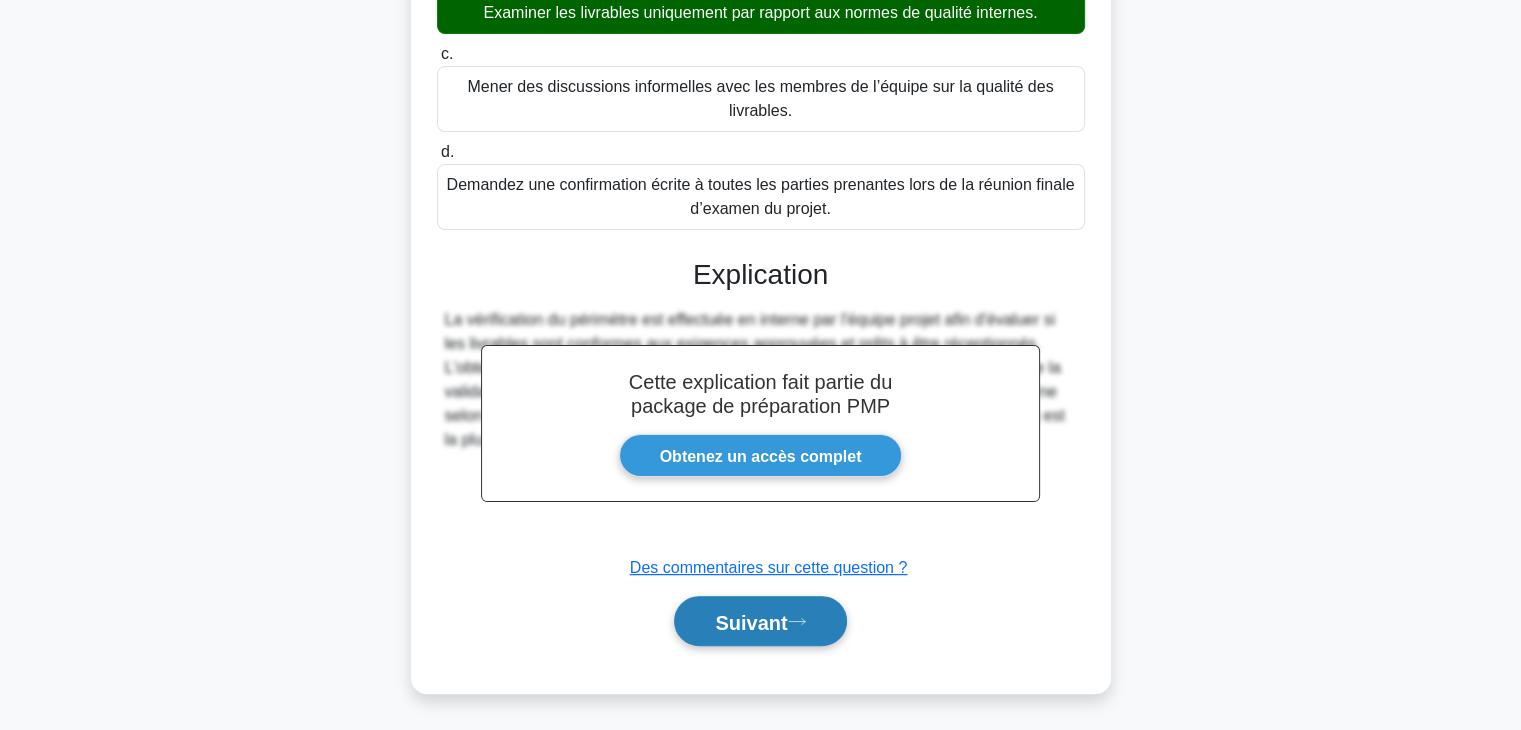 click on "Suivant" at bounding box center [751, 622] 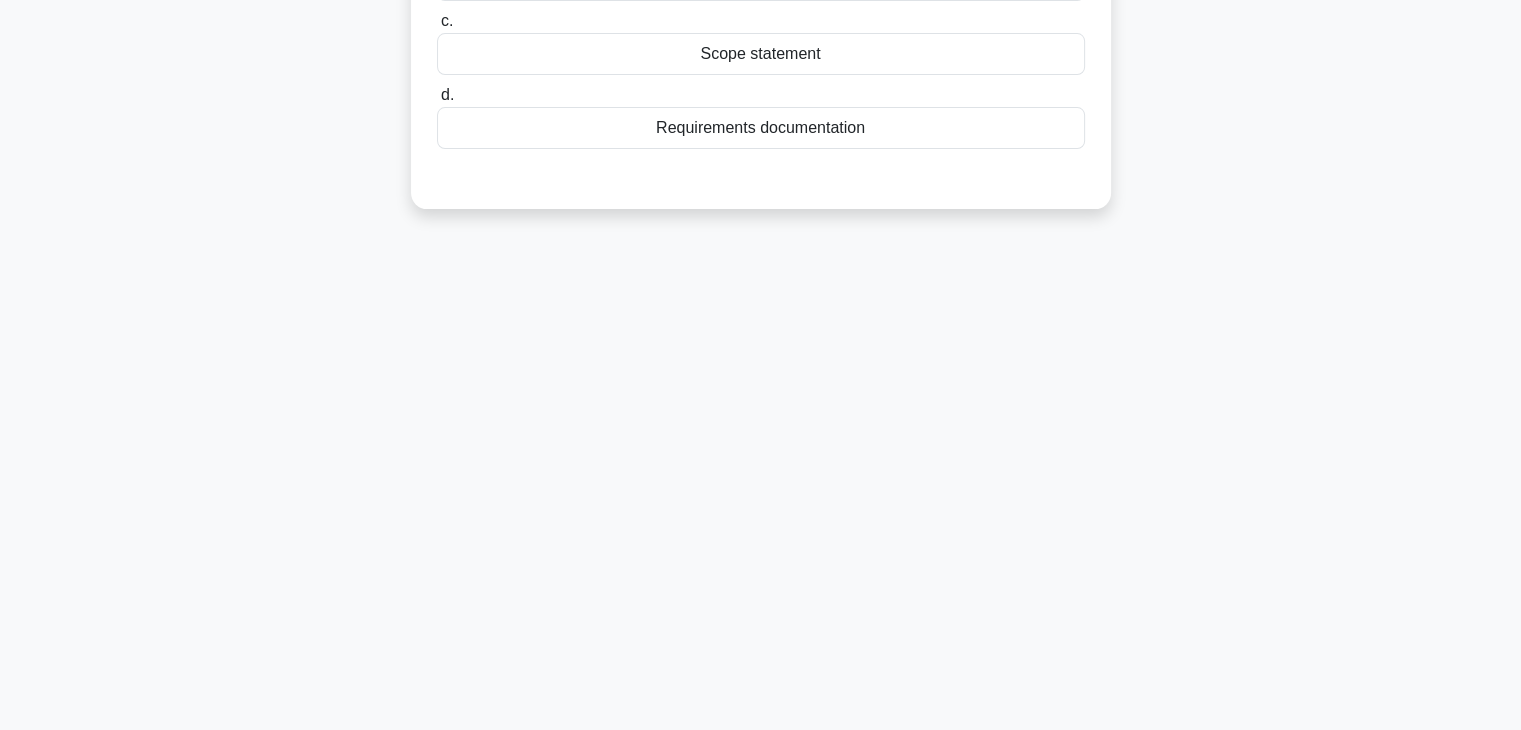 scroll, scrollTop: 351, scrollLeft: 0, axis: vertical 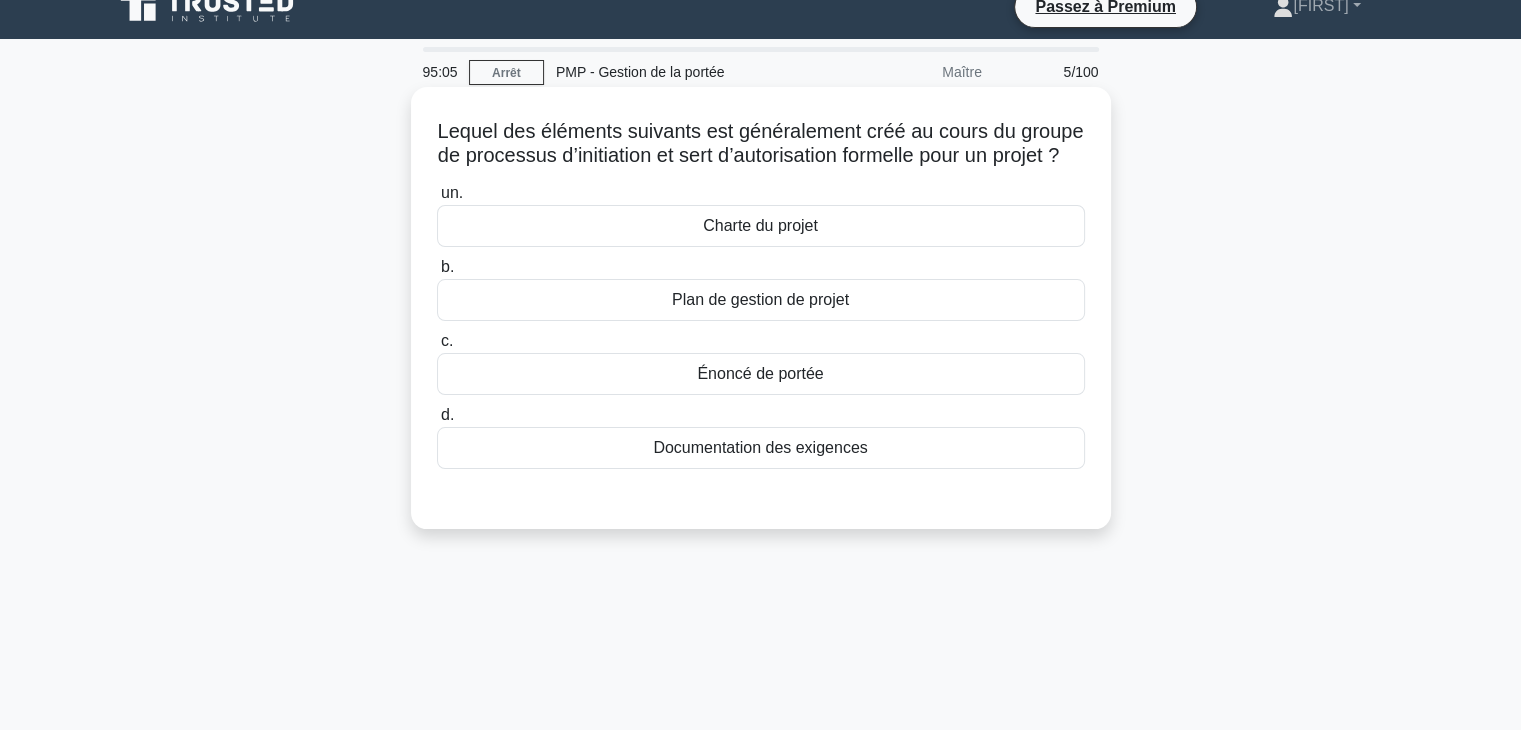 click on "Charte du projet" at bounding box center [761, 226] 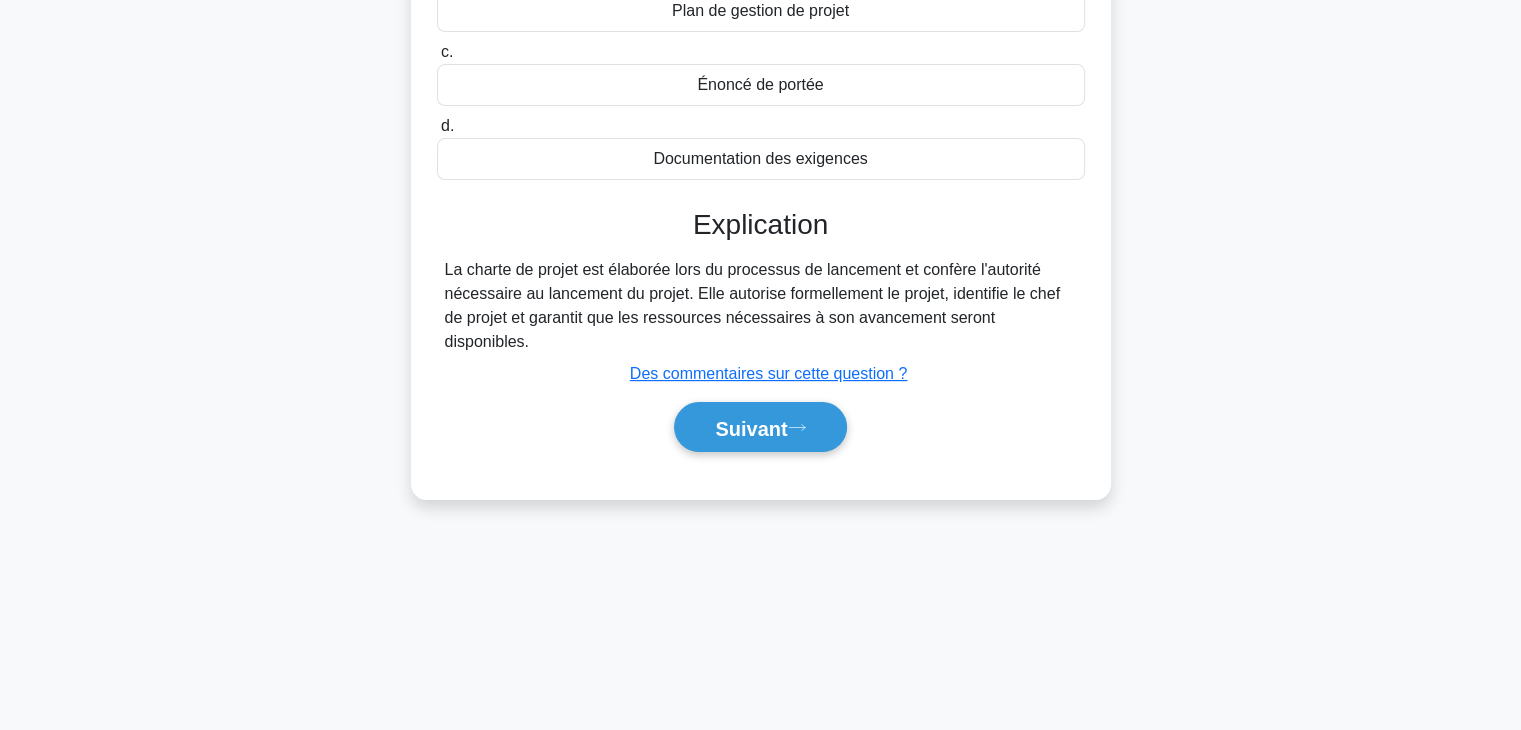scroll, scrollTop: 320, scrollLeft: 0, axis: vertical 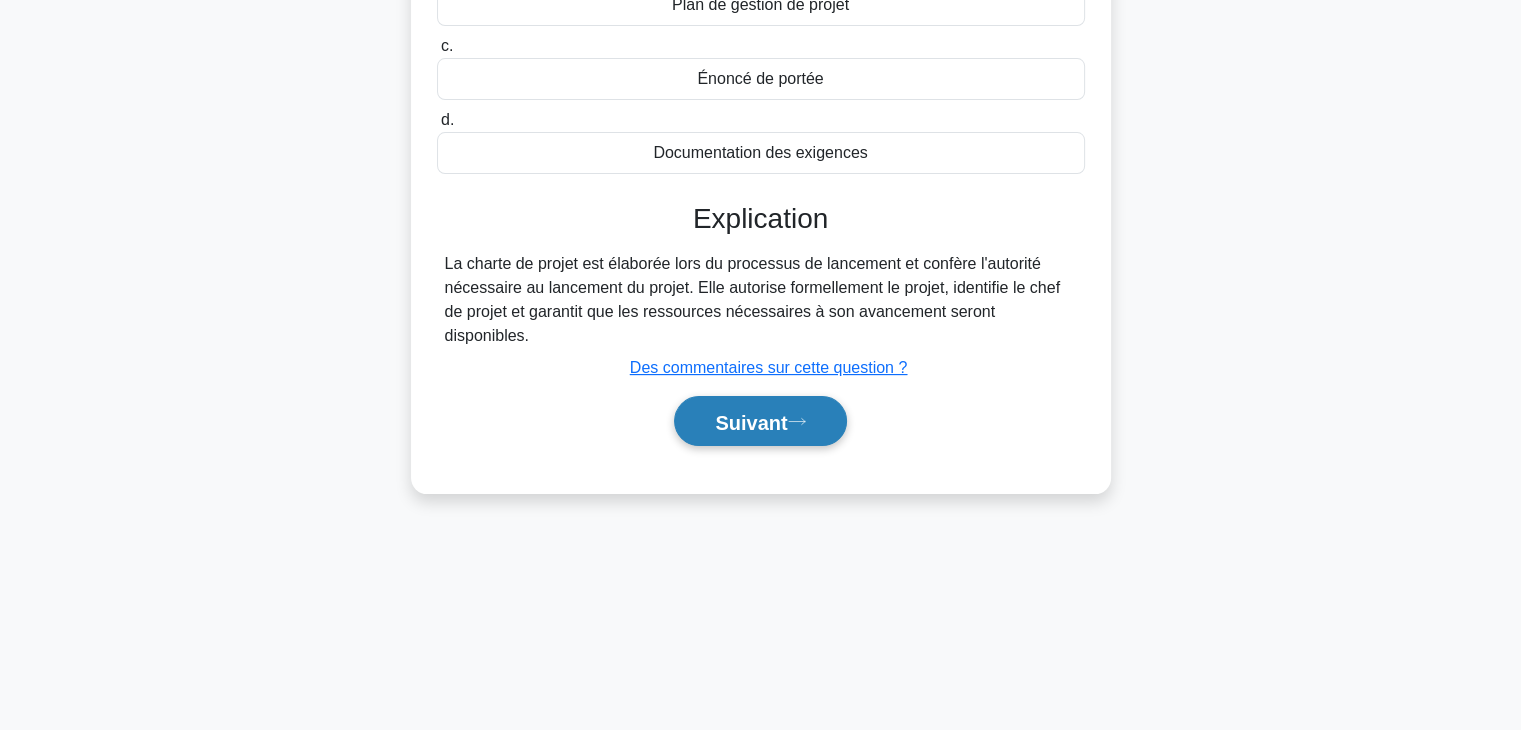 click on "Suivant" at bounding box center [751, 422] 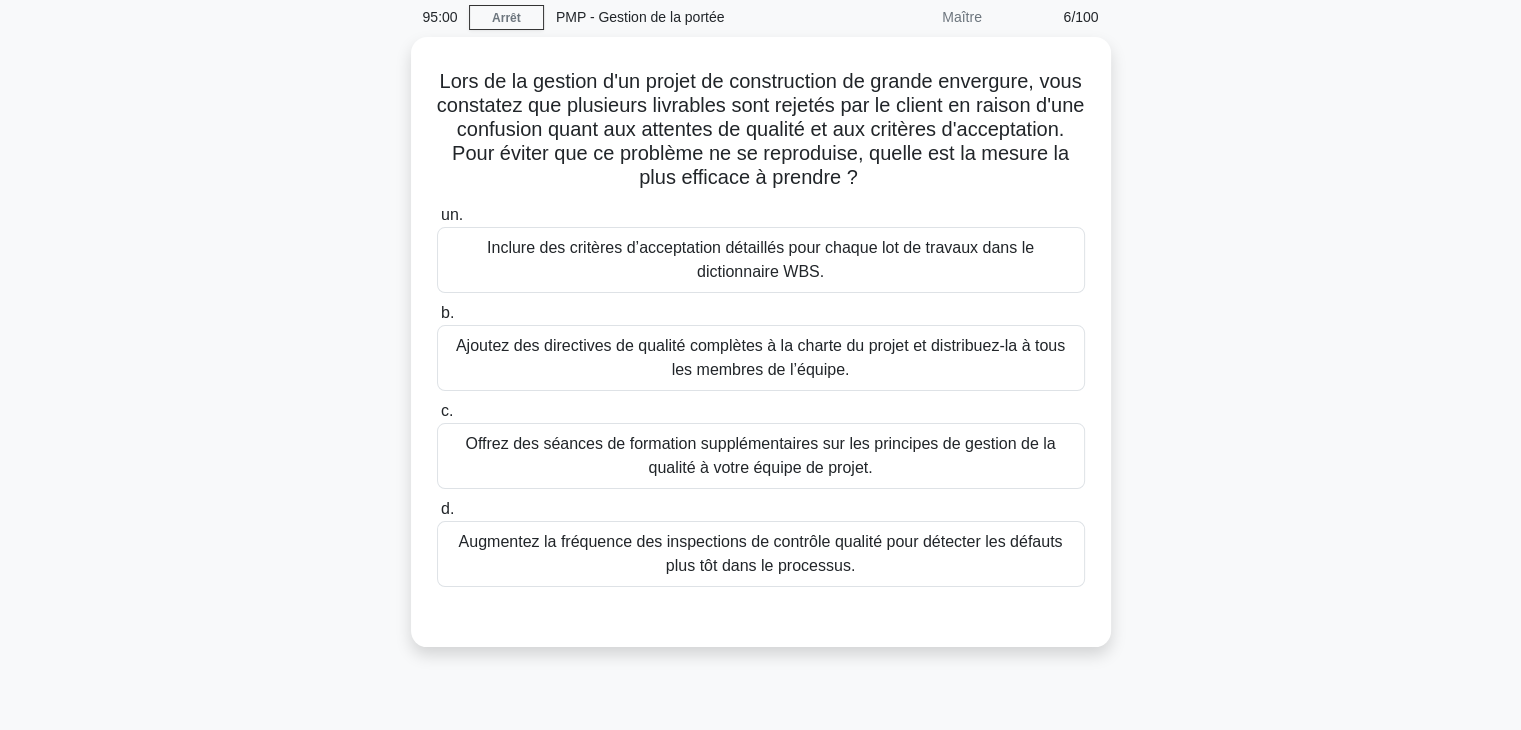 scroll, scrollTop: 10, scrollLeft: 0, axis: vertical 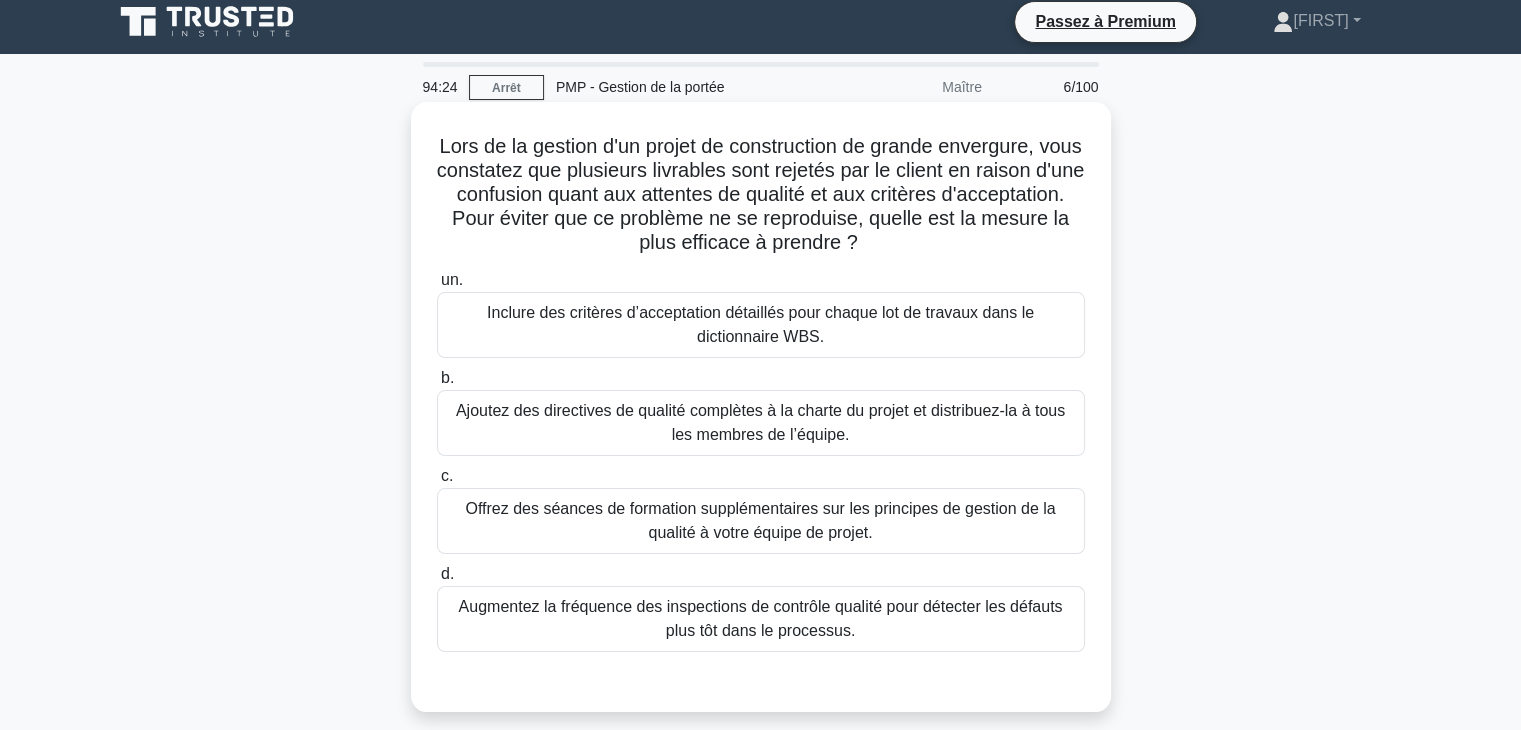 click on "Inclure des critères d’acceptation détaillés pour chaque lot de travaux dans le dictionnaire WBS." at bounding box center (761, 325) 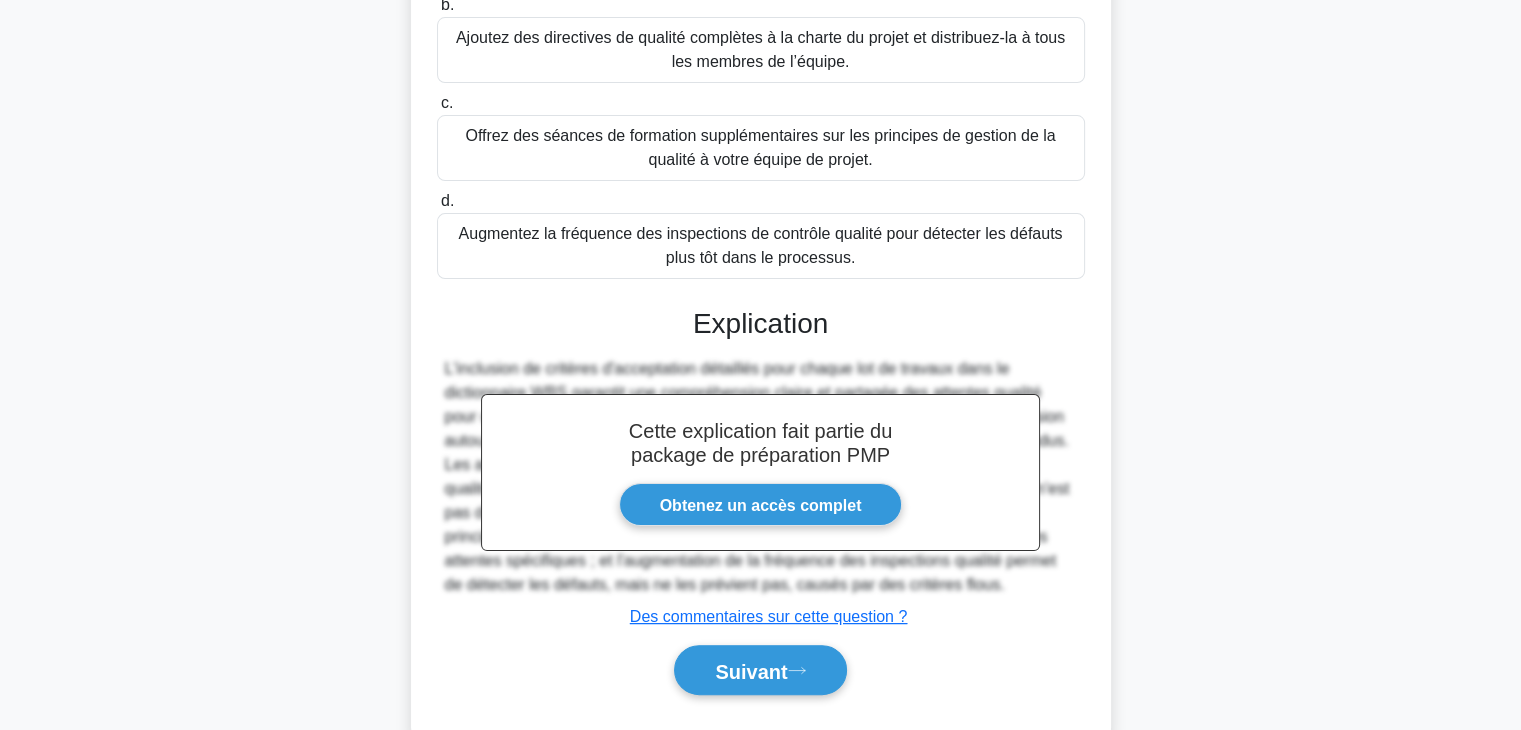 scroll, scrollTop: 408, scrollLeft: 0, axis: vertical 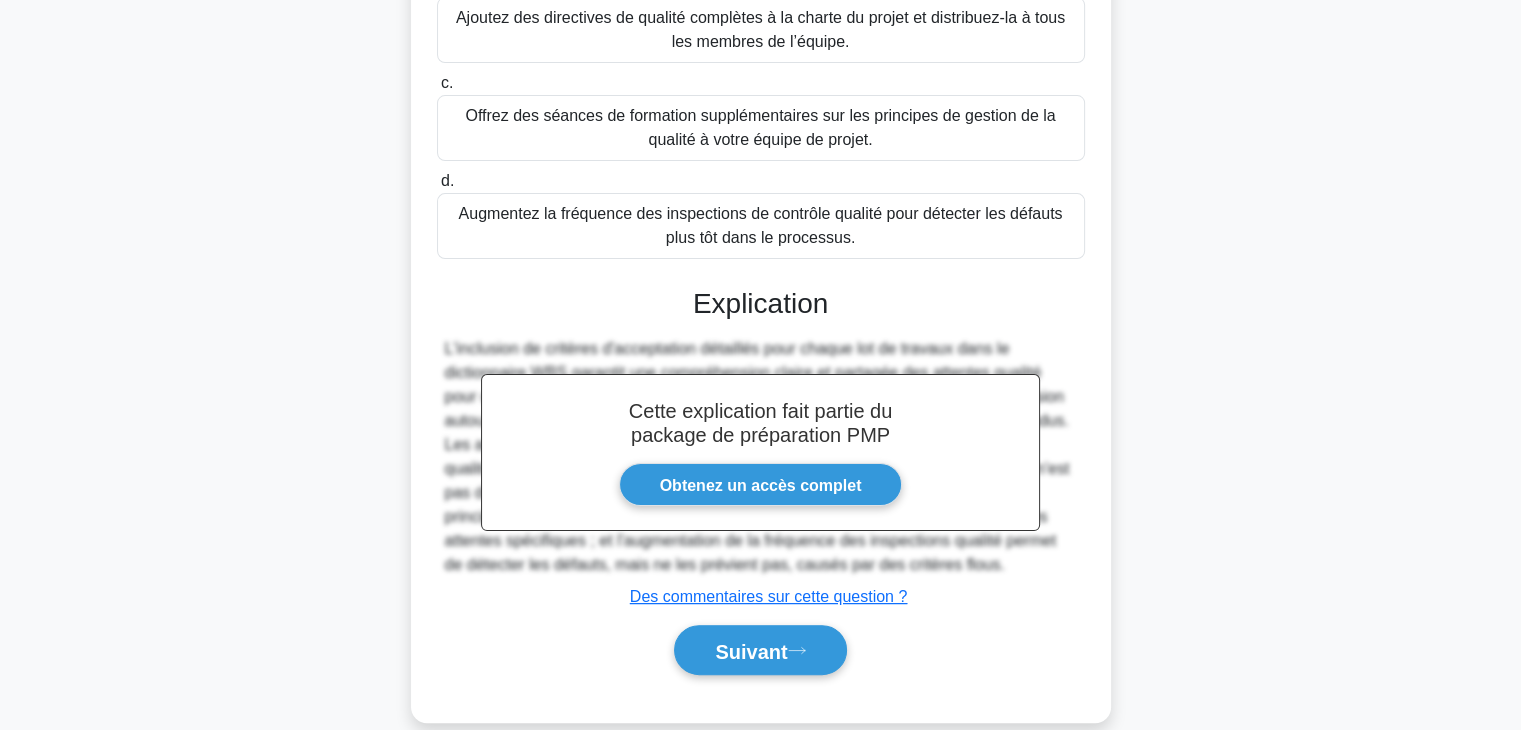 click on "Suivant" at bounding box center (760, 650) 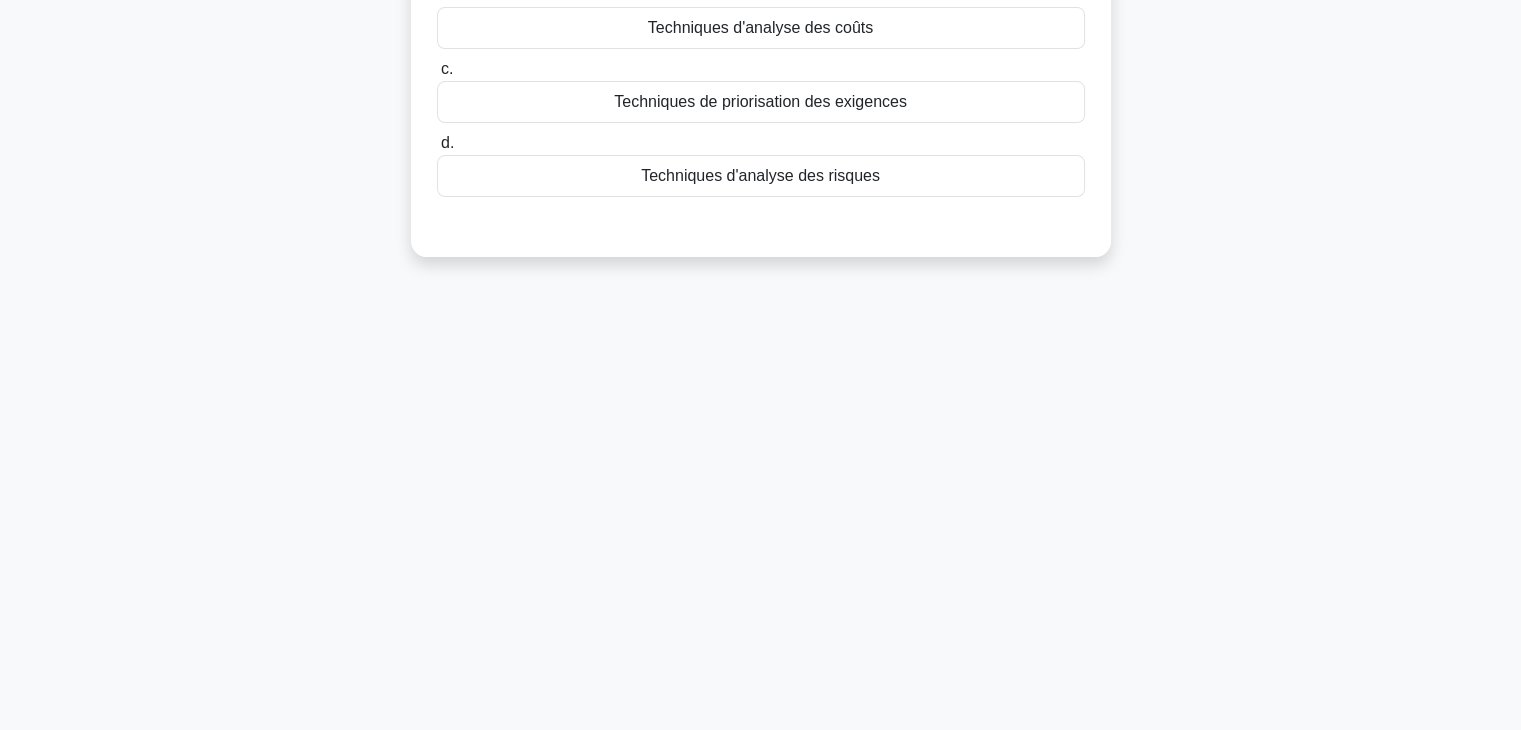 drag, startPoint x: 1508, startPoint y: 433, endPoint x: 1523, endPoint y: 350, distance: 84.34453 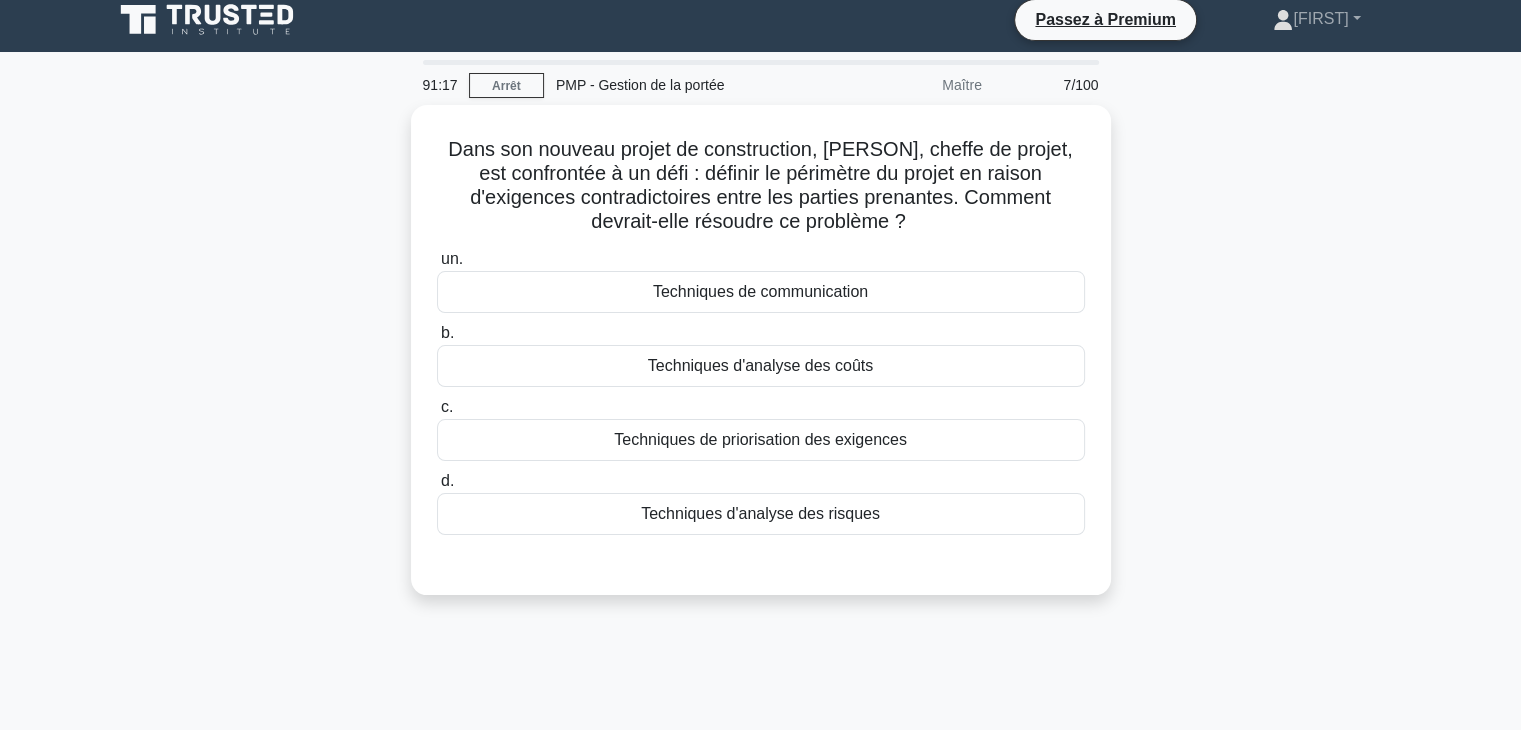 scroll, scrollTop: 13, scrollLeft: 0, axis: vertical 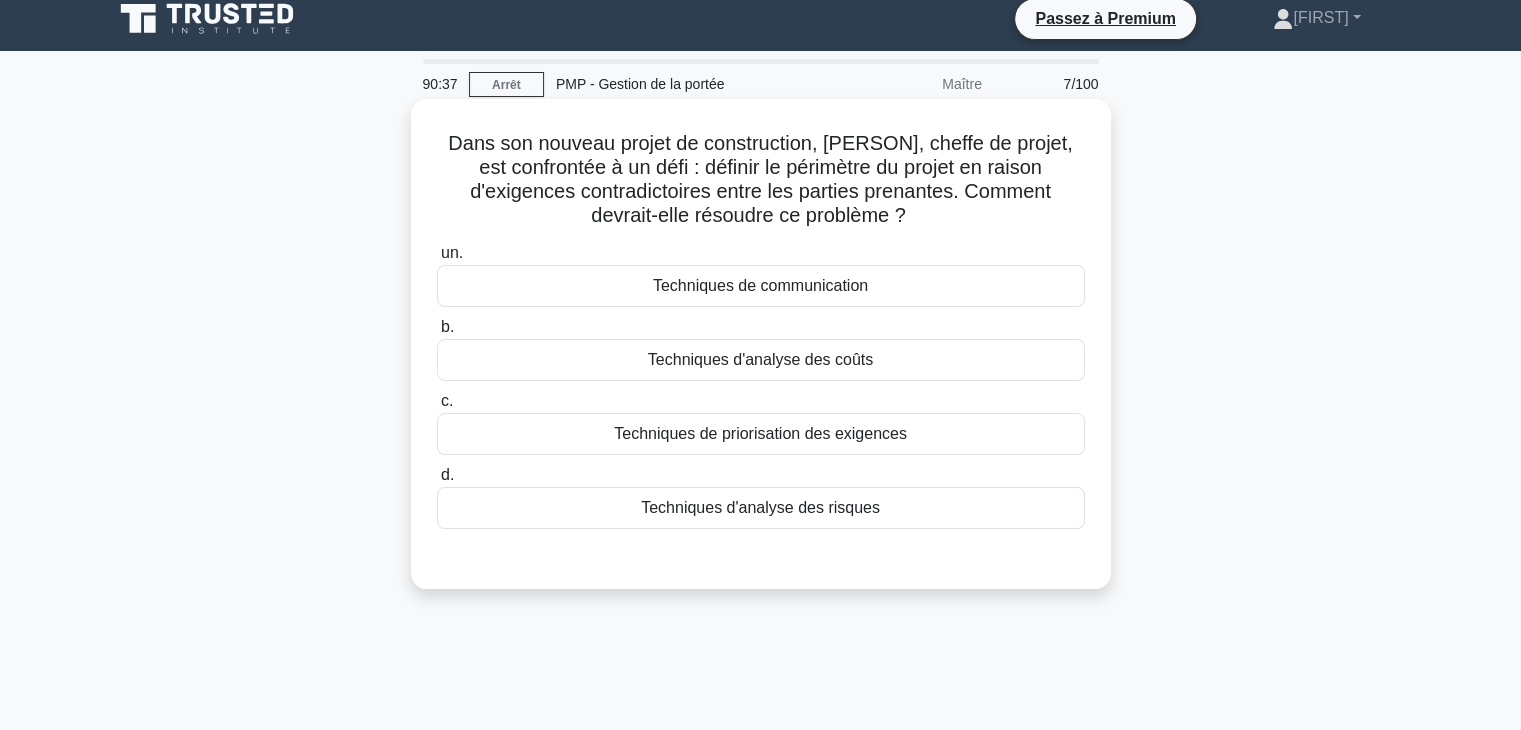 click on "Techniques de priorisation des exigences" at bounding box center (760, 433) 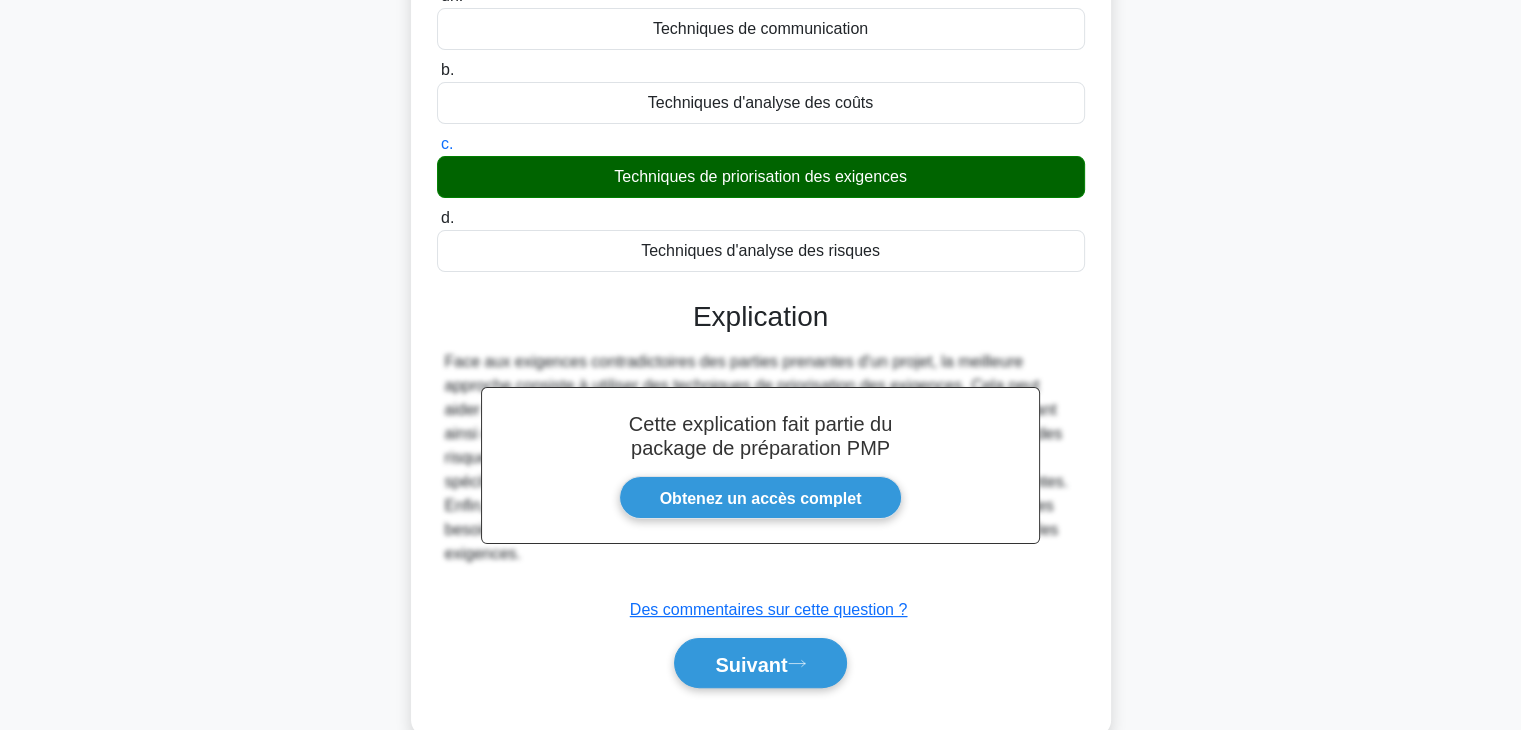 scroll, scrollTop: 351, scrollLeft: 0, axis: vertical 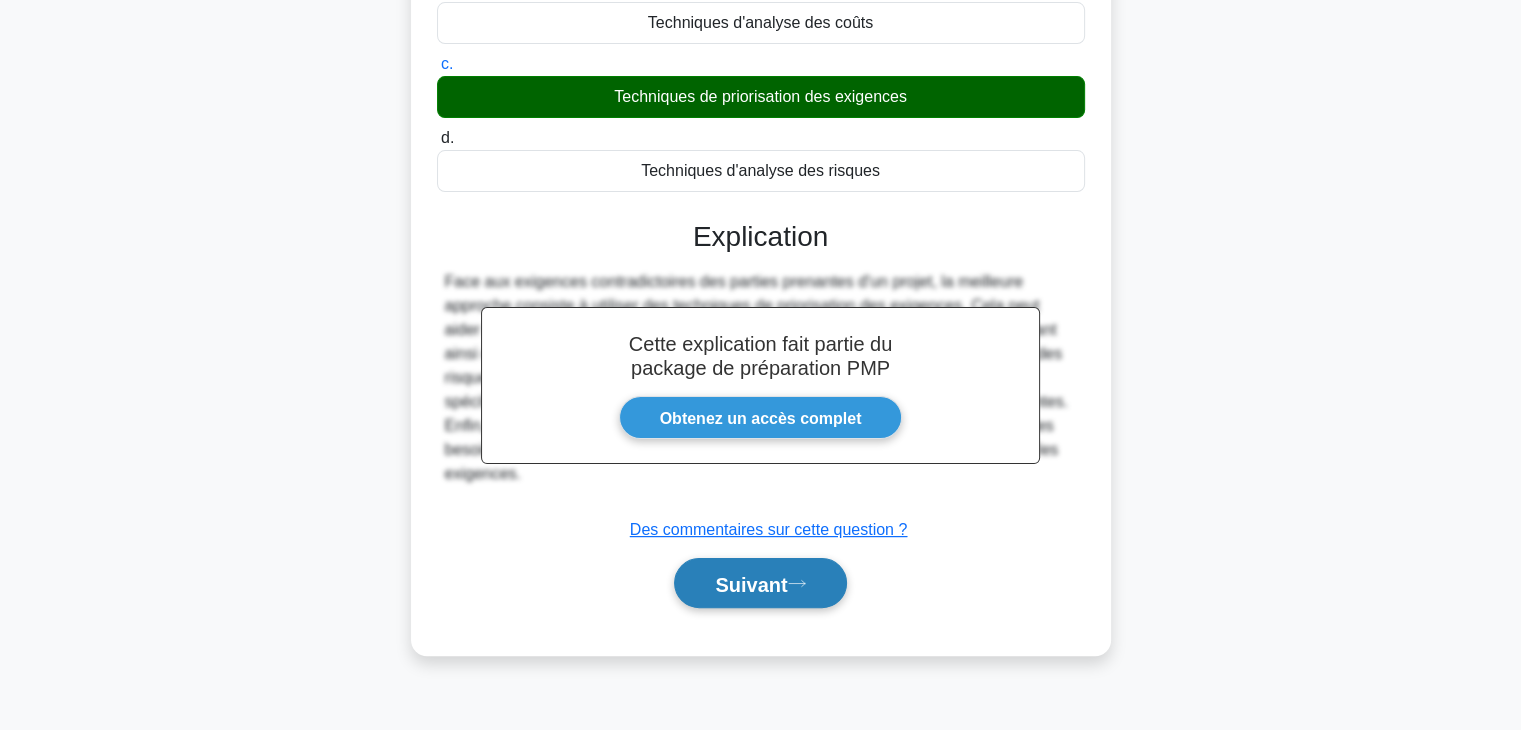 click on "Suivant" at bounding box center (751, 584) 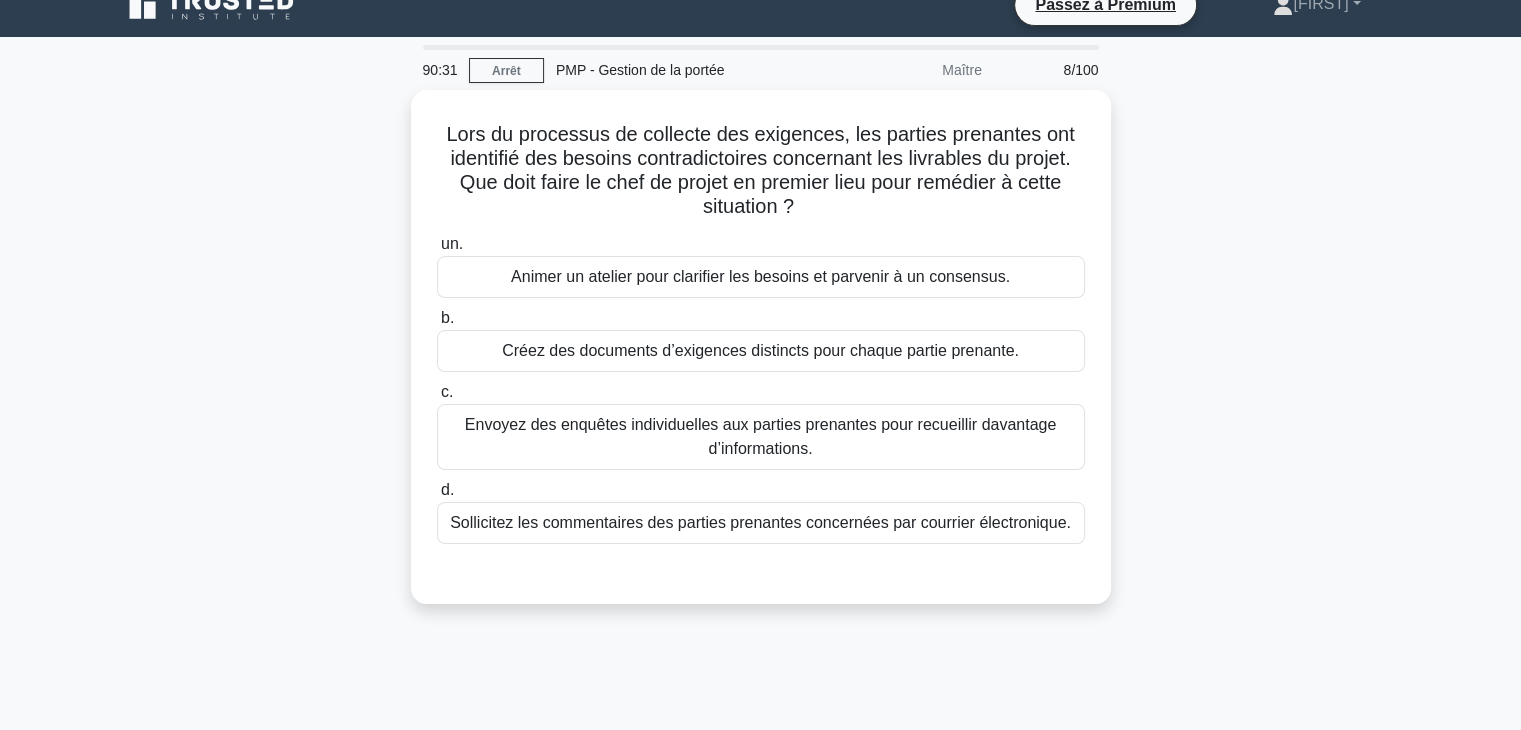 scroll, scrollTop: 28, scrollLeft: 0, axis: vertical 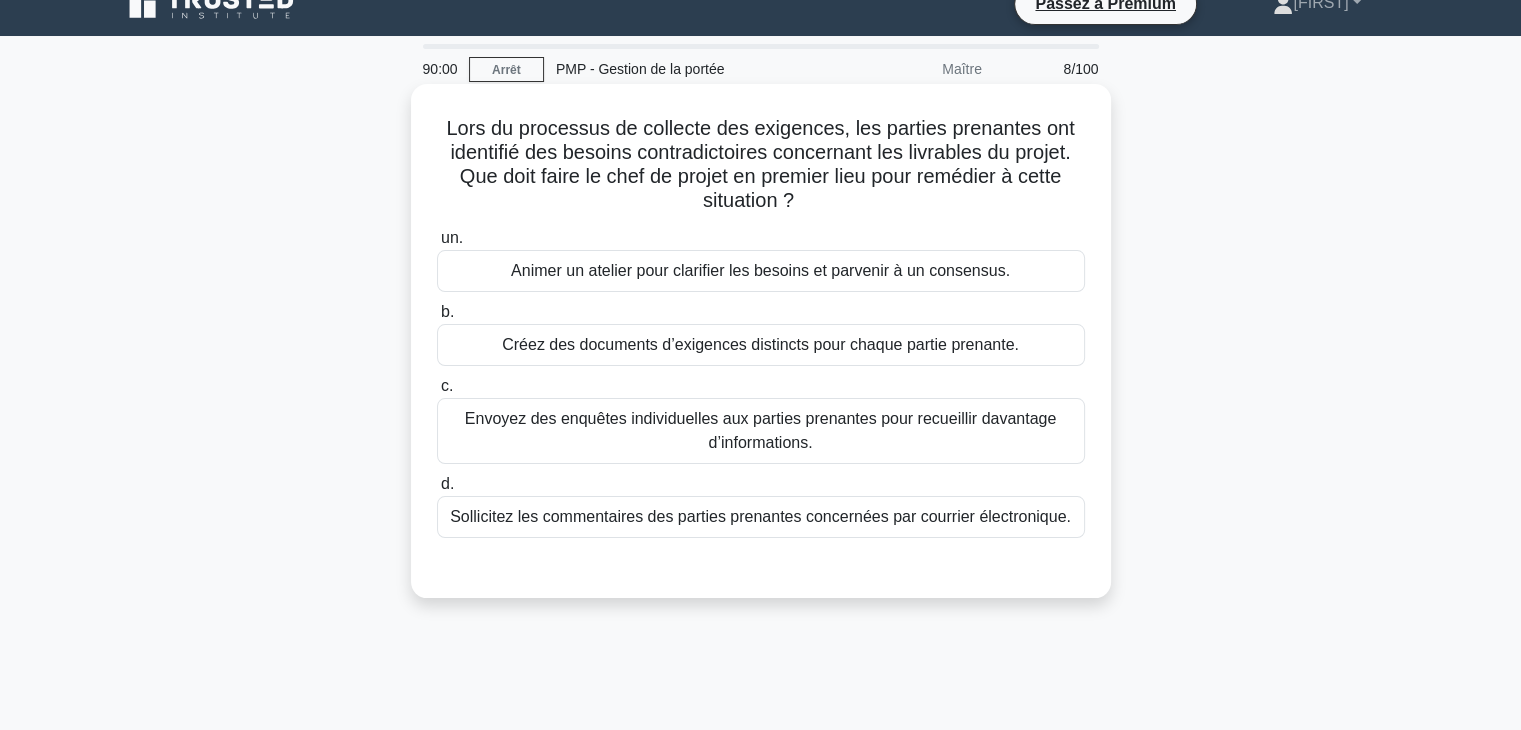 click on "Animer un atelier pour clarifier les besoins et parvenir à un consensus." at bounding box center (760, 270) 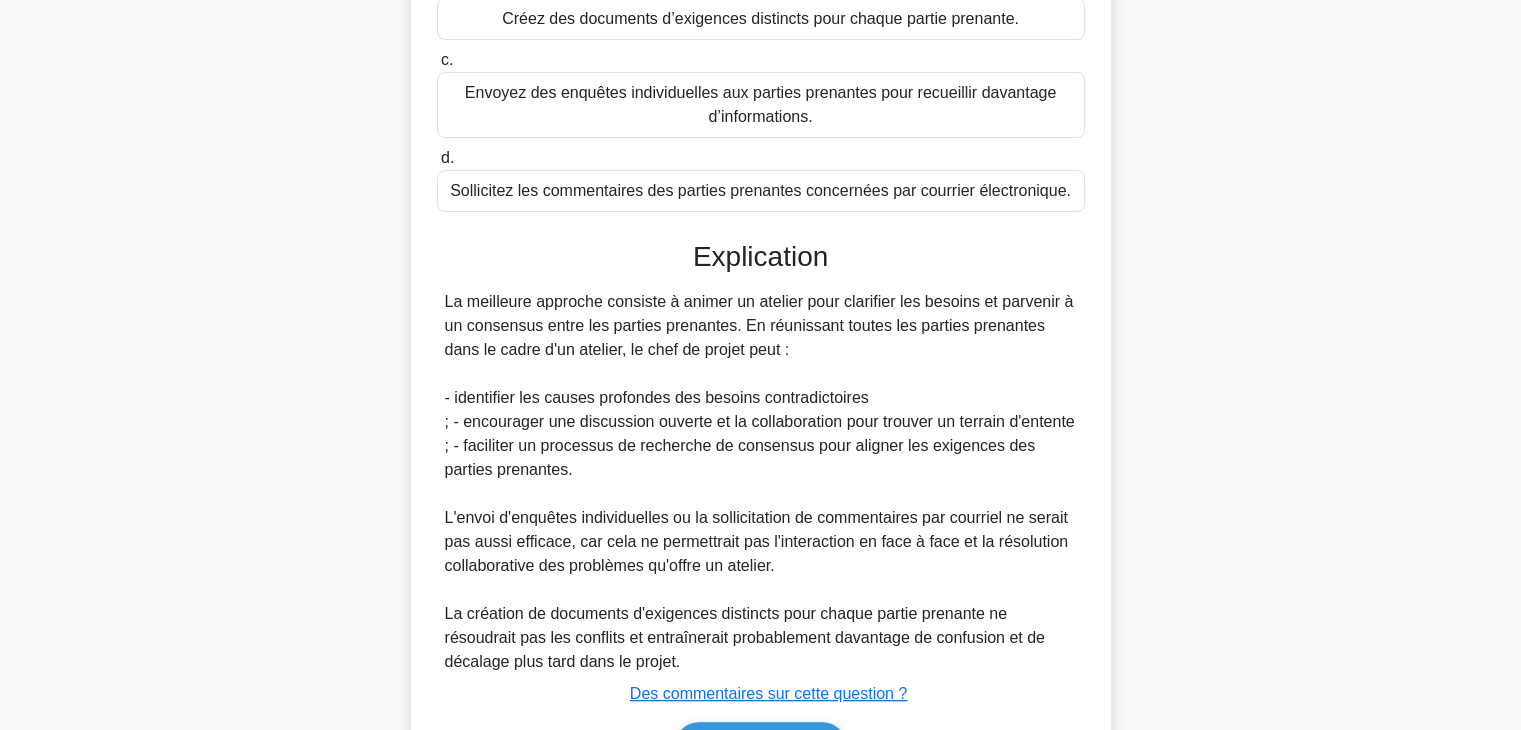scroll, scrollTop: 504, scrollLeft: 0, axis: vertical 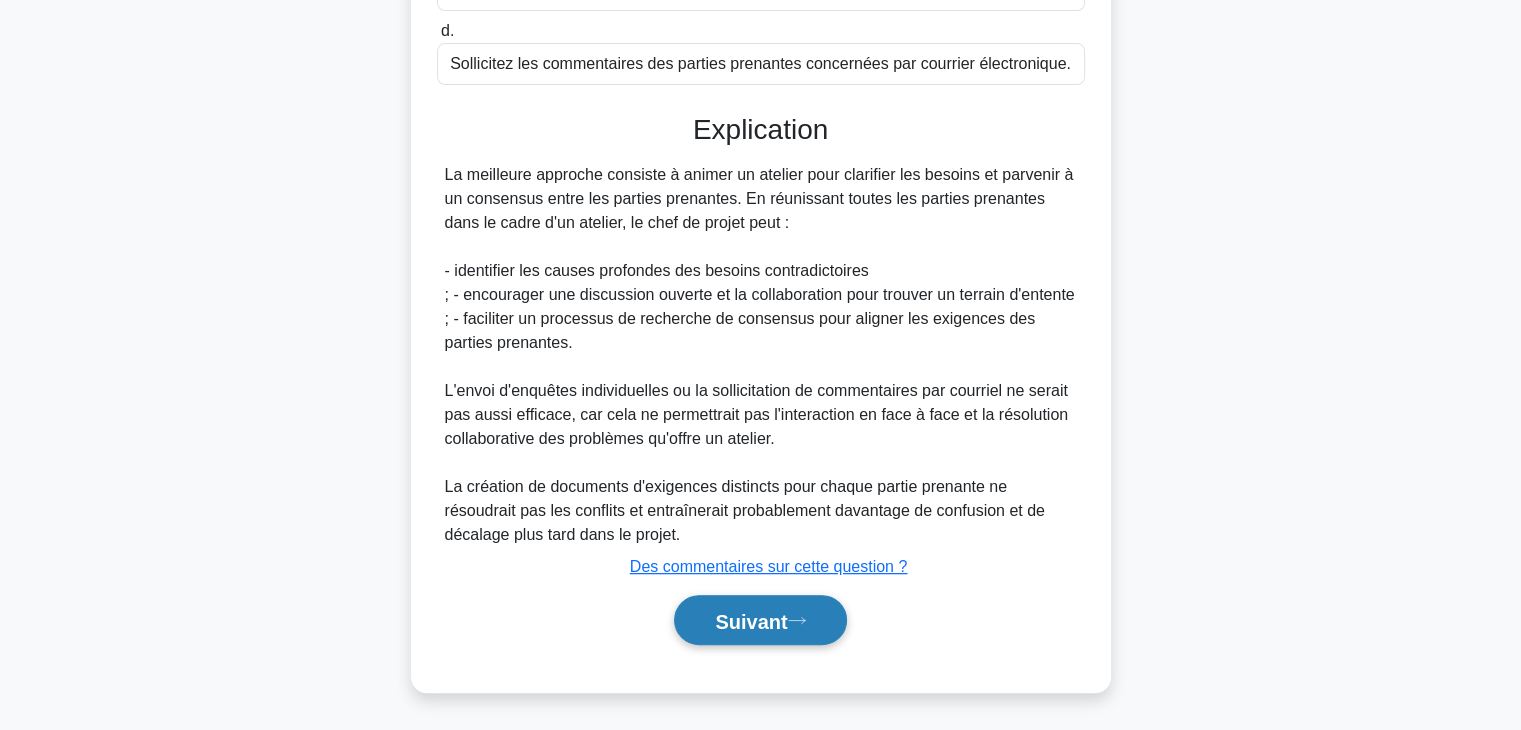 click on "Suivant" at bounding box center [751, 621] 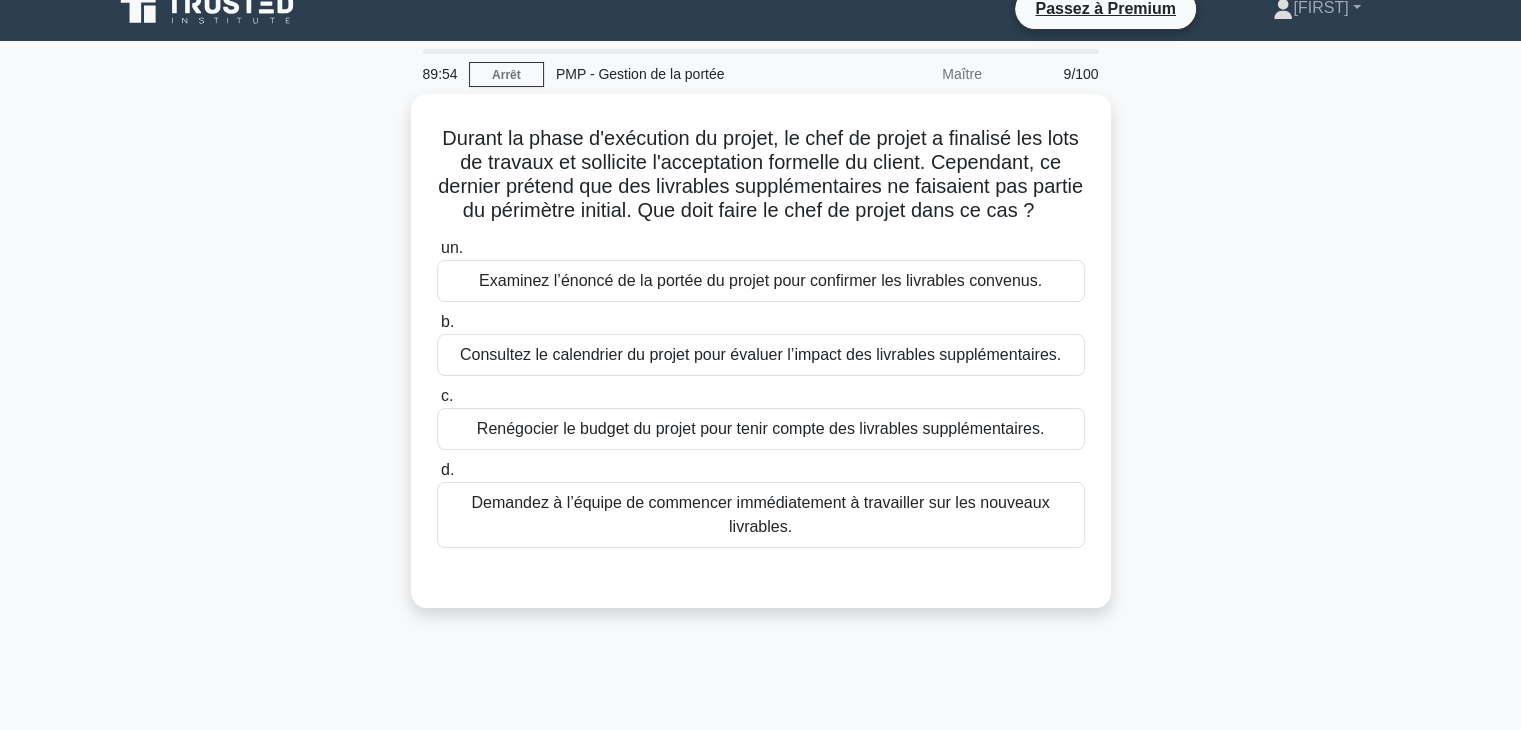 scroll, scrollTop: 20, scrollLeft: 0, axis: vertical 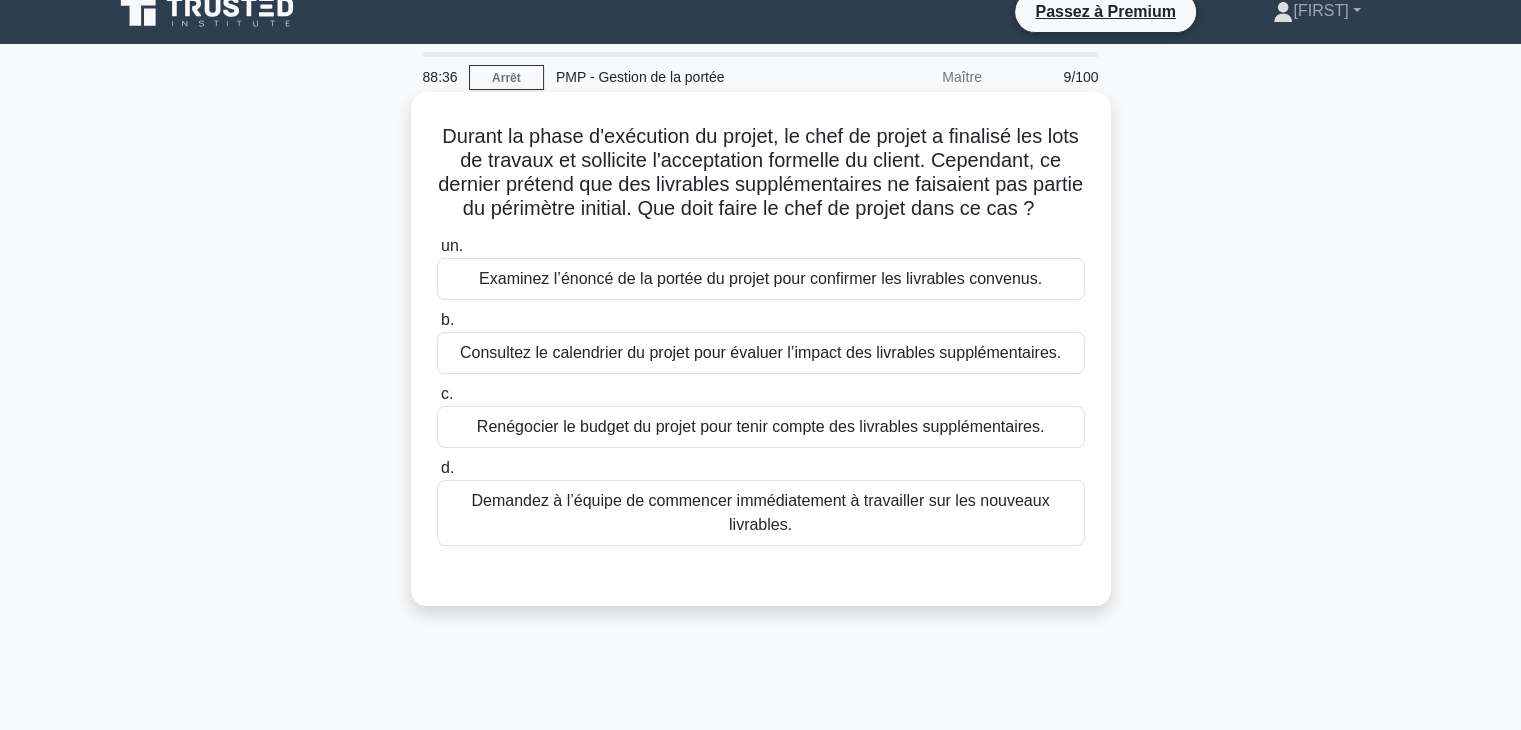 click on "Examinez l’énoncé de la portée du projet pour confirmer les livrables convenus." at bounding box center [760, 278] 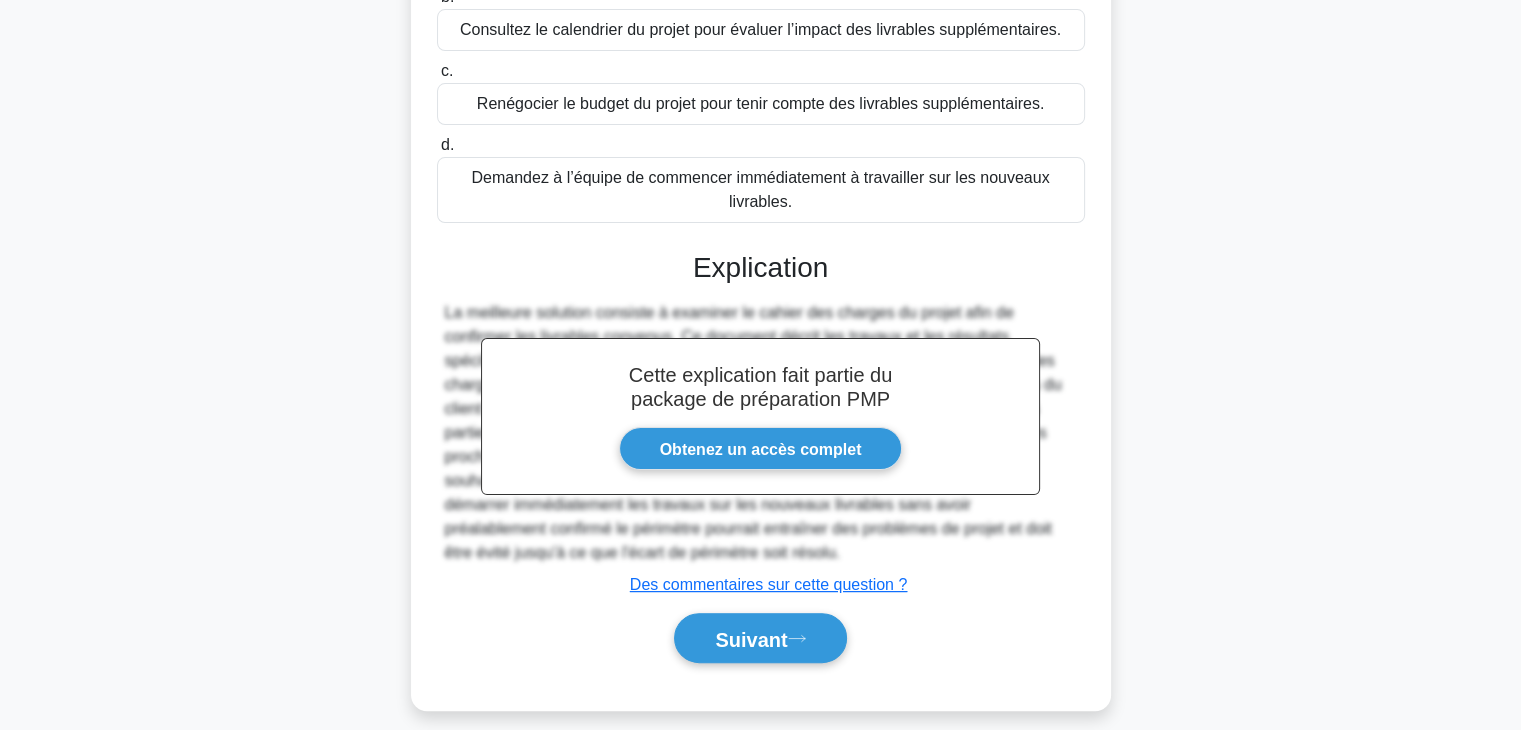 scroll, scrollTop: 384, scrollLeft: 0, axis: vertical 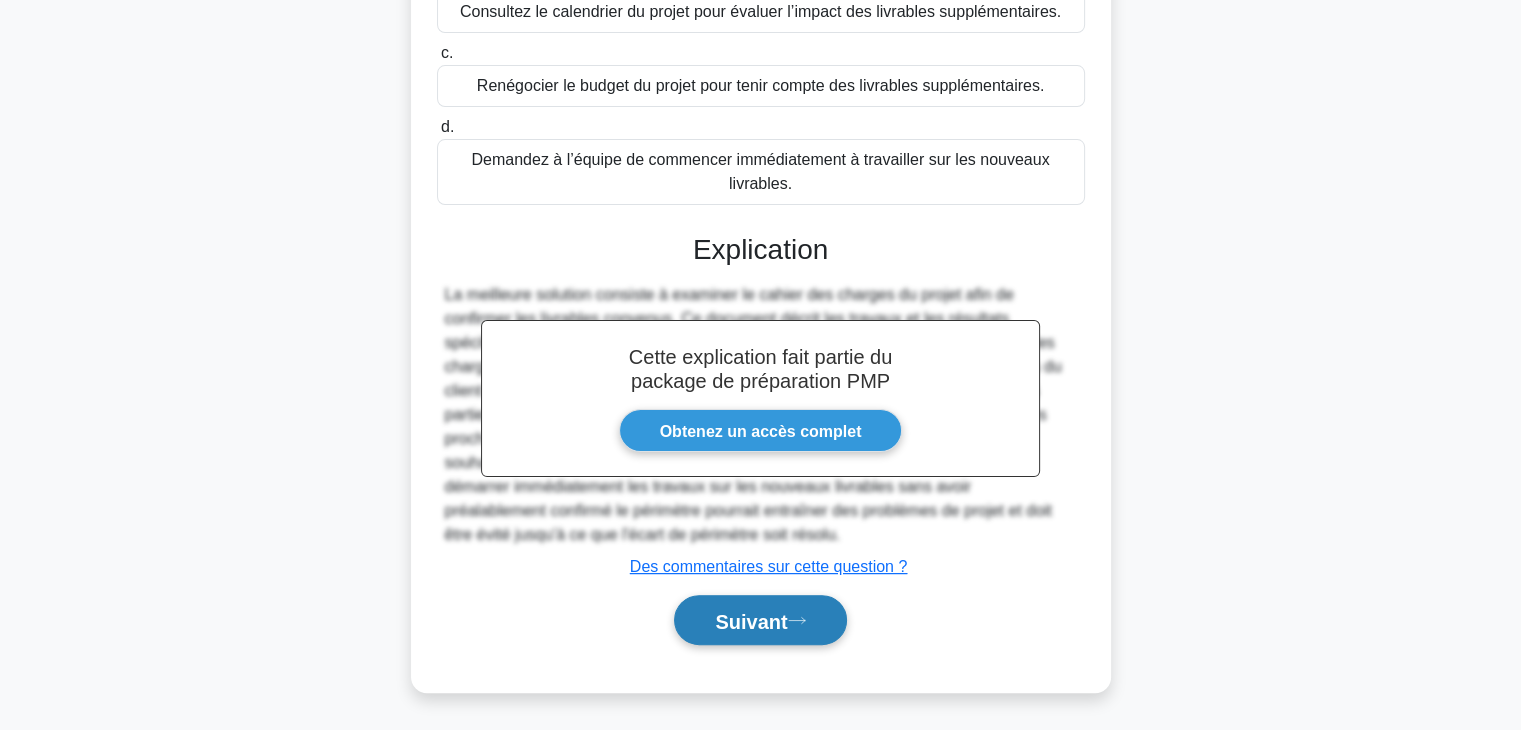 click on "Suivant" at bounding box center [751, 621] 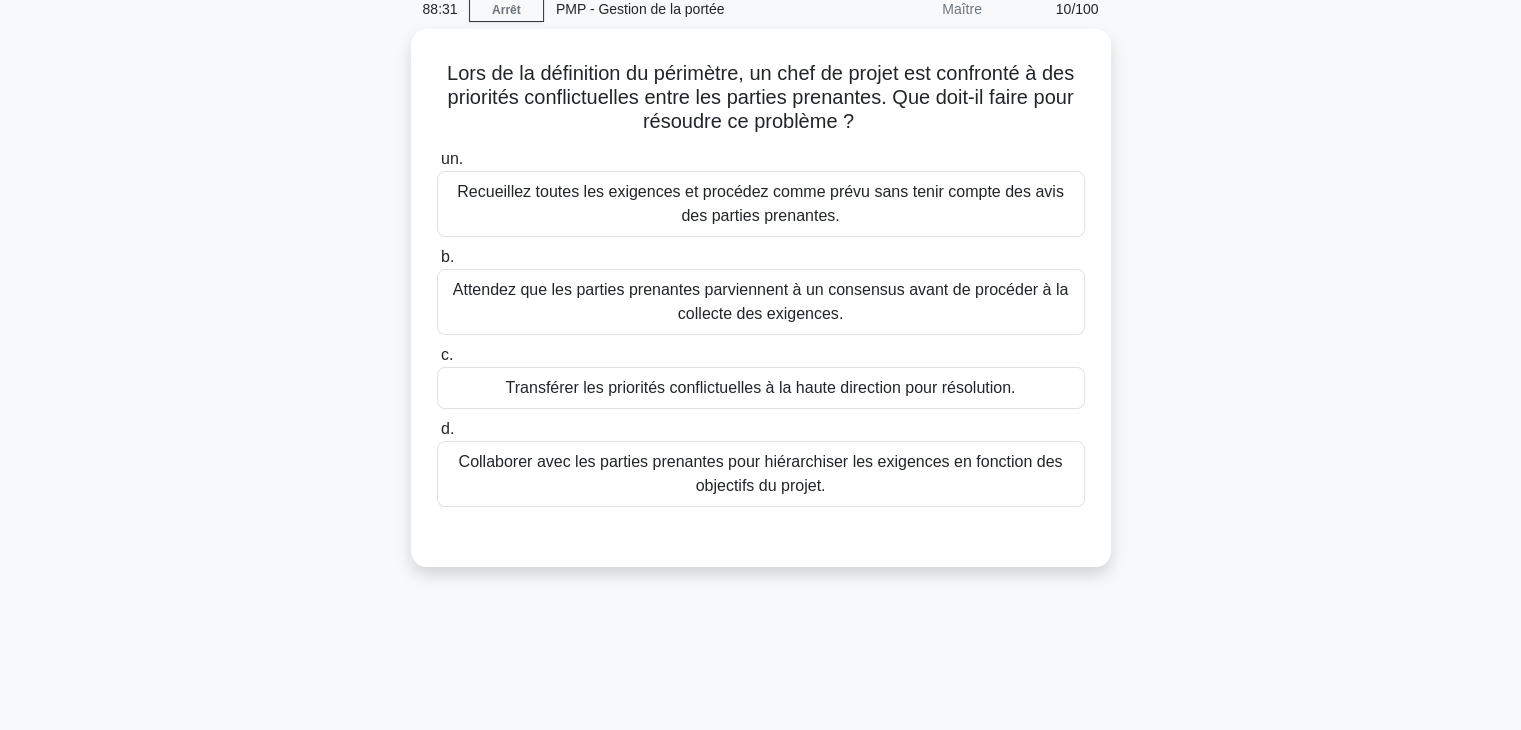 scroll, scrollTop: 80, scrollLeft: 0, axis: vertical 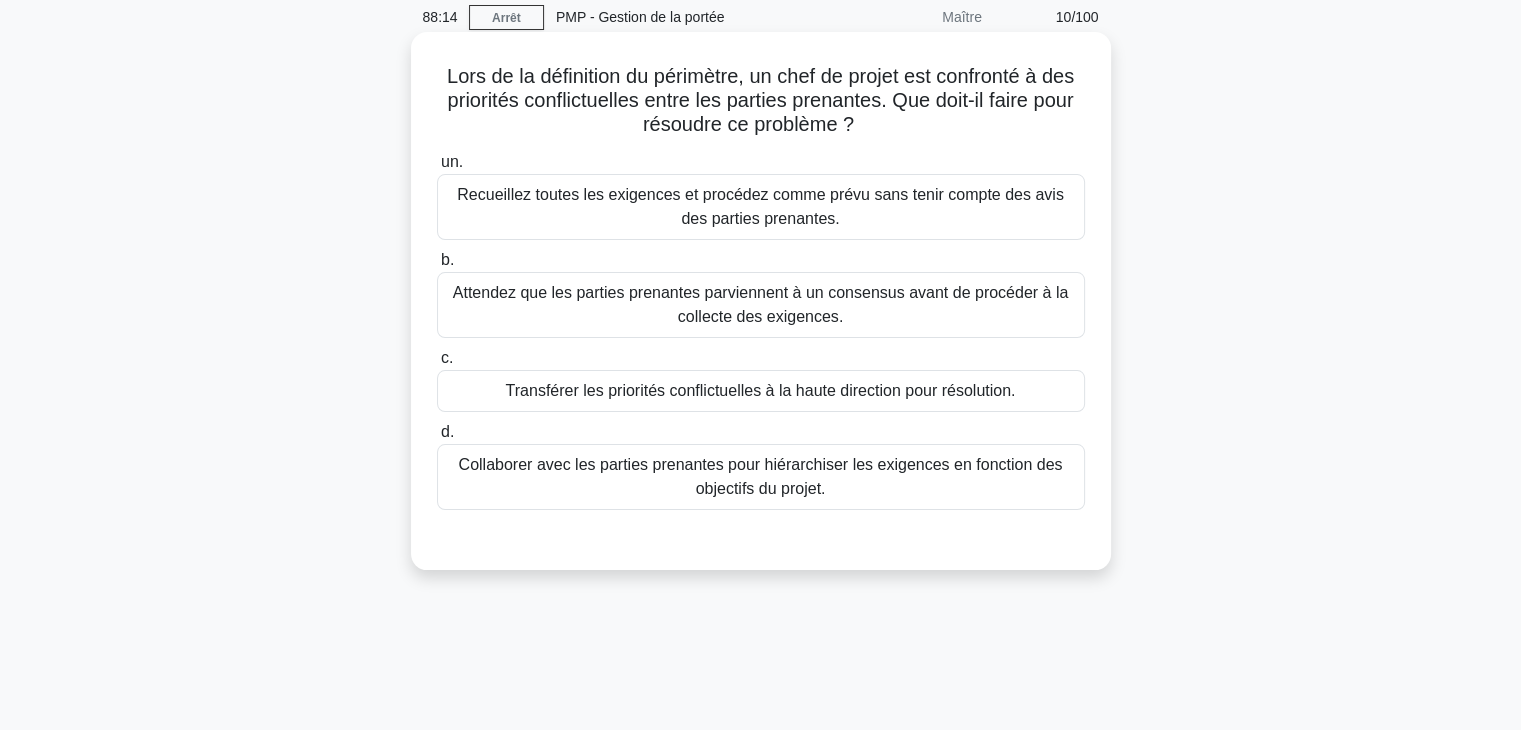 click on "Collaborer avec les parties prenantes pour hiérarchiser les exigences en fonction des objectifs du projet." at bounding box center [761, 477] 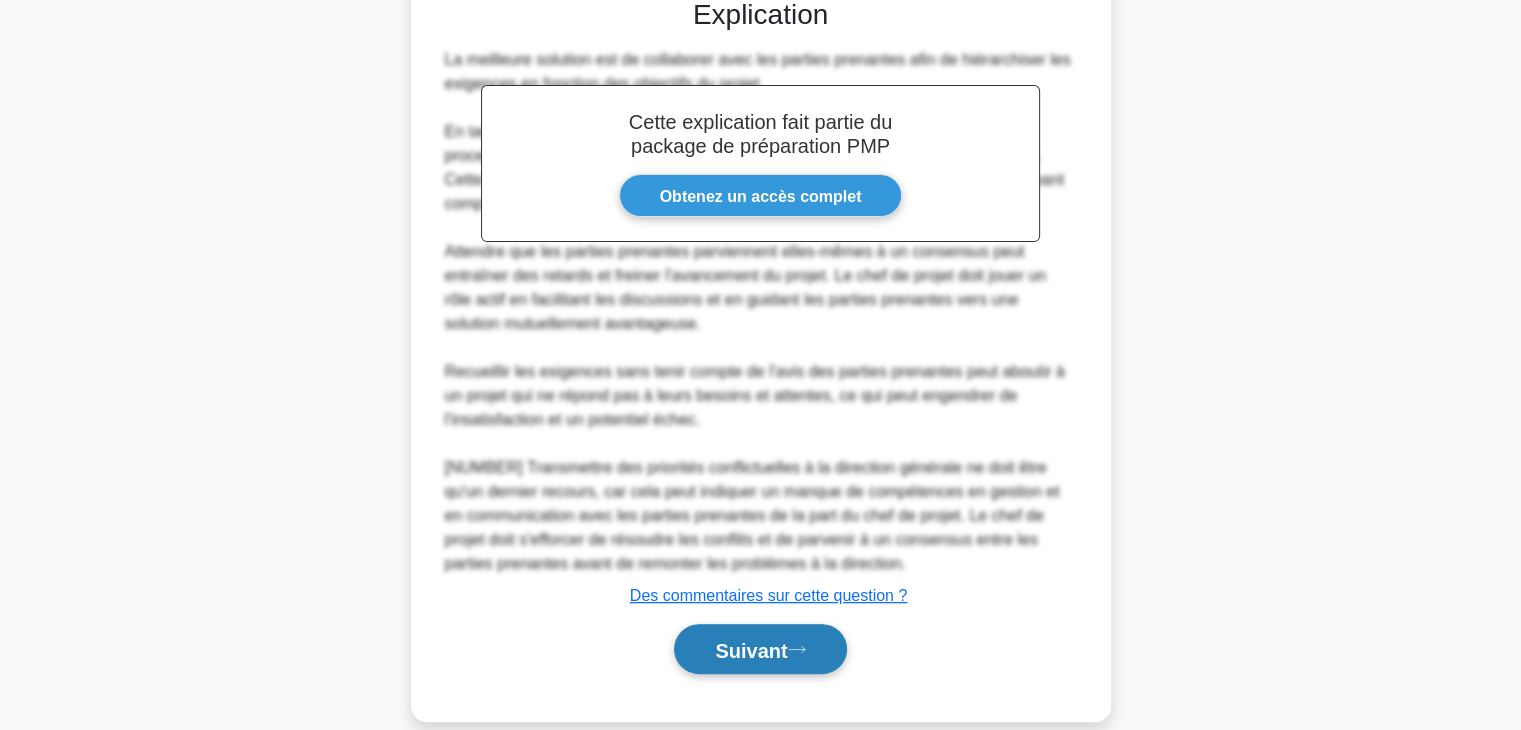 click on "Suivant" at bounding box center [760, 649] 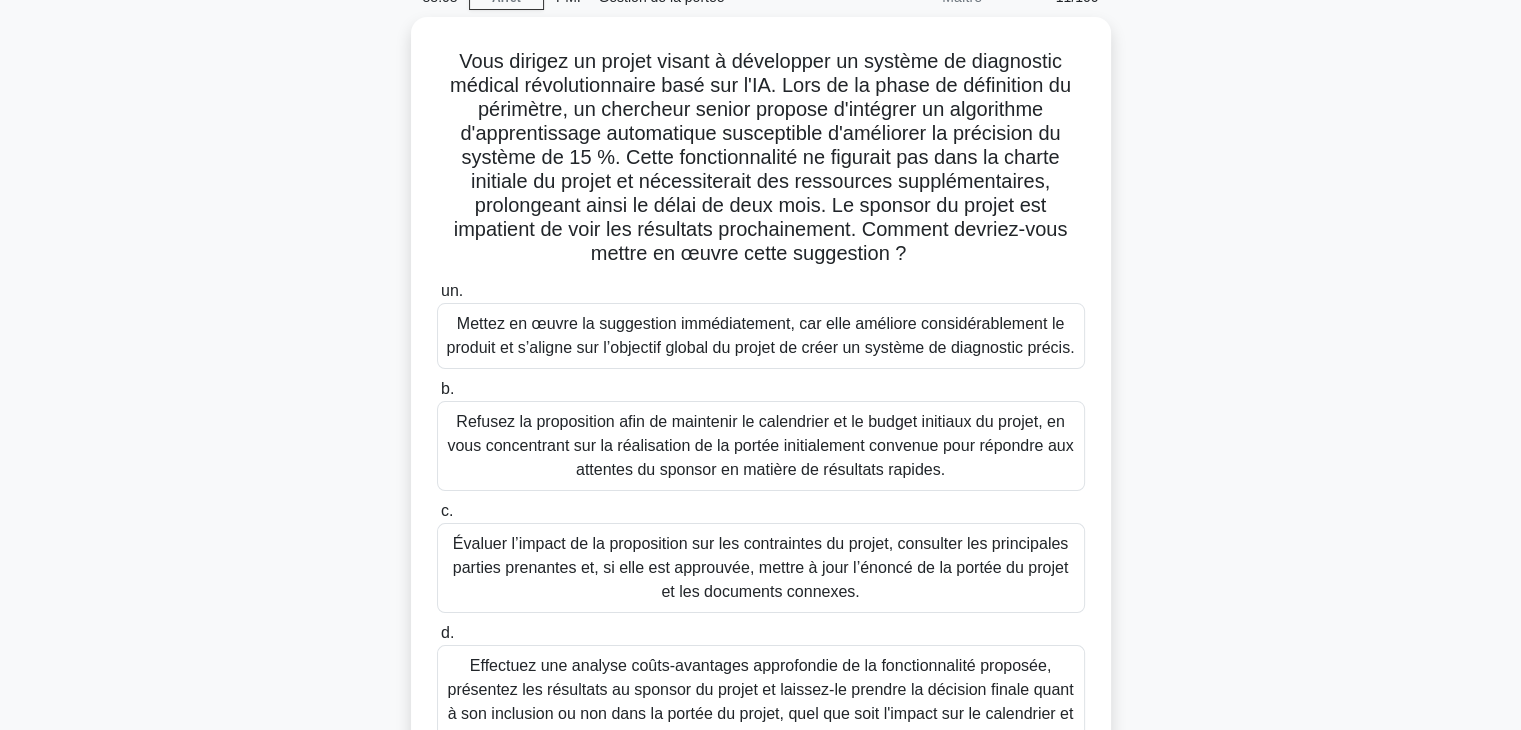 scroll, scrollTop: 96, scrollLeft: 0, axis: vertical 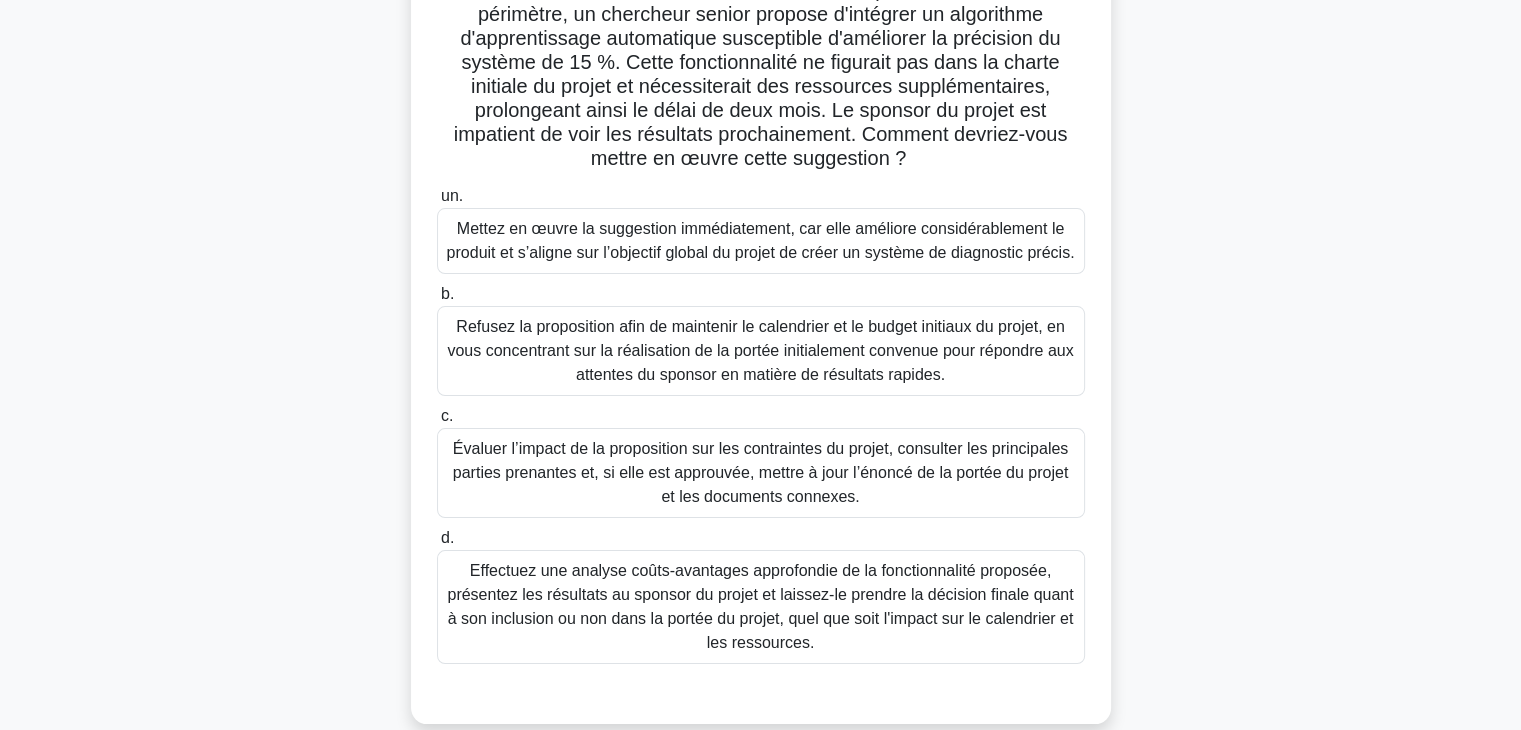 click on "Évaluer l’impact de la proposition sur les contraintes du projet, consulter les principales parties prenantes et, si elle est approuvée, mettre à jour l’énoncé de la portée du projet et les documents connexes." at bounding box center [760, 472] 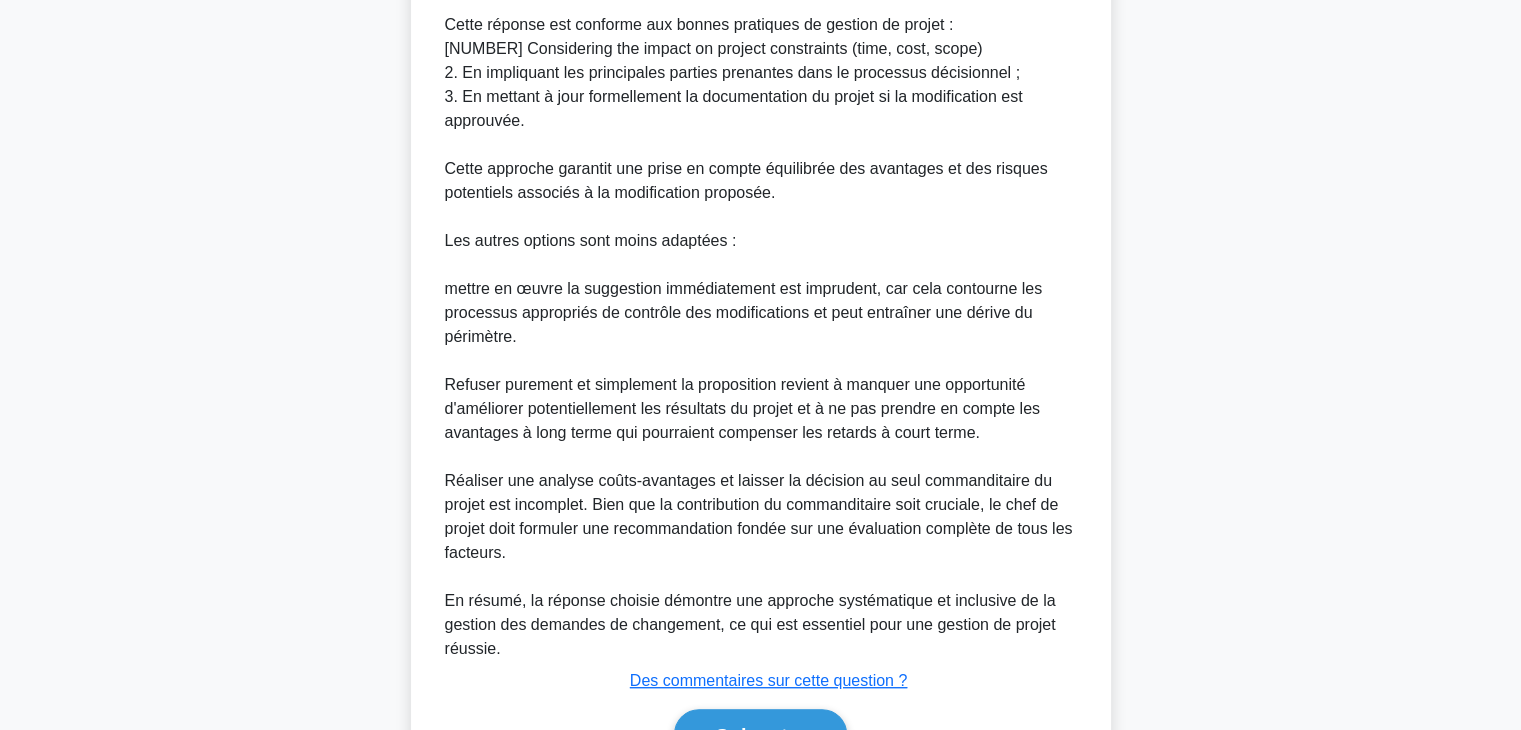 scroll, scrollTop: 1152, scrollLeft: 0, axis: vertical 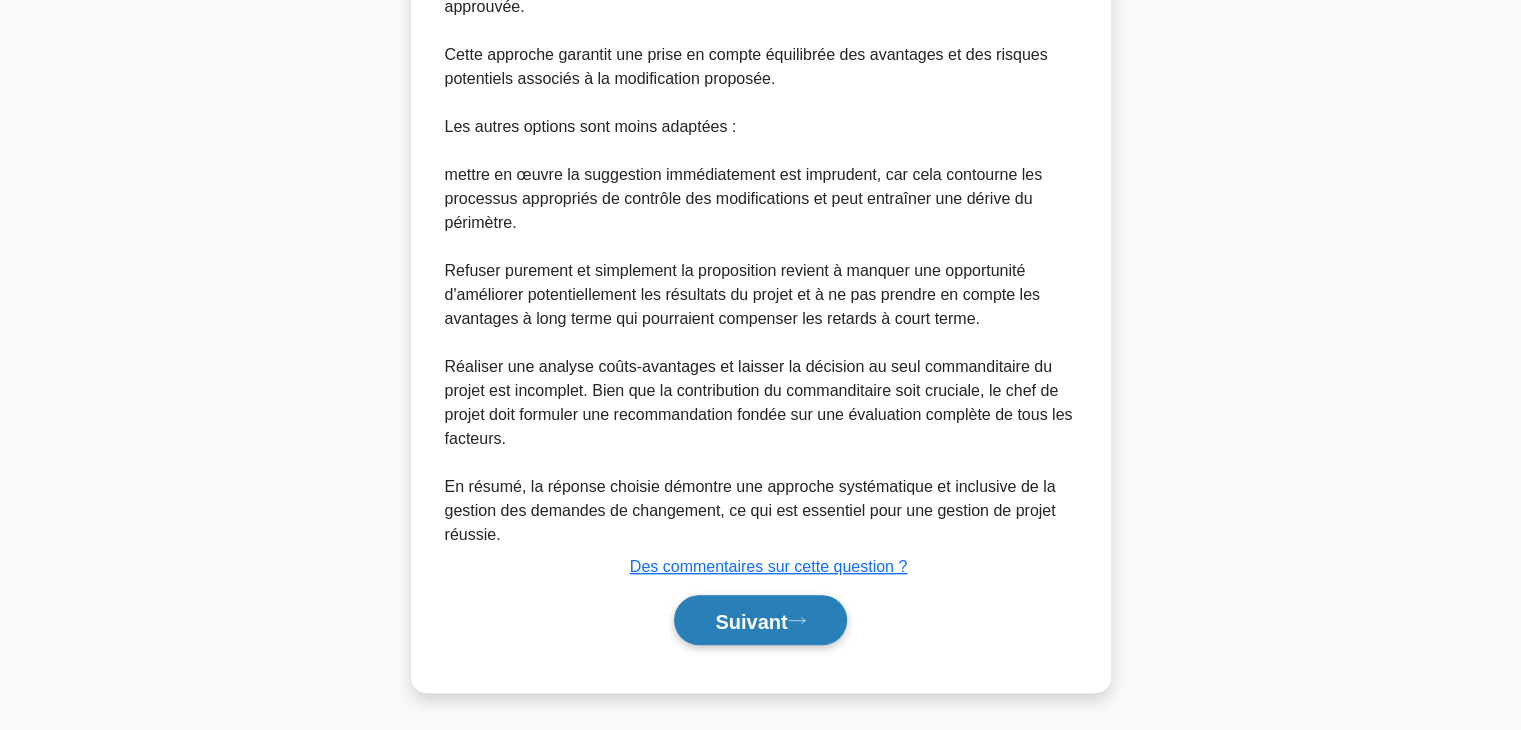 click 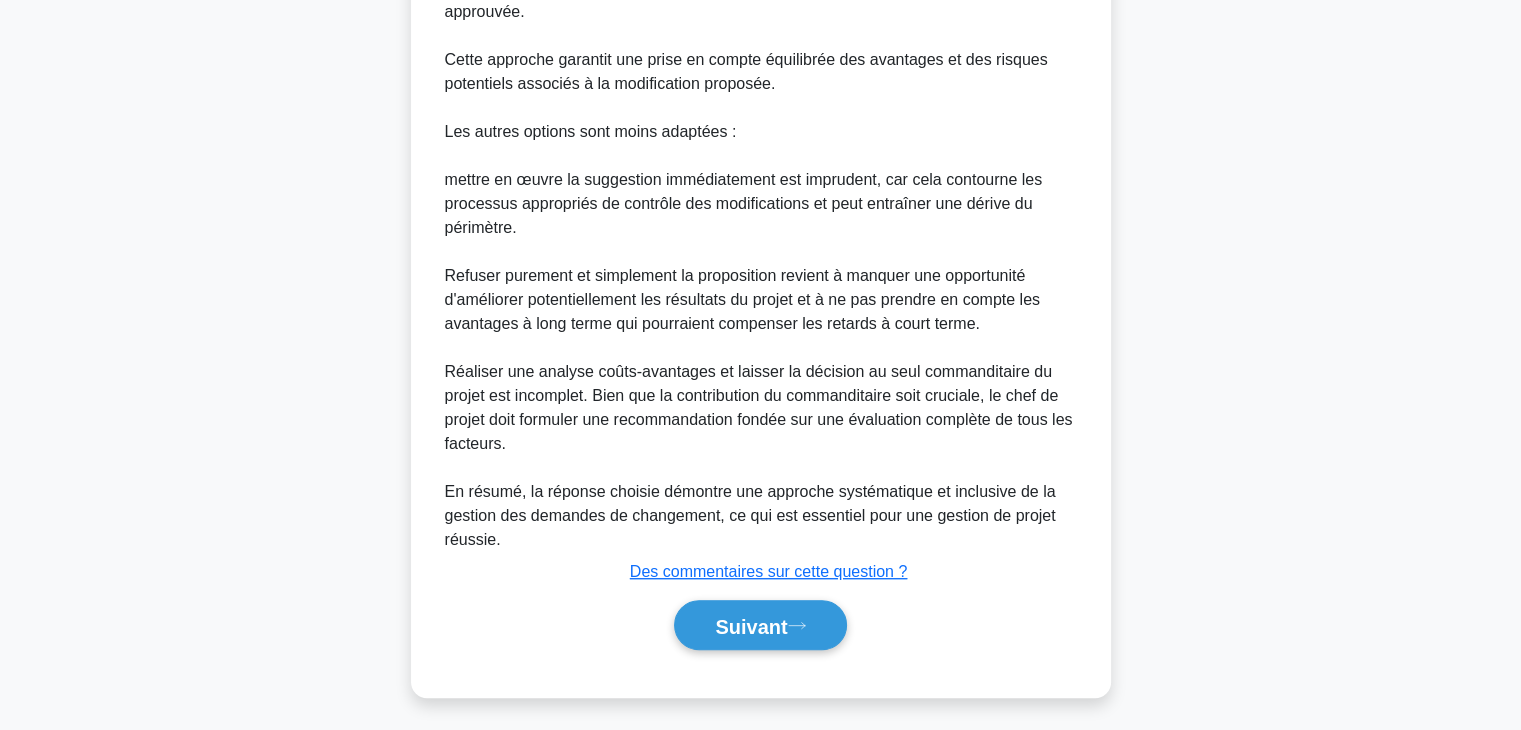 scroll, scrollTop: 351, scrollLeft: 0, axis: vertical 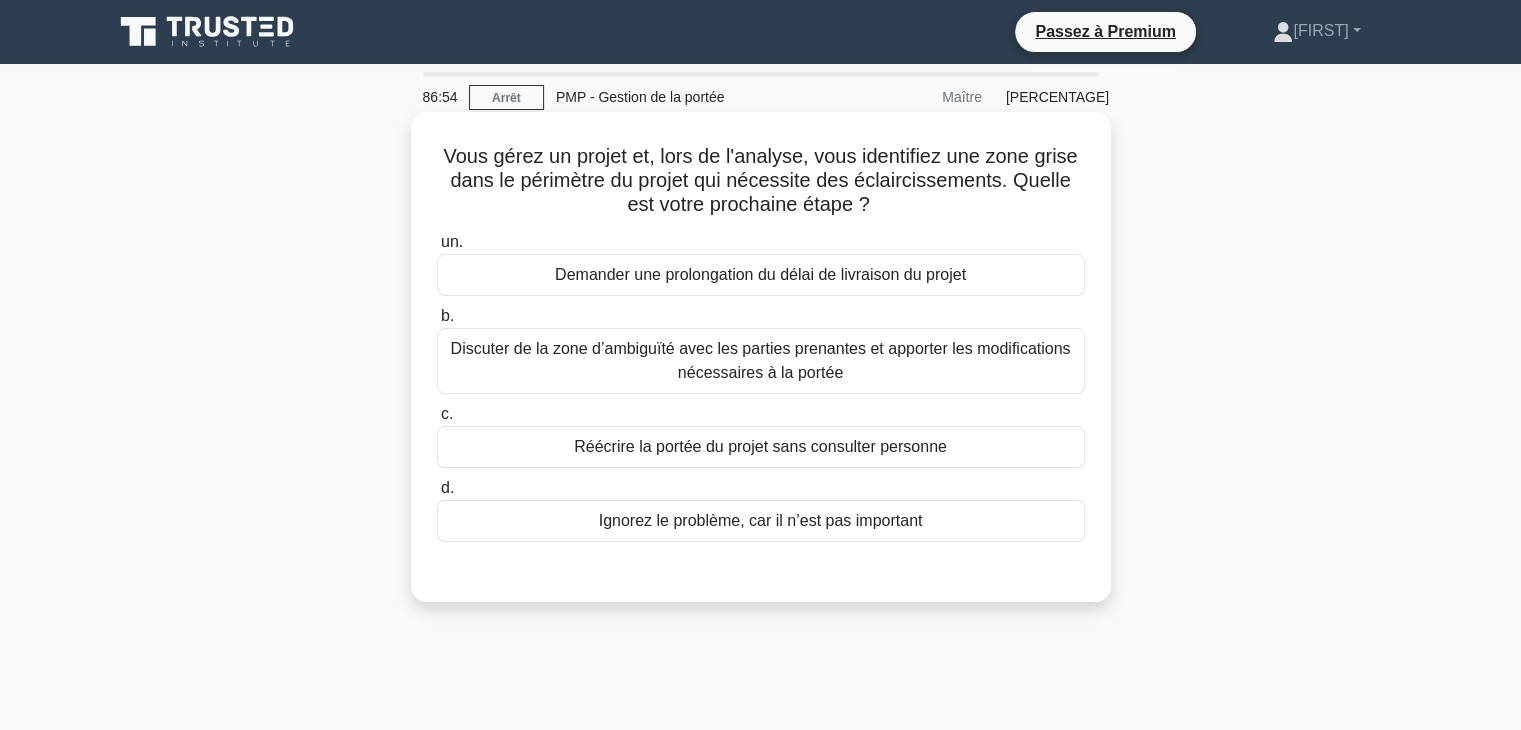 click on "Discuter de la zone d’ambiguïté avec les parties prenantes et apporter les modifications nécessaires à la portée" at bounding box center [761, 360] 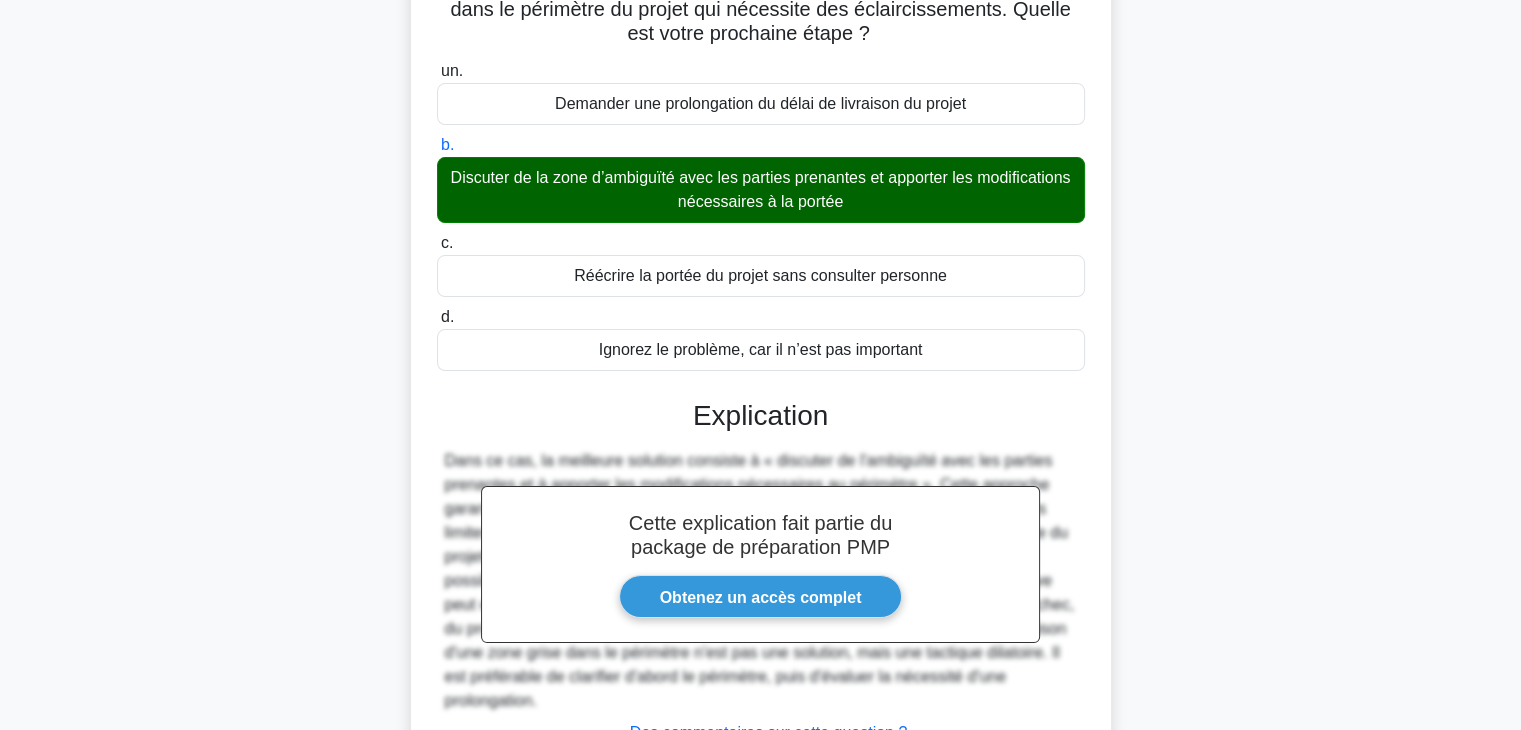 scroll, scrollTop: 351, scrollLeft: 0, axis: vertical 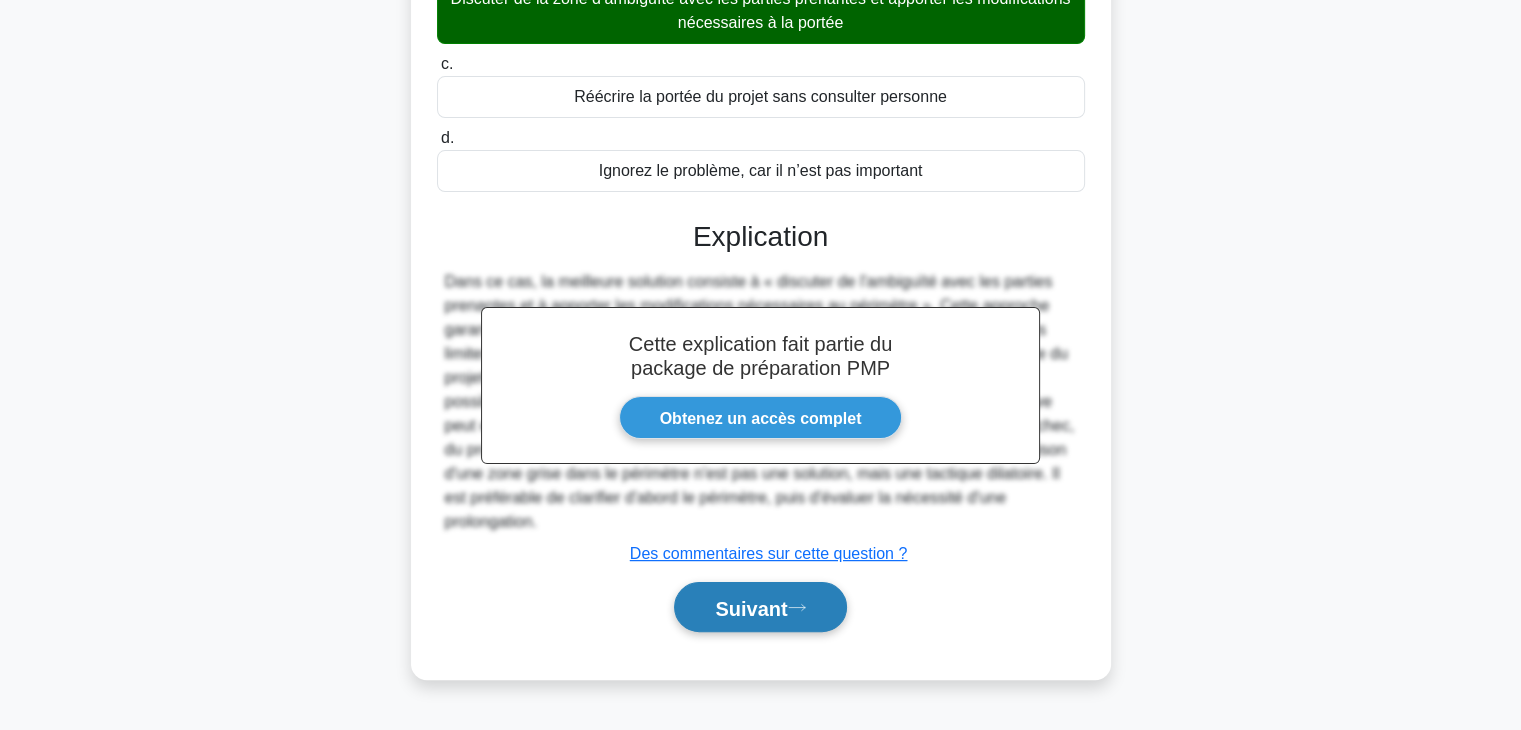 click on "Suivant" at bounding box center [760, 607] 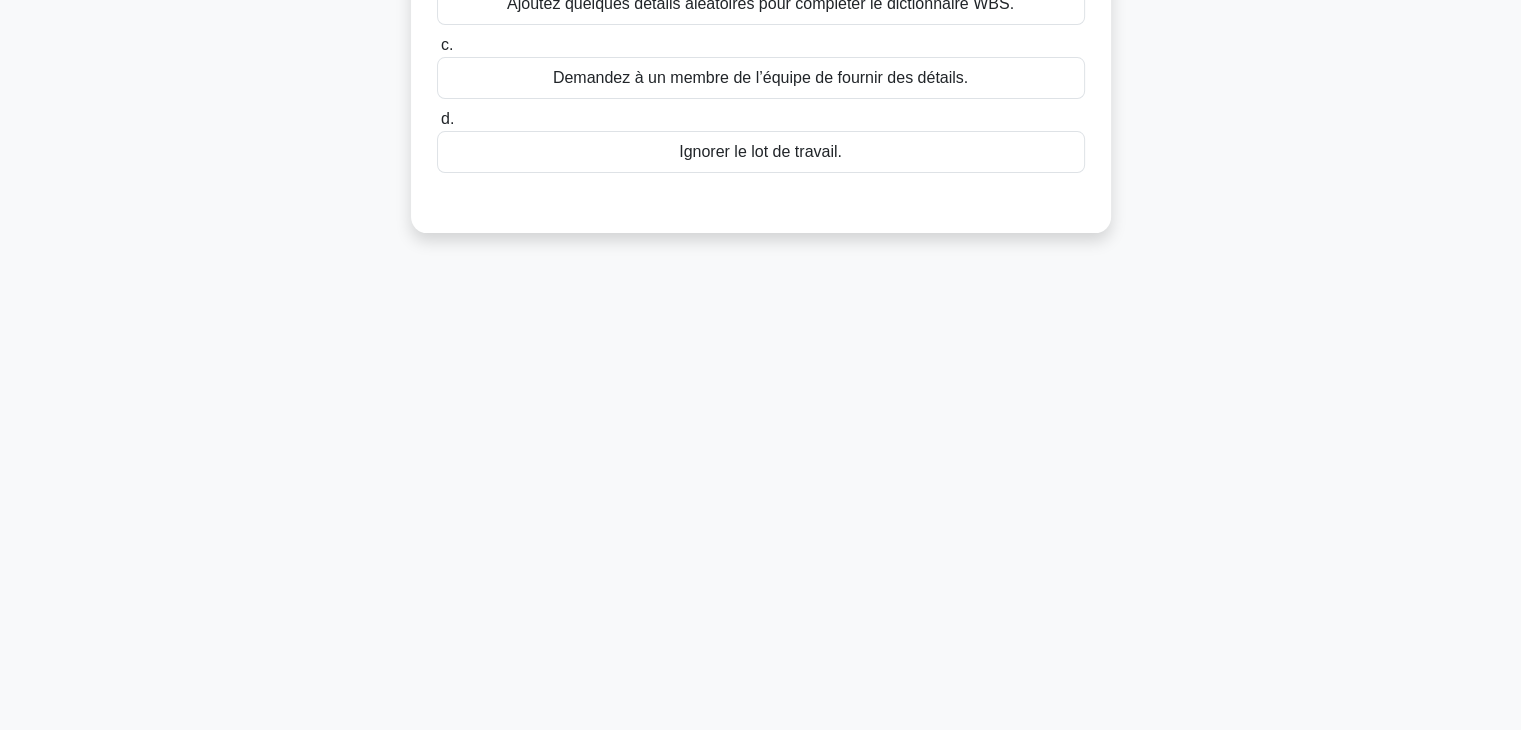 scroll, scrollTop: 0, scrollLeft: 0, axis: both 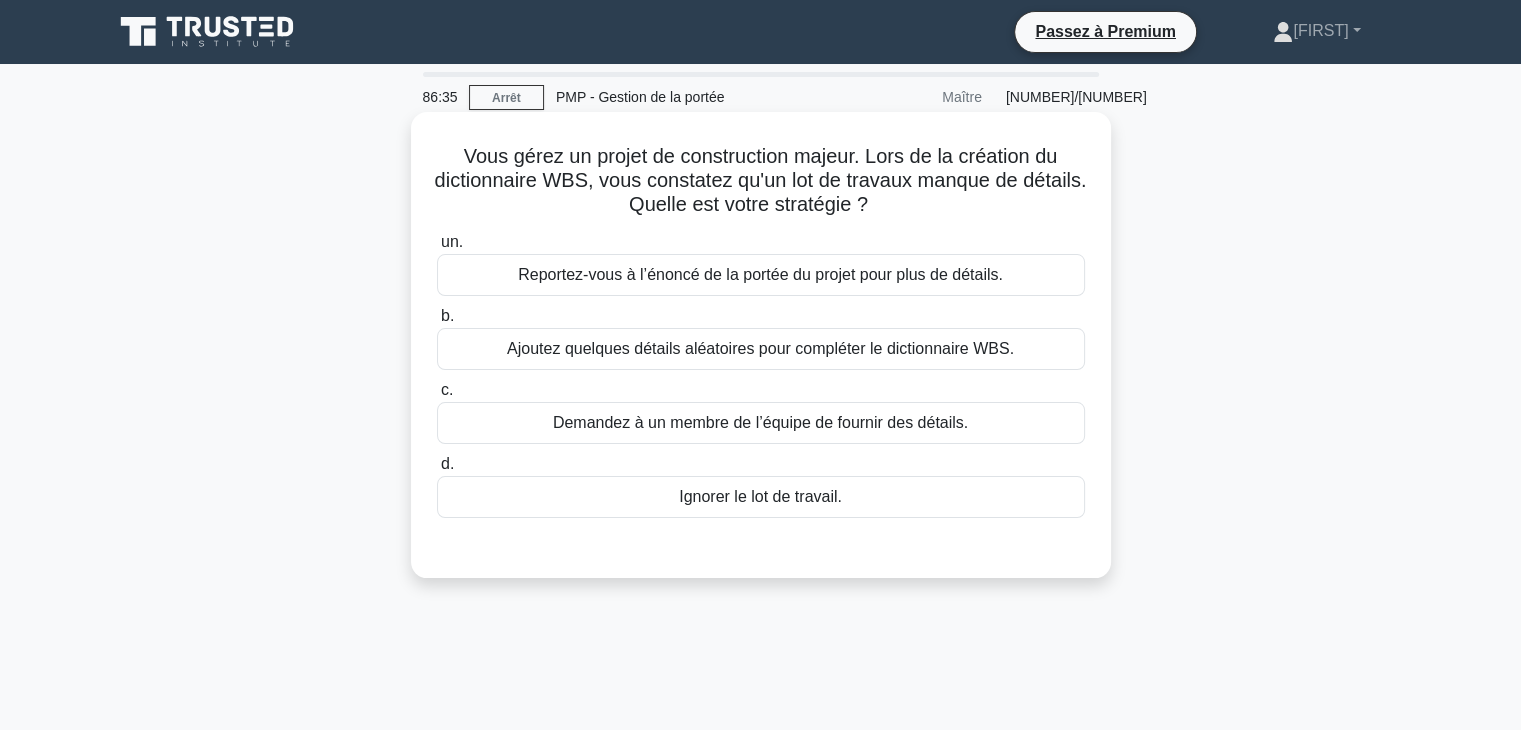 click on "Reportez-vous à l’énoncé de la portée du projet pour plus de détails." at bounding box center [760, 274] 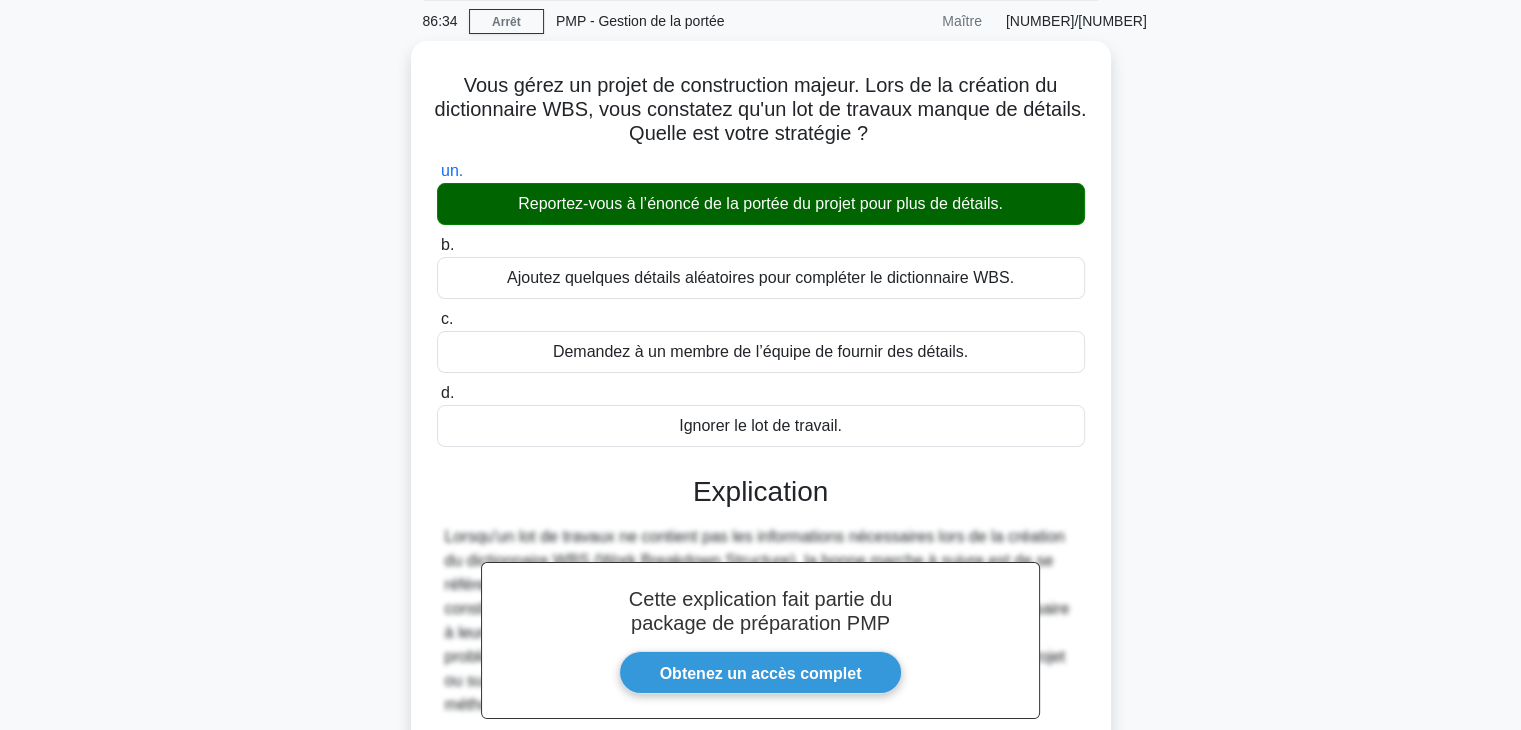 scroll, scrollTop: 351, scrollLeft: 0, axis: vertical 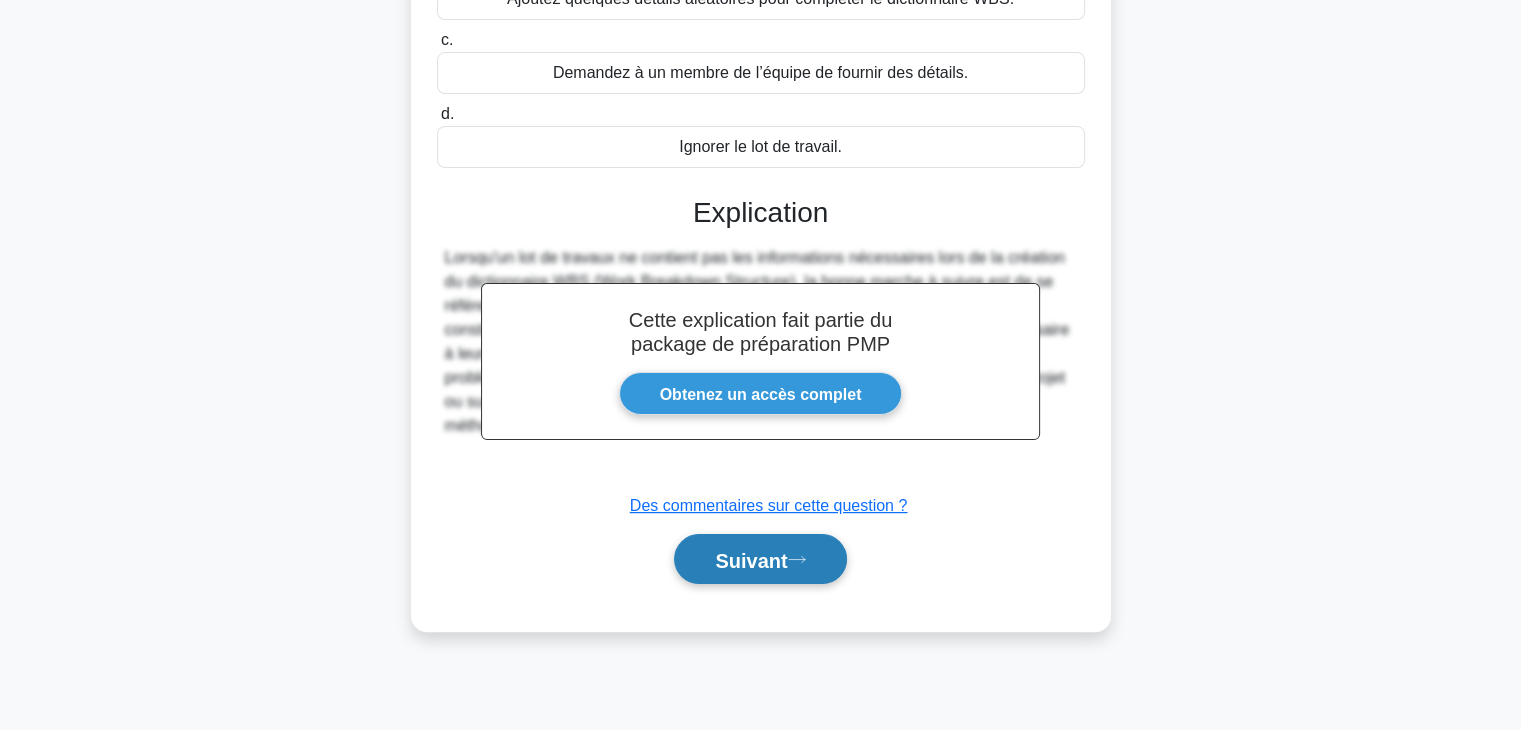 click on "Suivant" at bounding box center (751, 560) 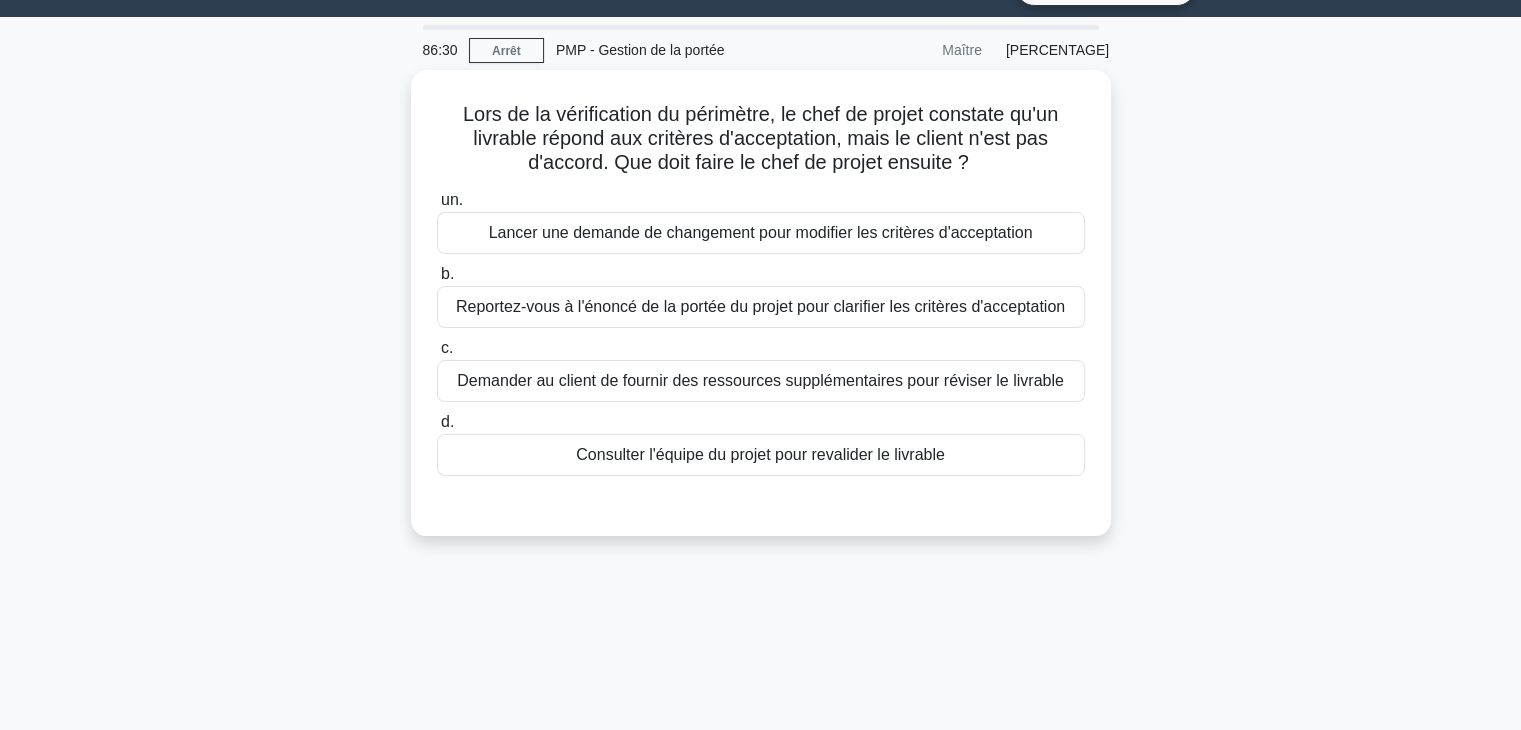 scroll, scrollTop: 49, scrollLeft: 0, axis: vertical 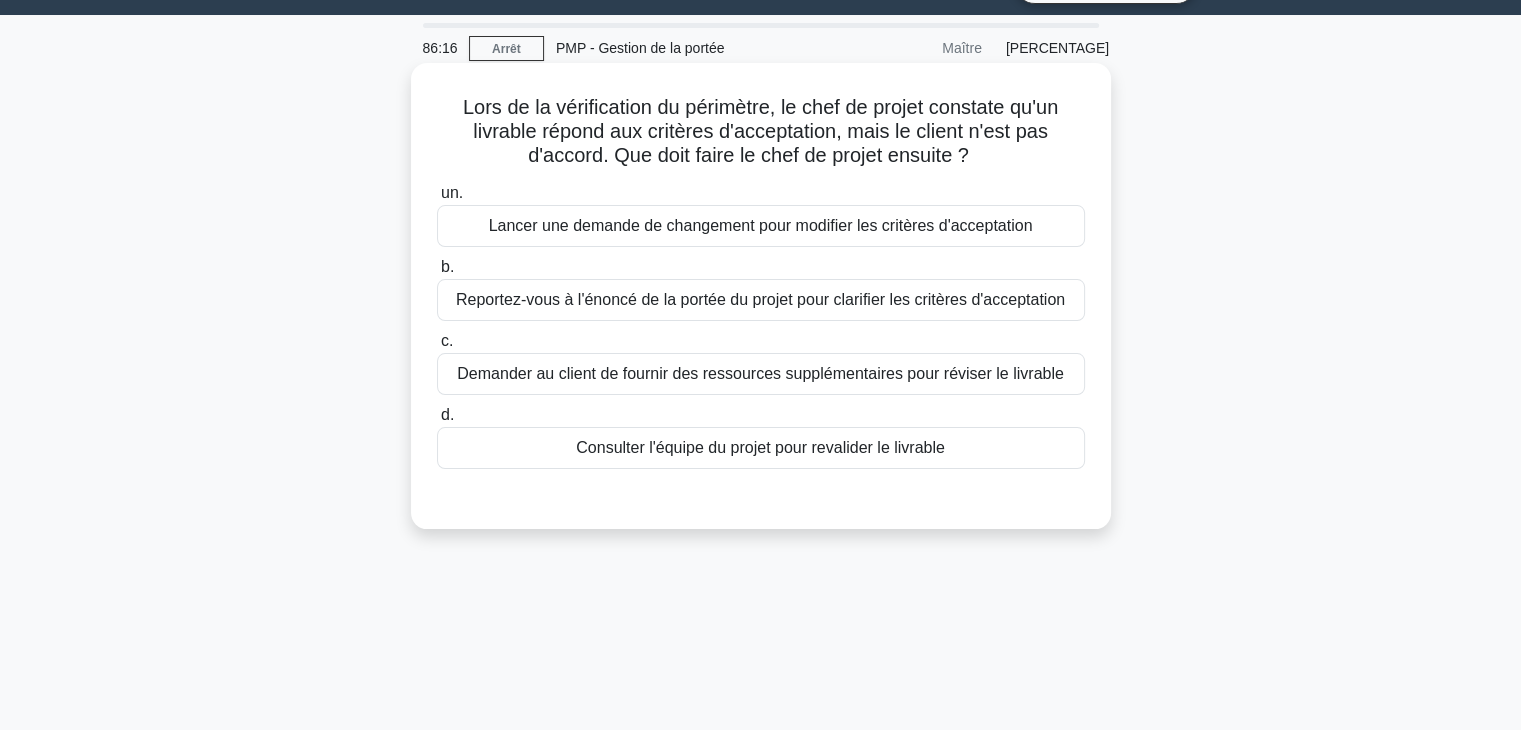 click on "Reportez-vous à l'énoncé de la portée du projet pour clarifier les critères d'acceptation" at bounding box center [760, 299] 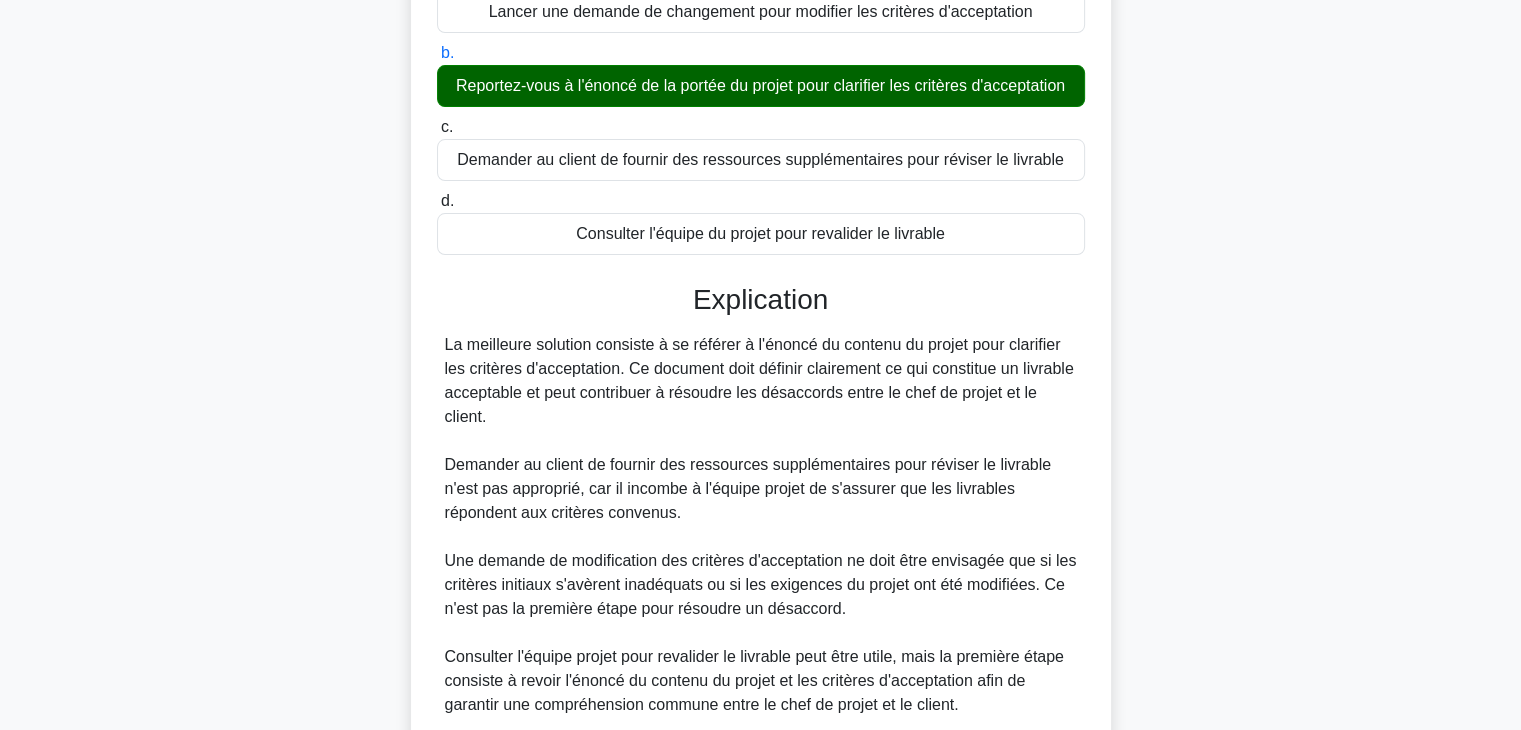 scroll, scrollTop: 432, scrollLeft: 0, axis: vertical 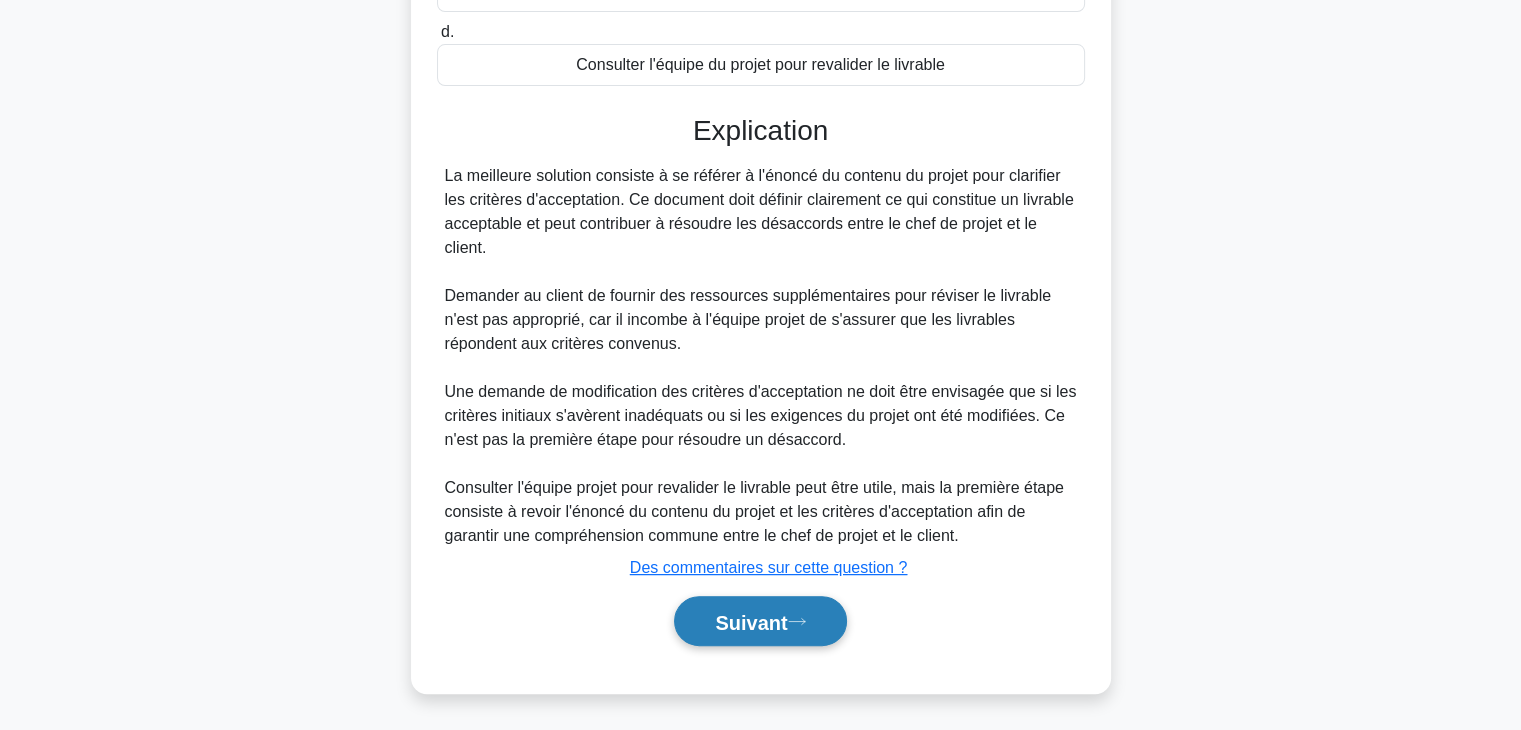 click on "Suivant" at bounding box center [751, 622] 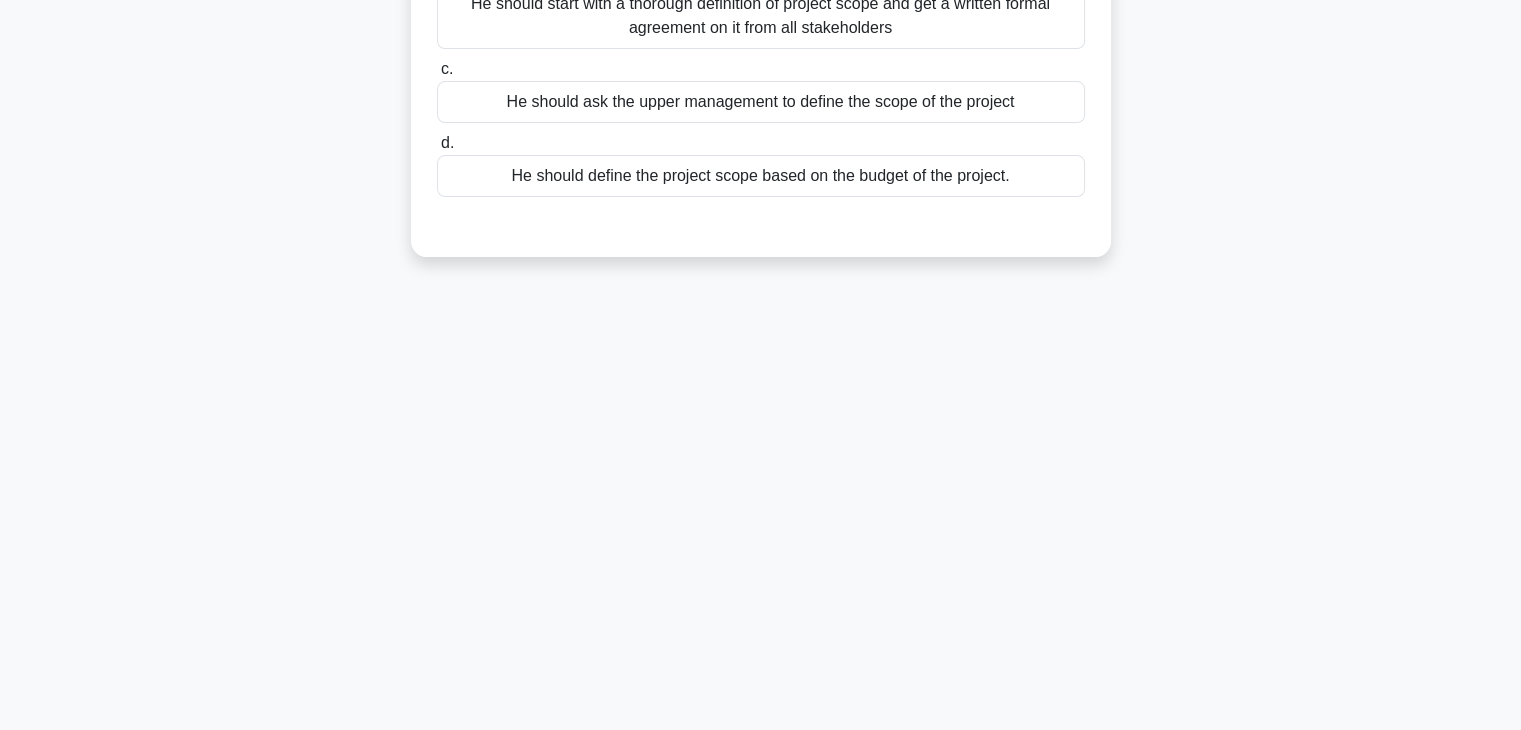 scroll, scrollTop: 351, scrollLeft: 0, axis: vertical 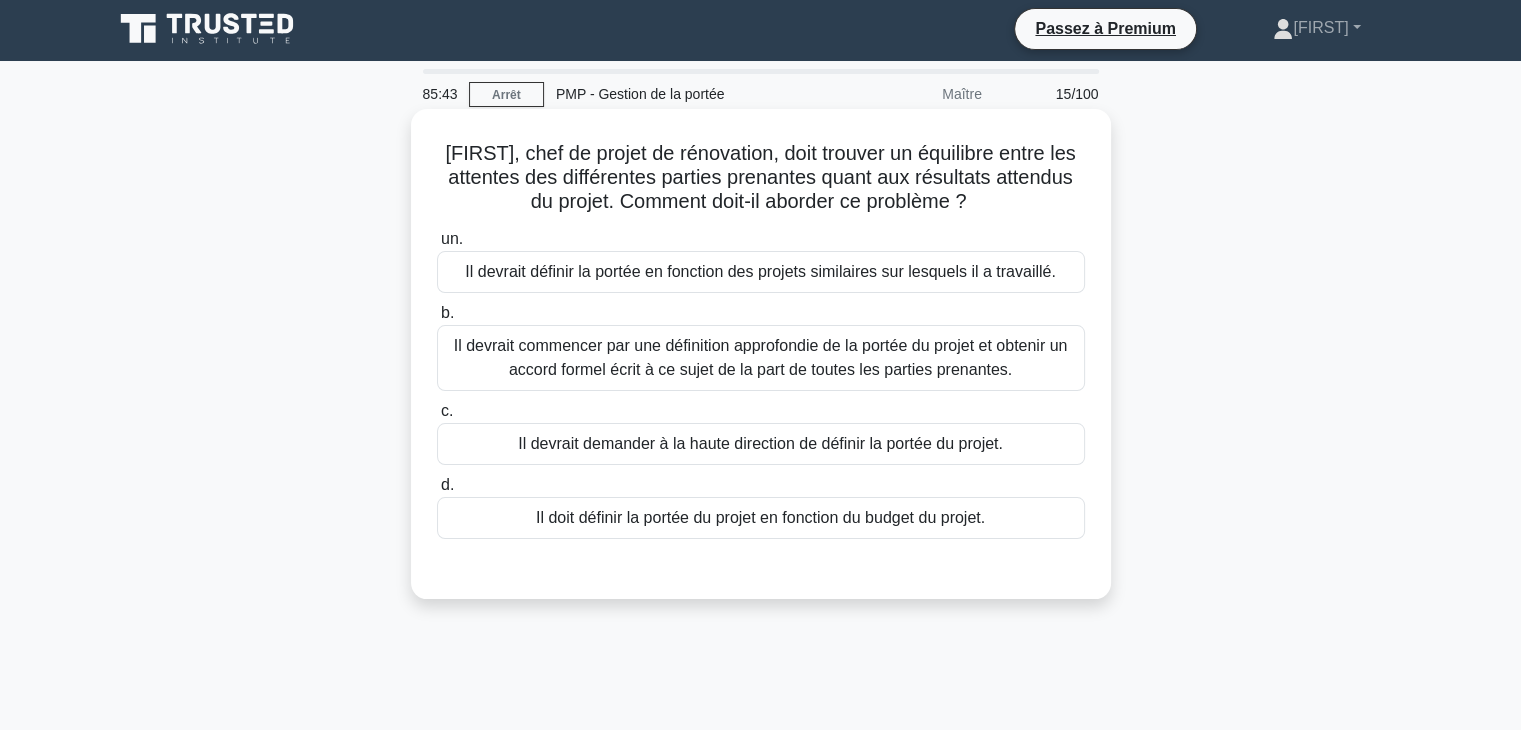 click on "Il devrait commencer par une définition approfondie de la portée du projet et obtenir un accord formel écrit à ce sujet de la part de toutes les parties prenantes." at bounding box center (761, 358) 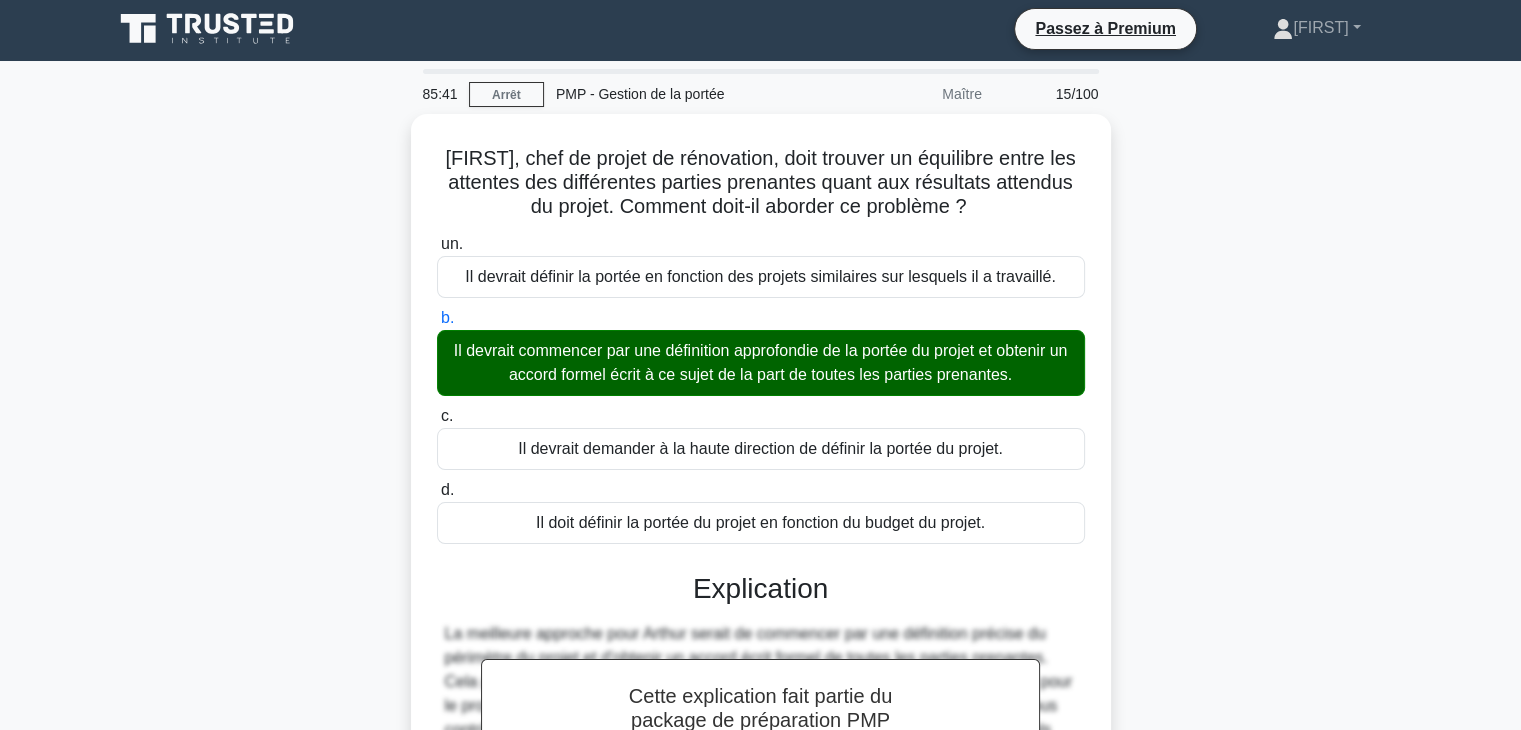 scroll, scrollTop: 351, scrollLeft: 0, axis: vertical 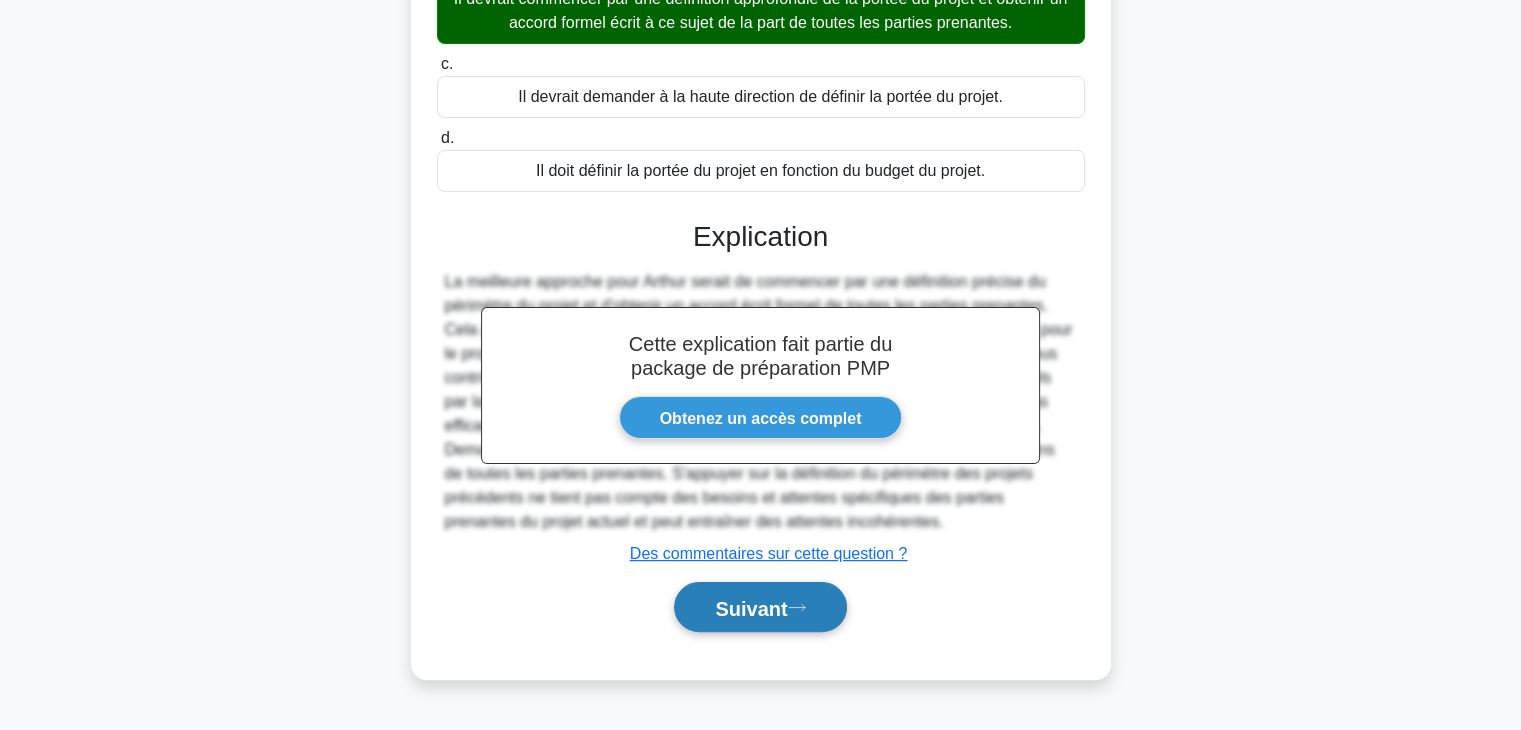 click 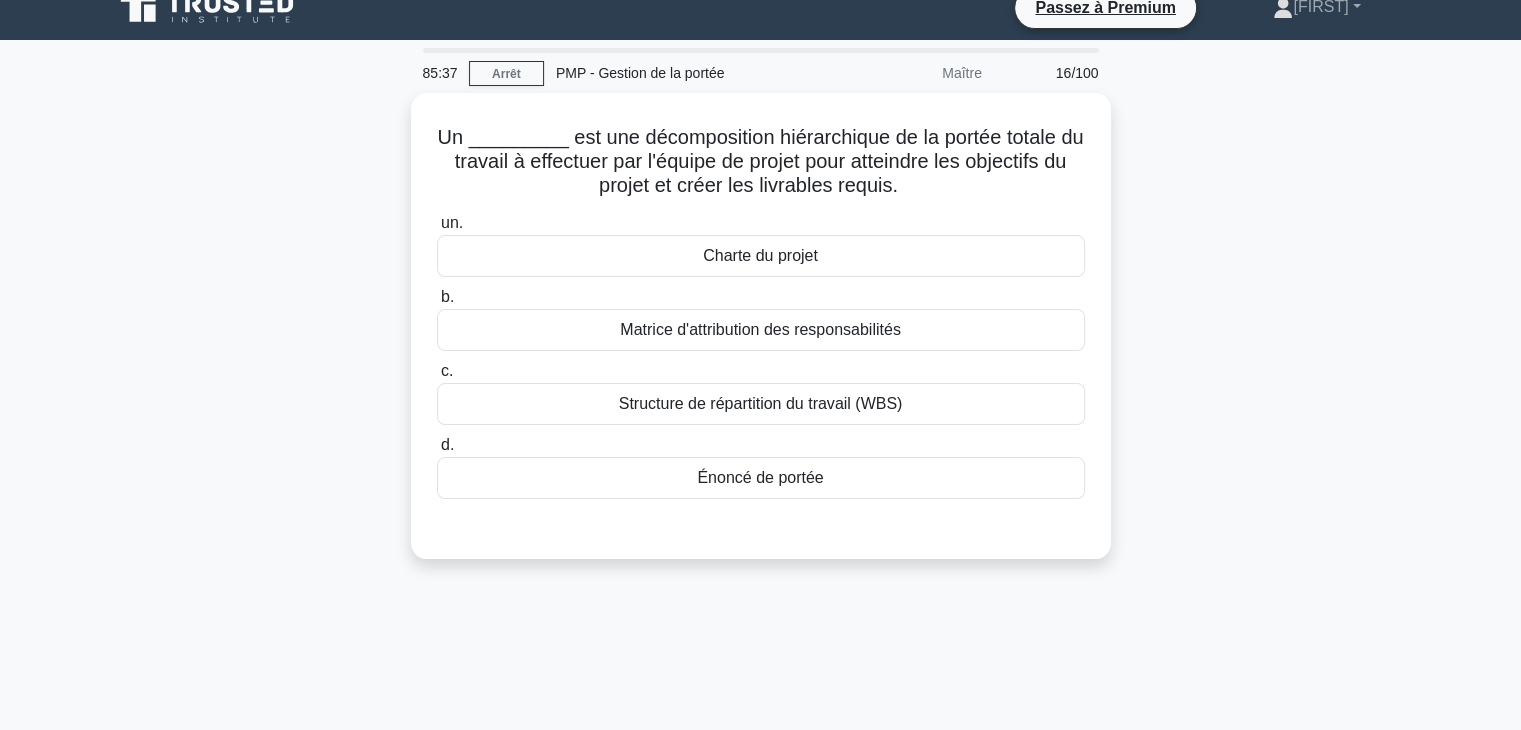 scroll, scrollTop: 3, scrollLeft: 0, axis: vertical 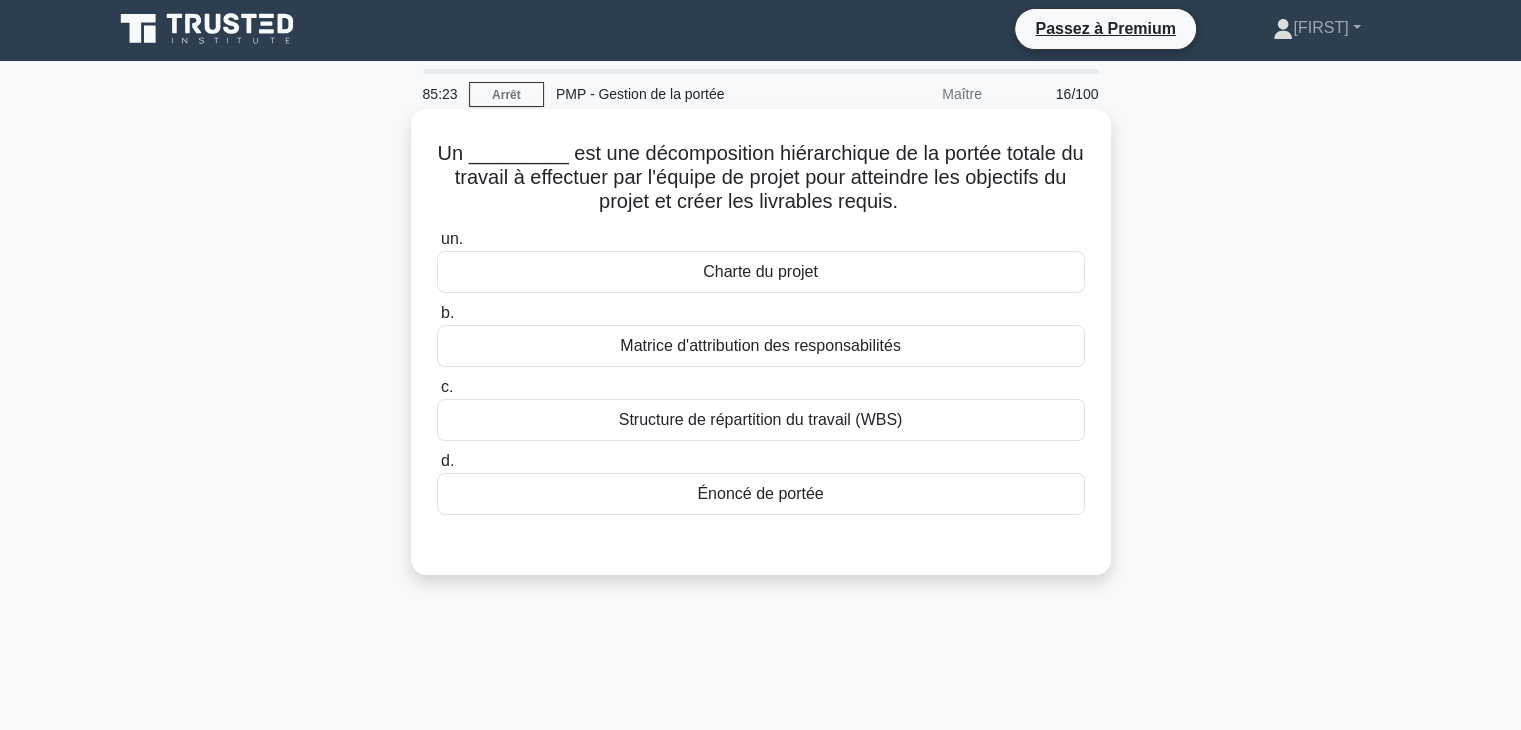 click on "Structure de répartition du travail (WBS)" at bounding box center (761, 419) 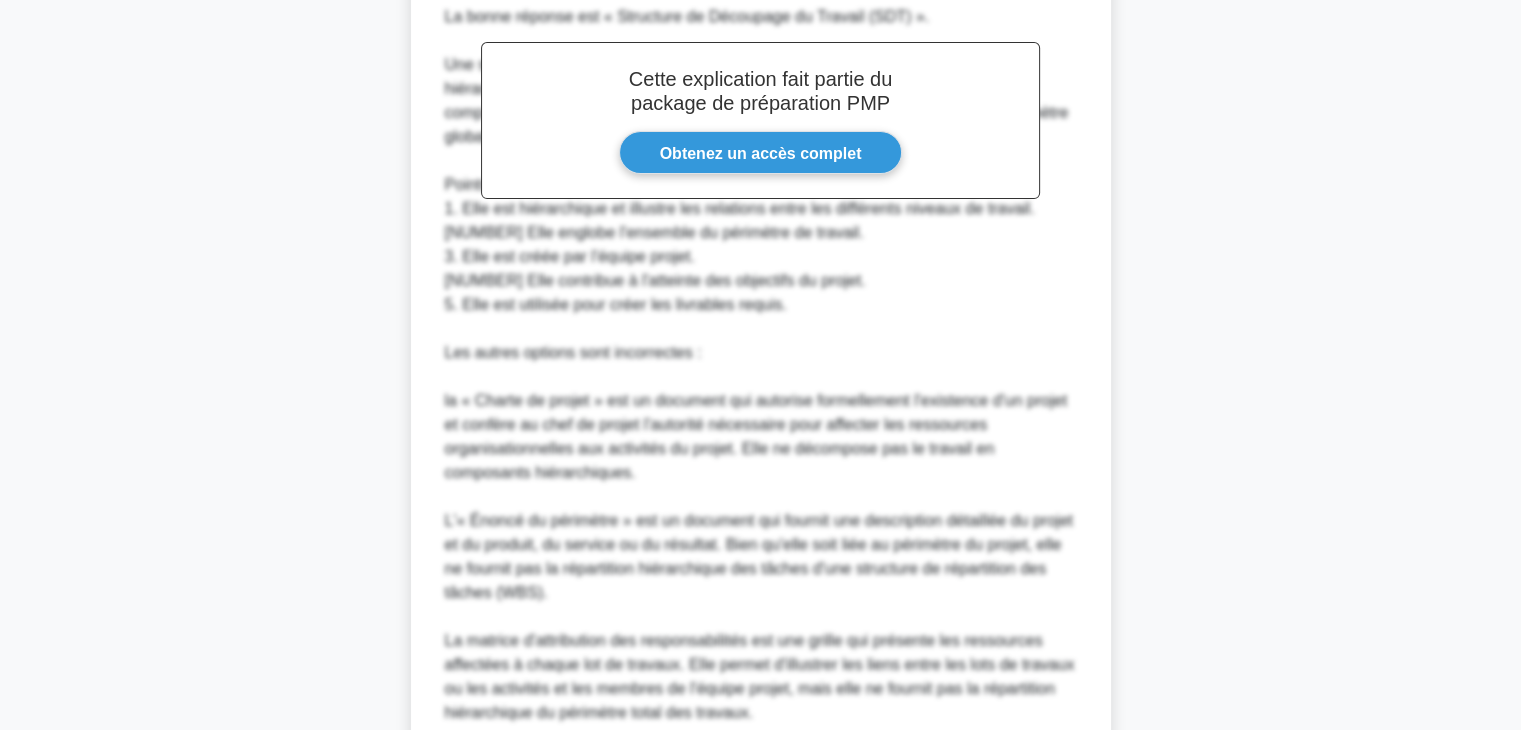 scroll, scrollTop: 638, scrollLeft: 0, axis: vertical 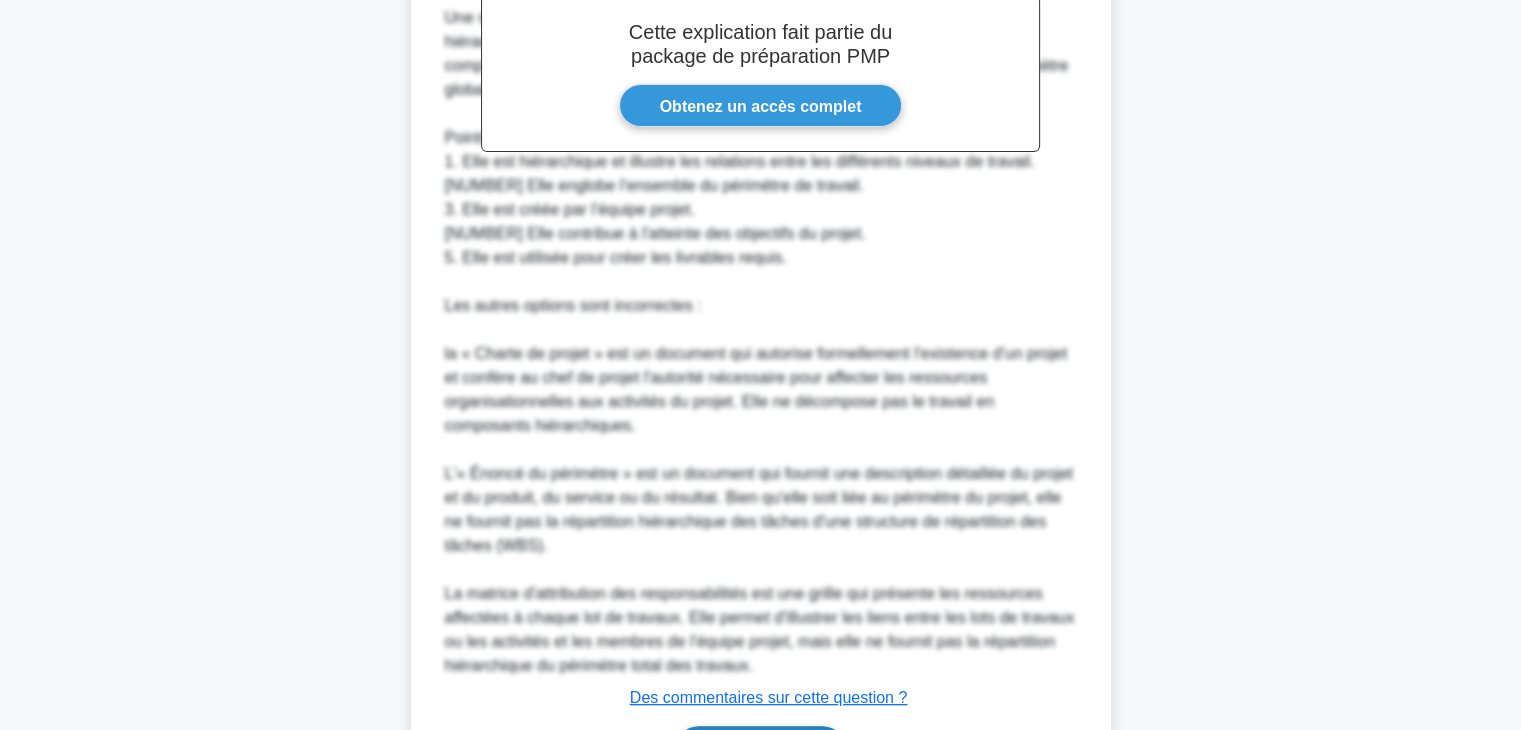 click on "Suivant" at bounding box center (760, 751) 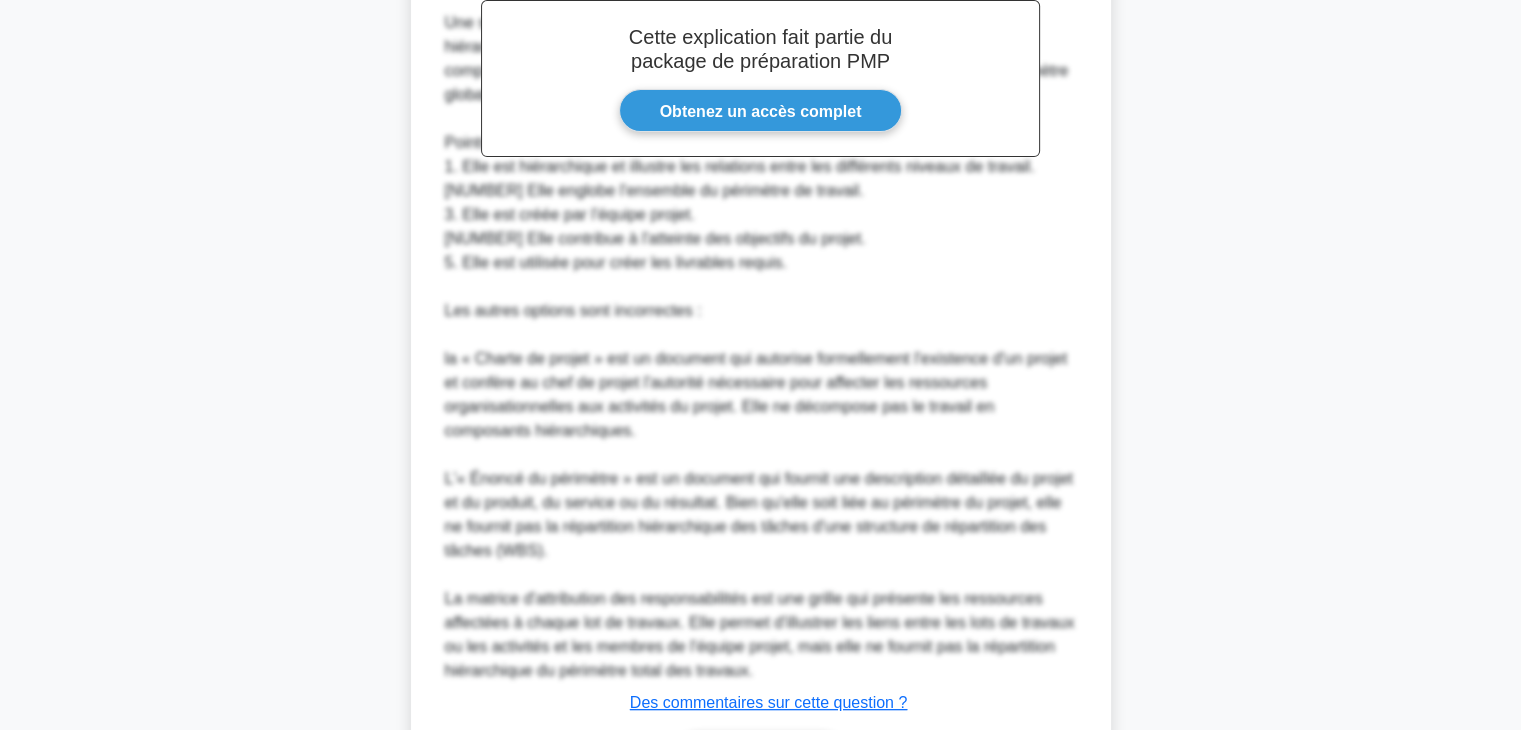 scroll, scrollTop: 351, scrollLeft: 0, axis: vertical 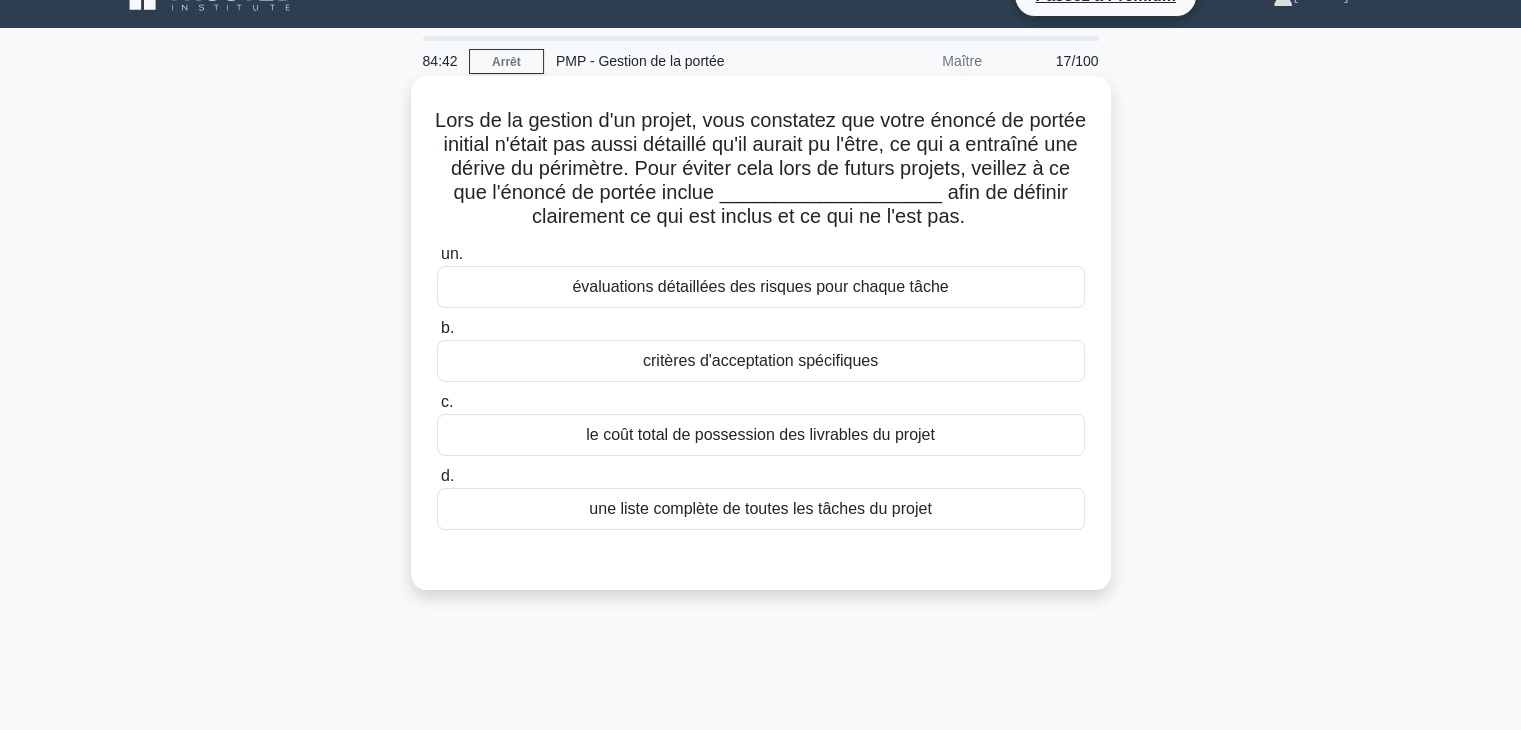 click on "critères d'acceptation spécifiques" at bounding box center (760, 360) 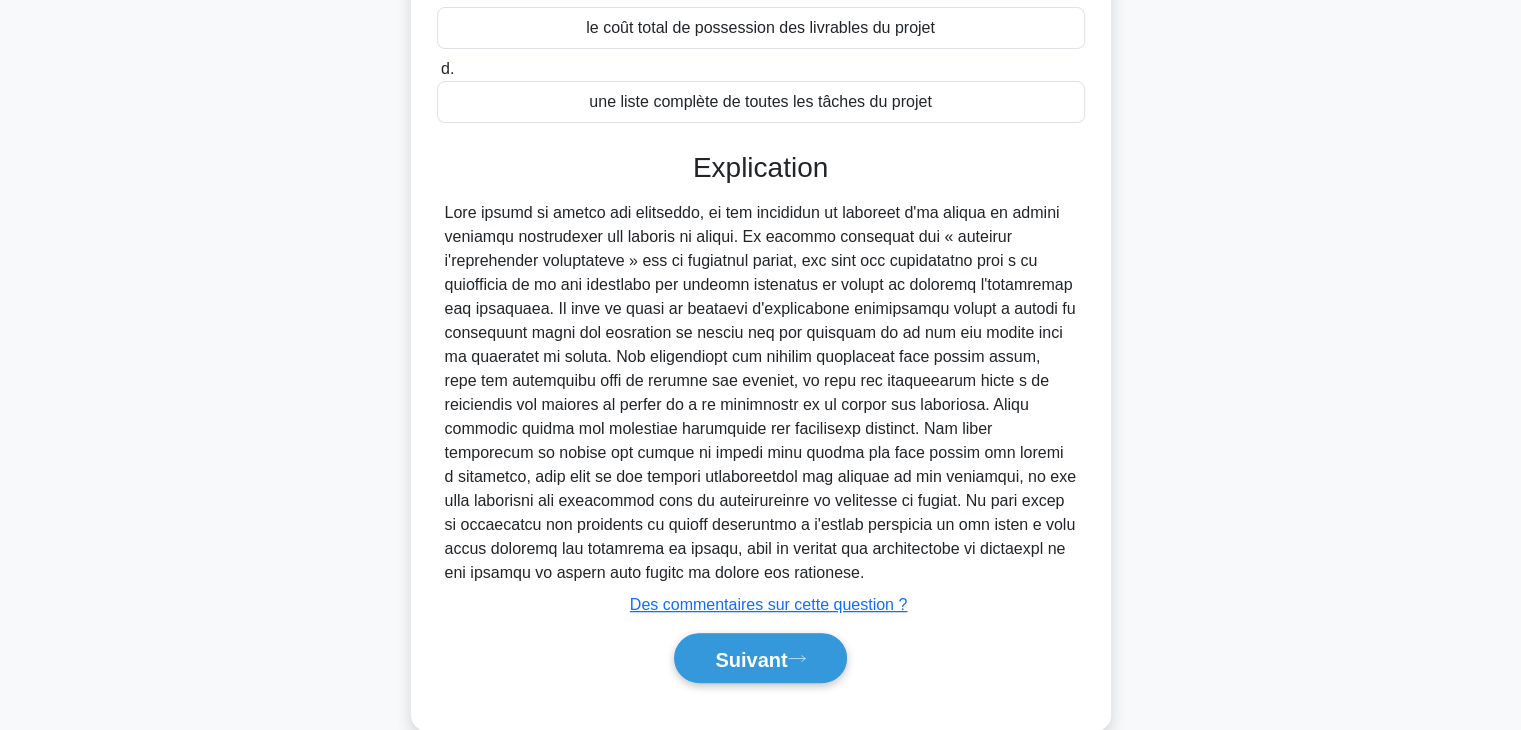 scroll, scrollTop: 456, scrollLeft: 0, axis: vertical 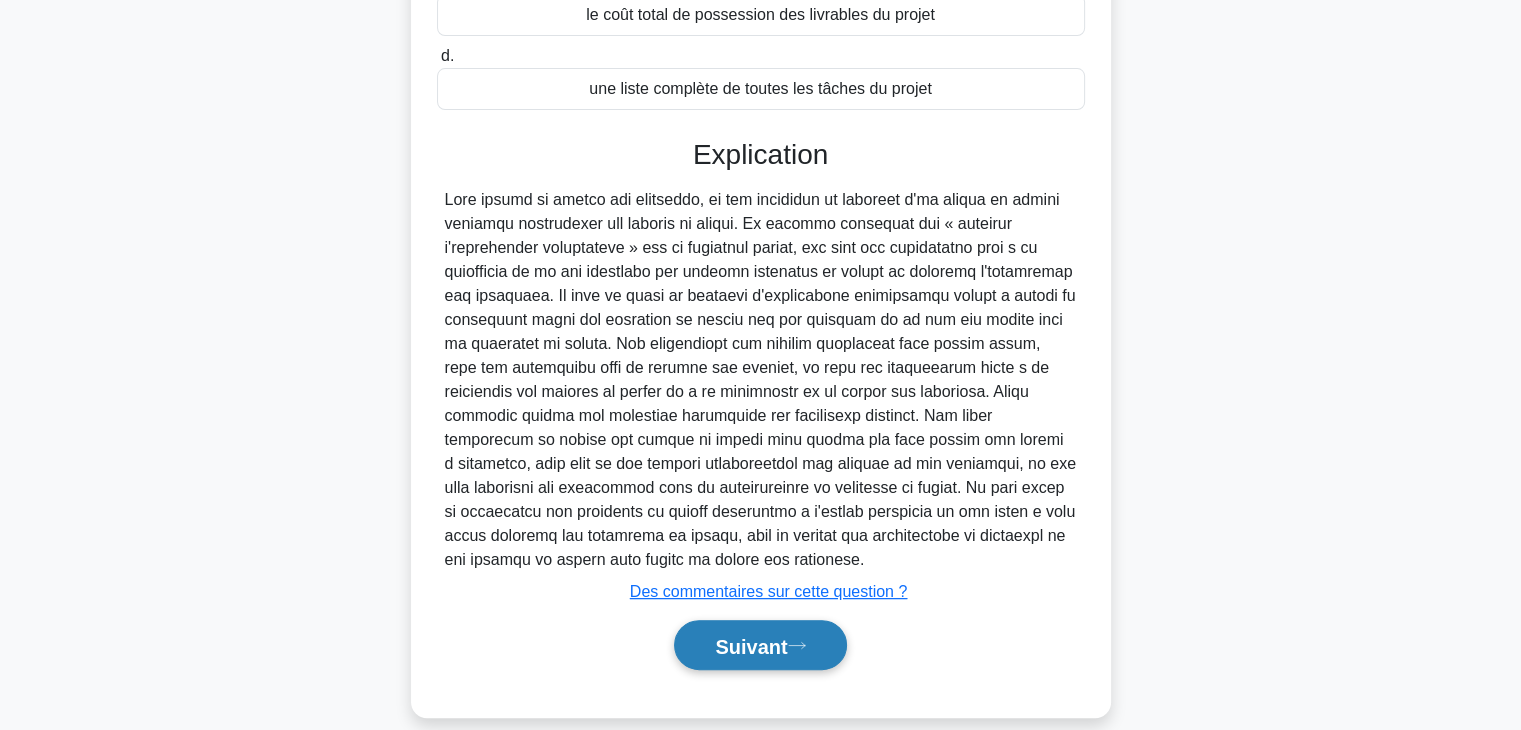 click on "Suivant" at bounding box center (751, 646) 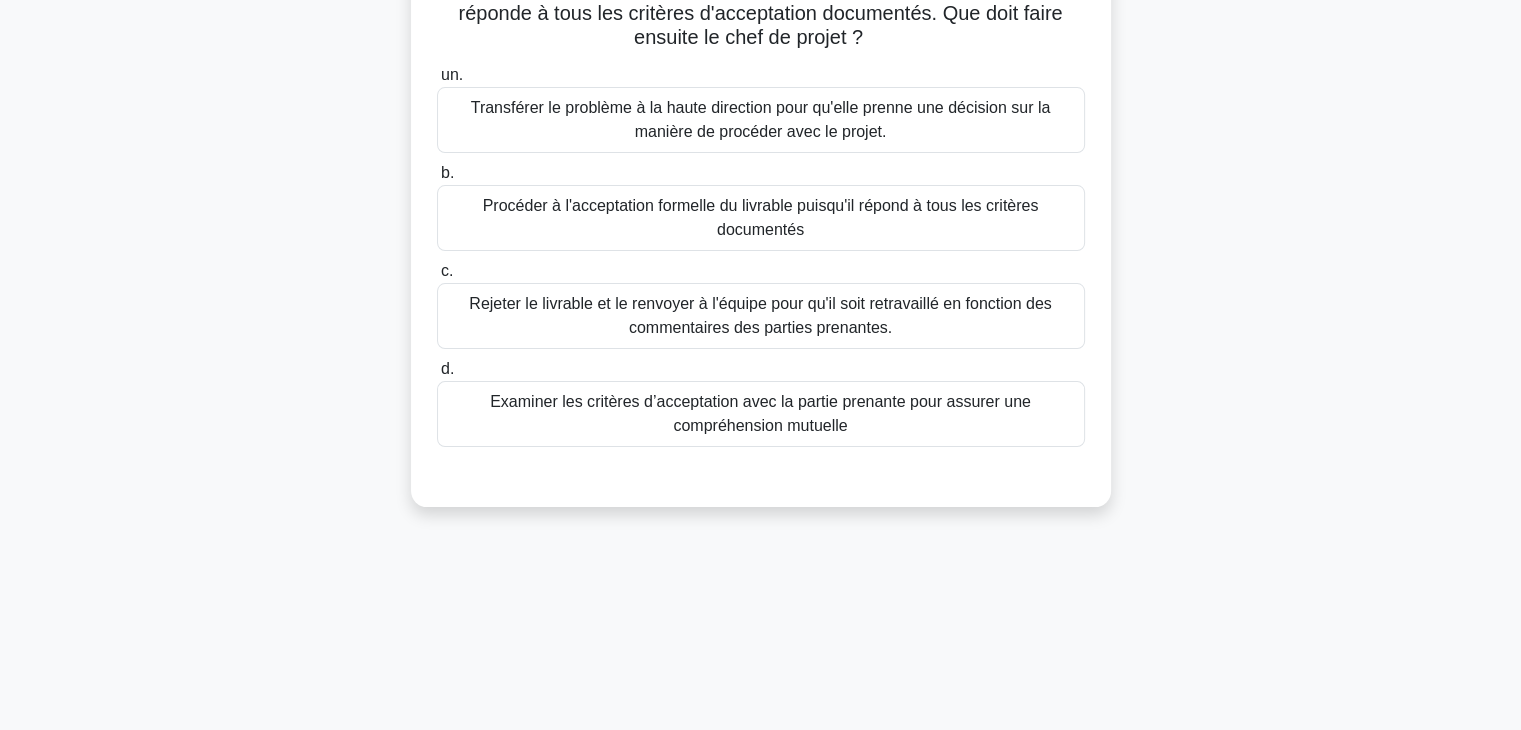 scroll, scrollTop: 0, scrollLeft: 0, axis: both 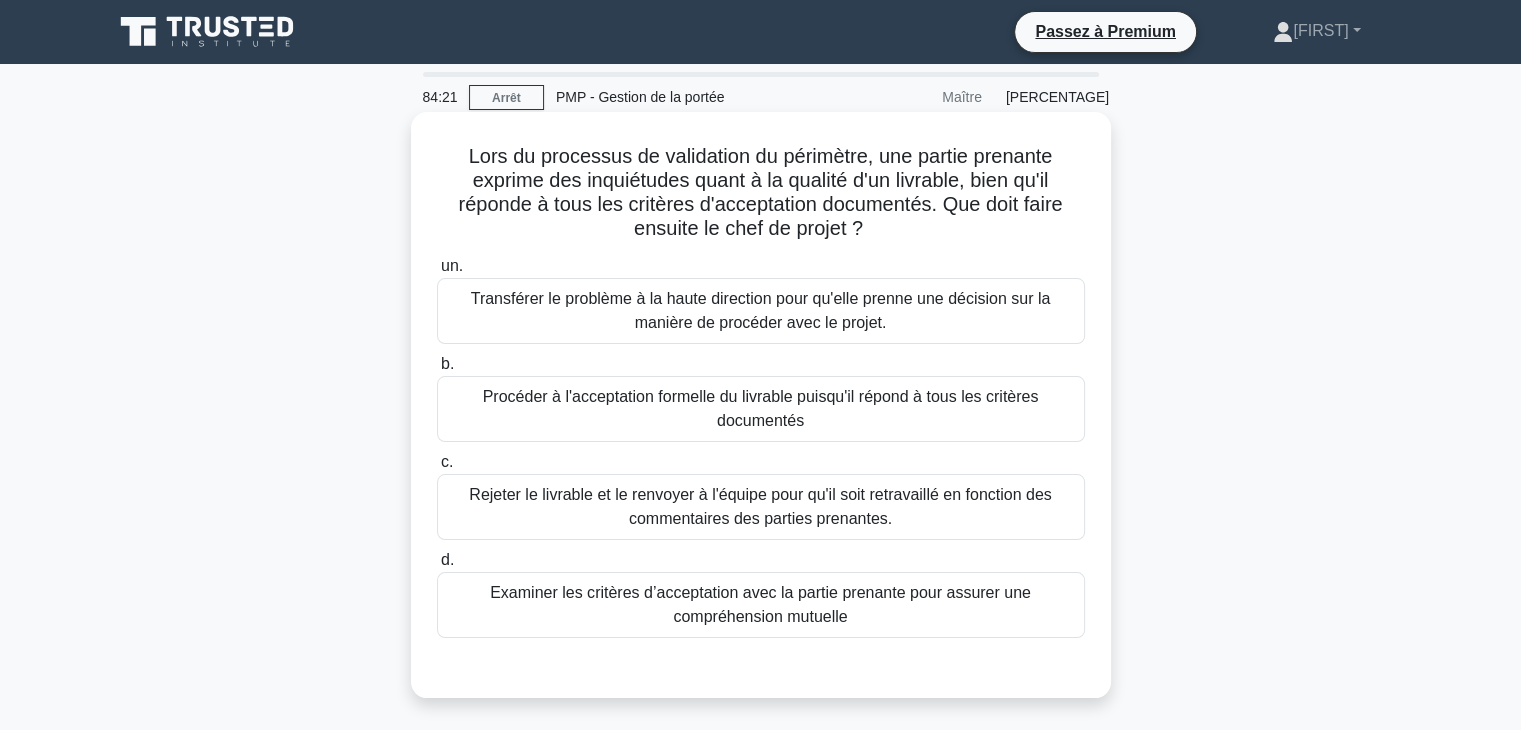 click on "Examiner les critères d’acceptation avec la partie prenante pour assurer une compréhension mutuelle" at bounding box center (761, 605) 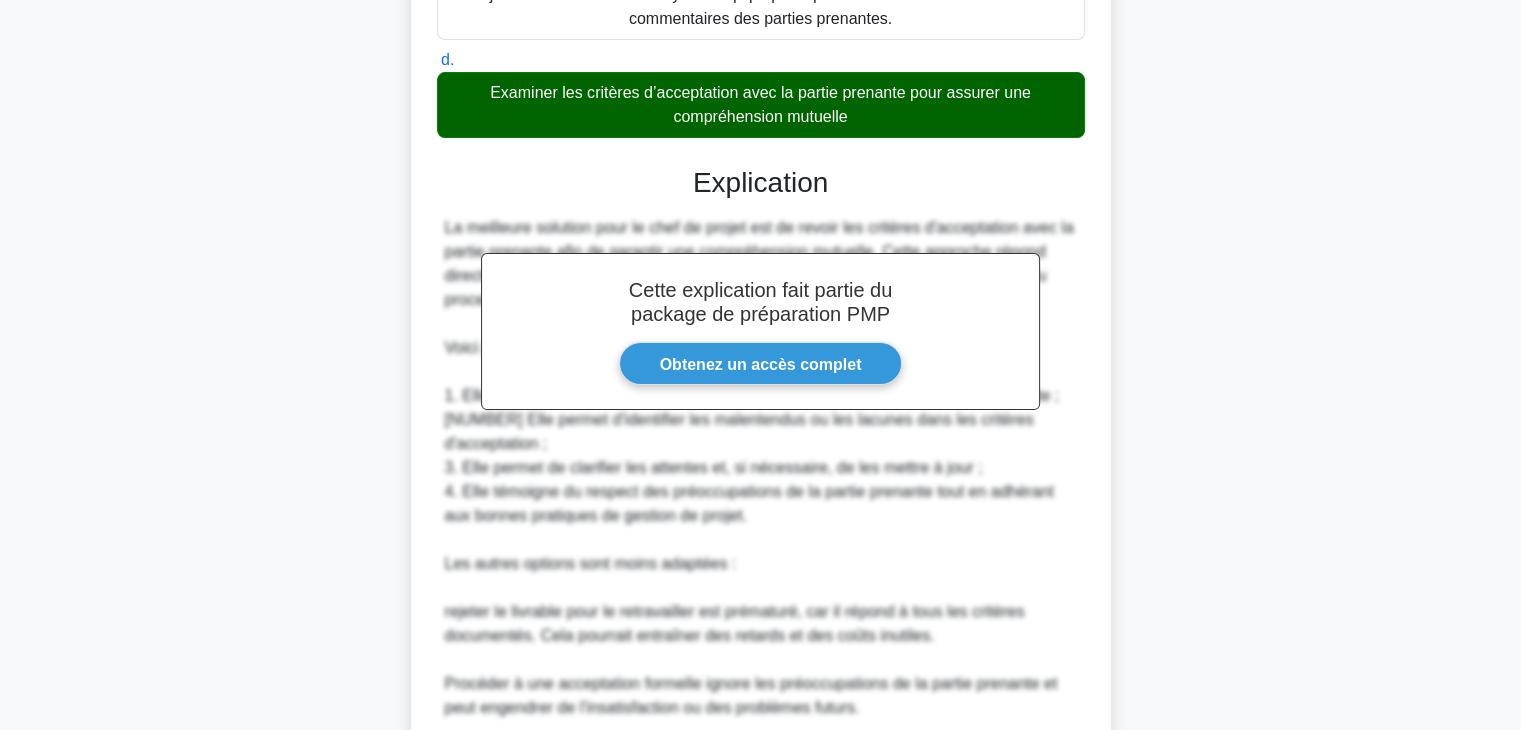 scroll, scrollTop: 864, scrollLeft: 0, axis: vertical 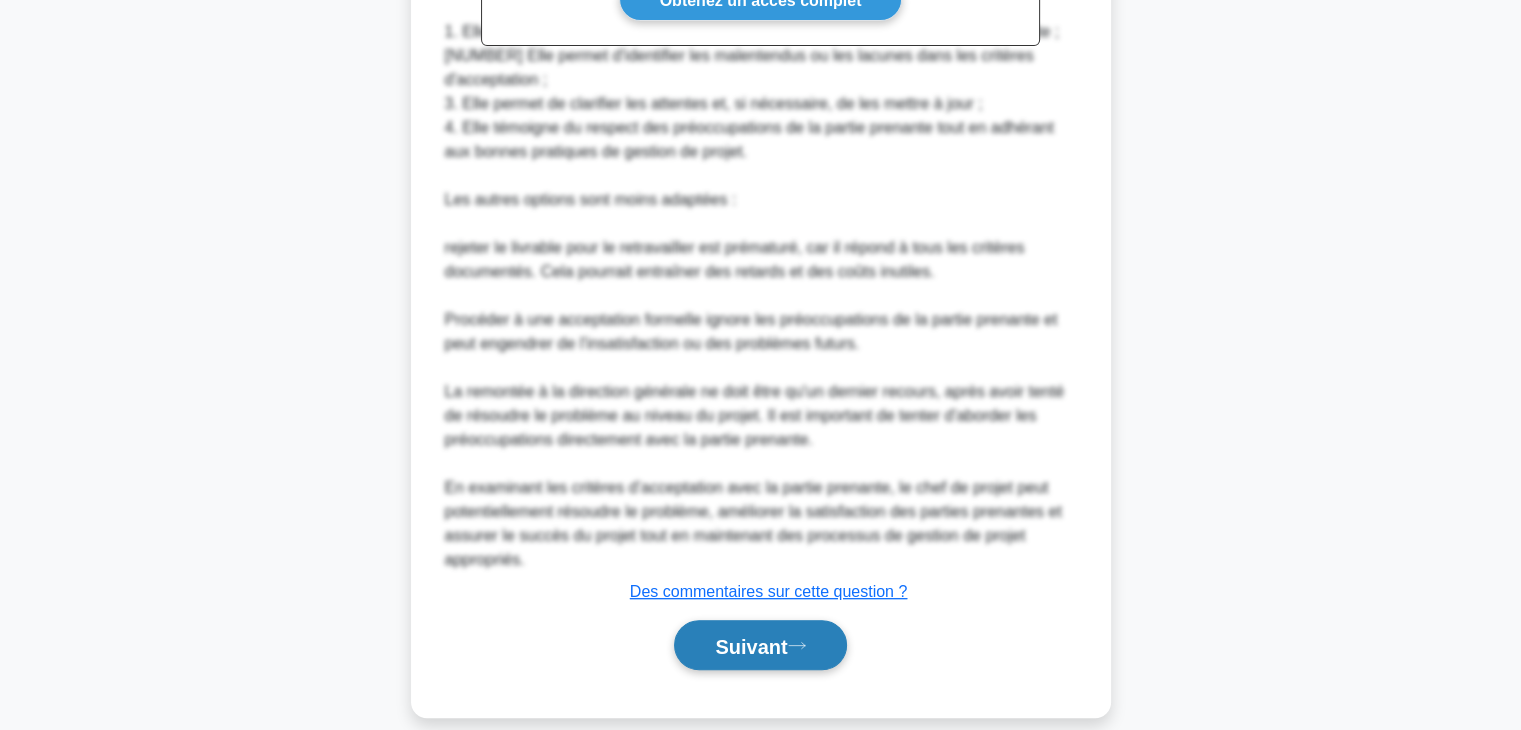 click on "Suivant" at bounding box center [751, 646] 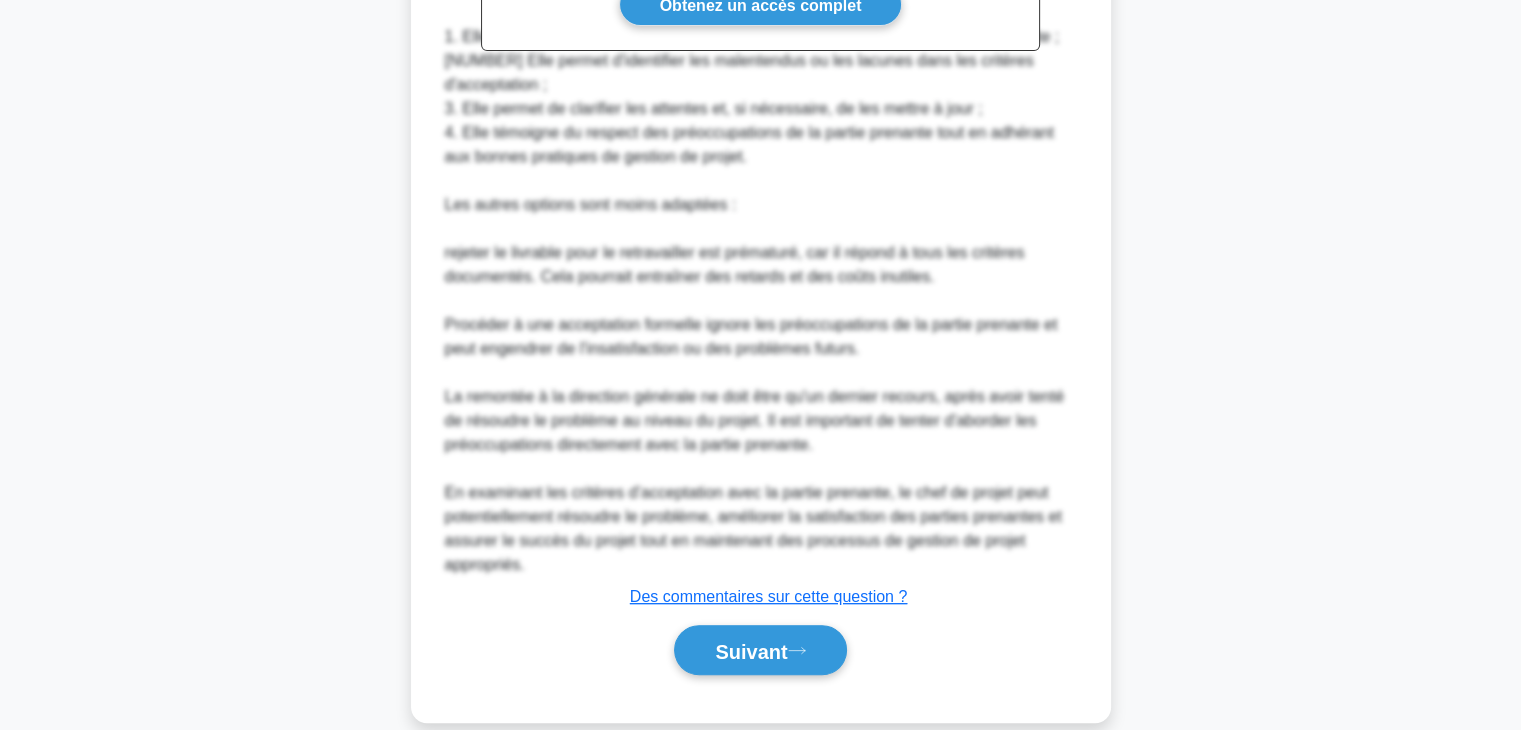 scroll, scrollTop: 351, scrollLeft: 0, axis: vertical 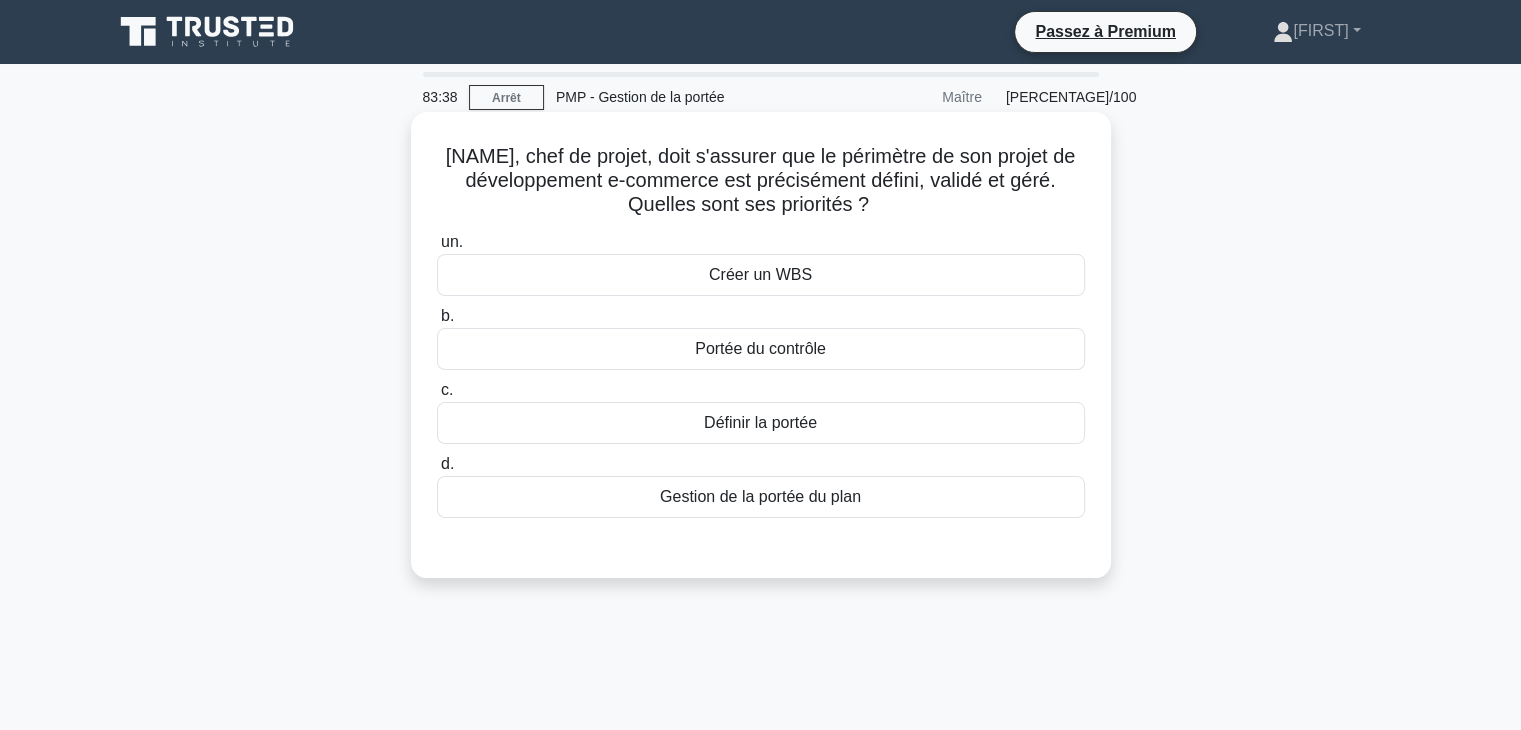 click on "Gestion de la portée du plan" at bounding box center [760, 496] 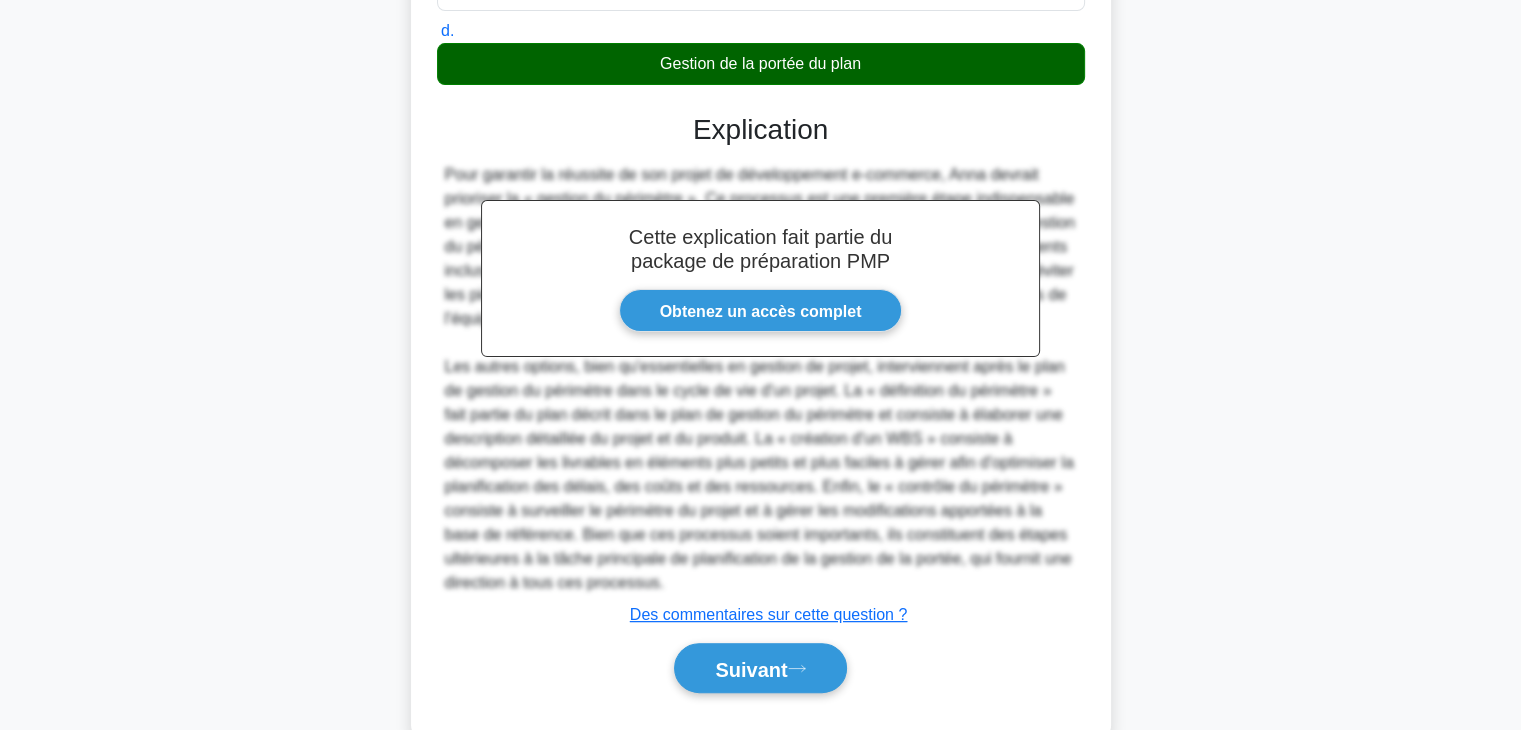 scroll, scrollTop: 442, scrollLeft: 0, axis: vertical 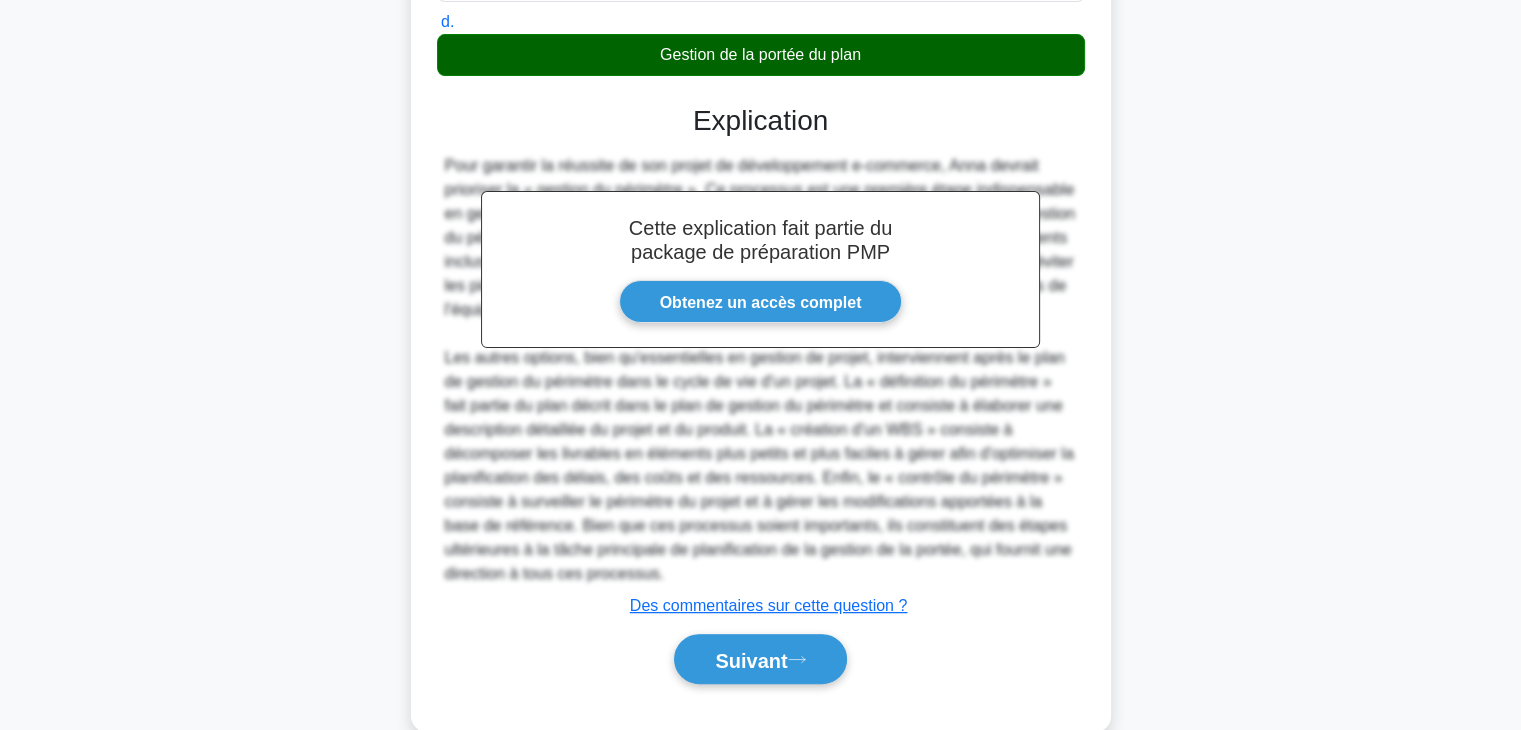 click on "Suivant" at bounding box center (761, 659) 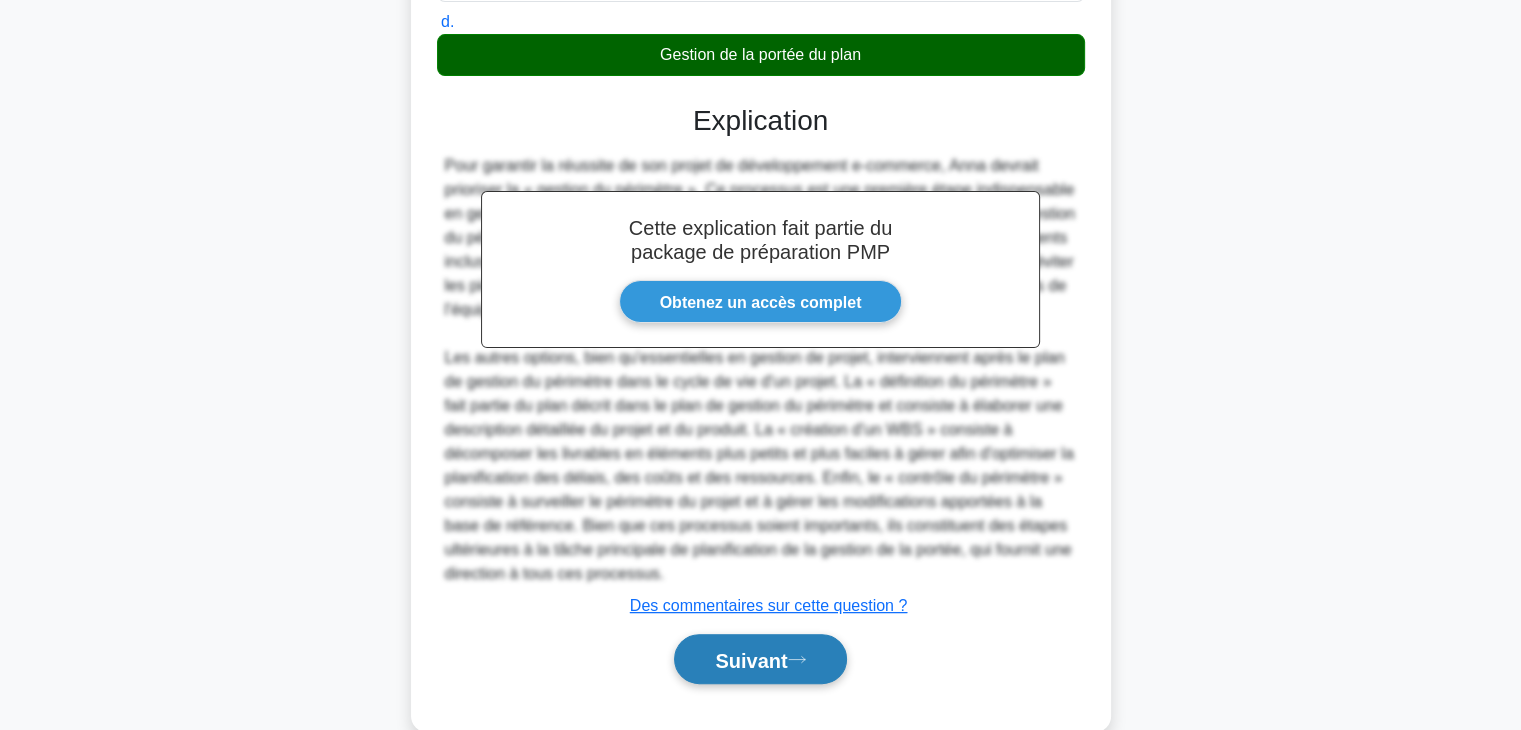 click on "Suivant" at bounding box center (751, 660) 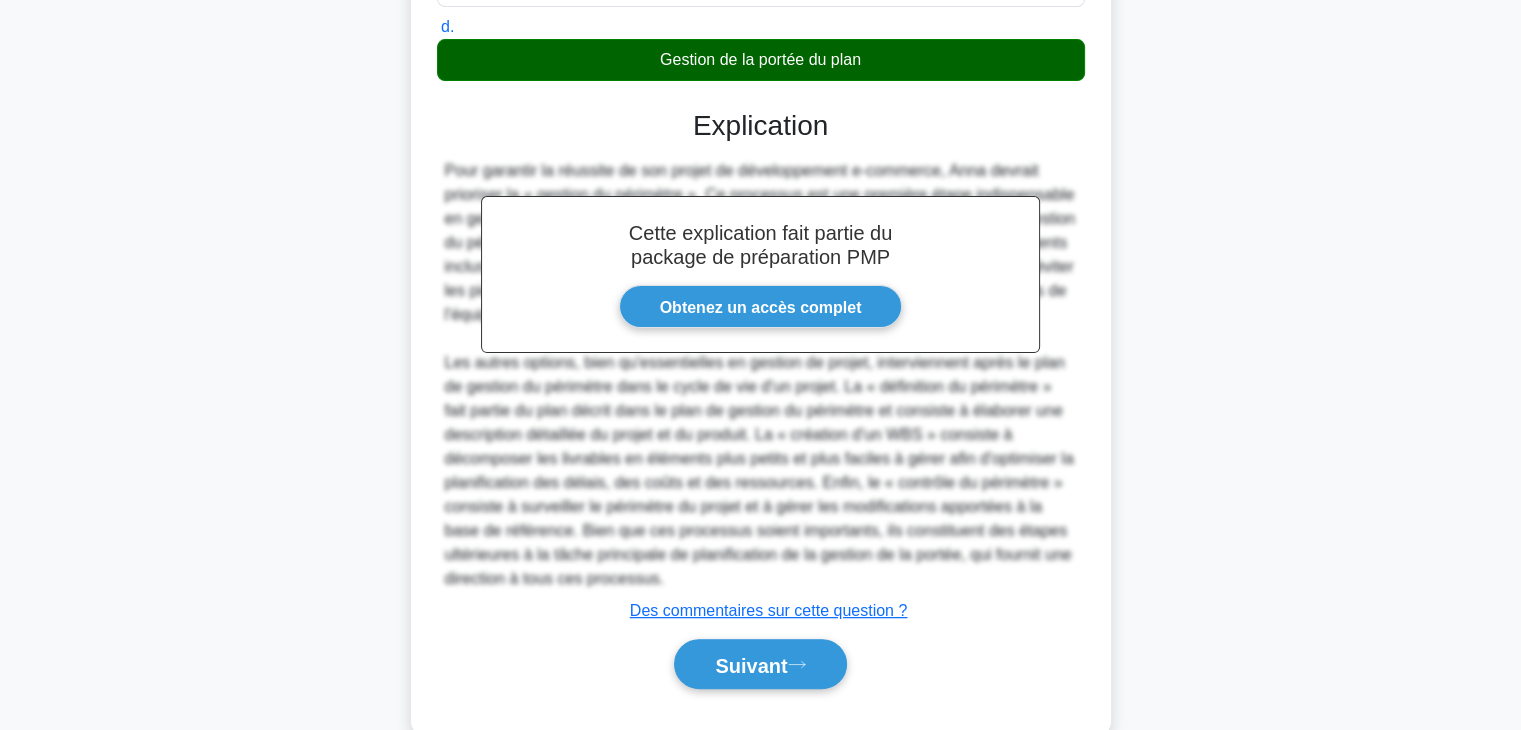 scroll, scrollTop: 351, scrollLeft: 0, axis: vertical 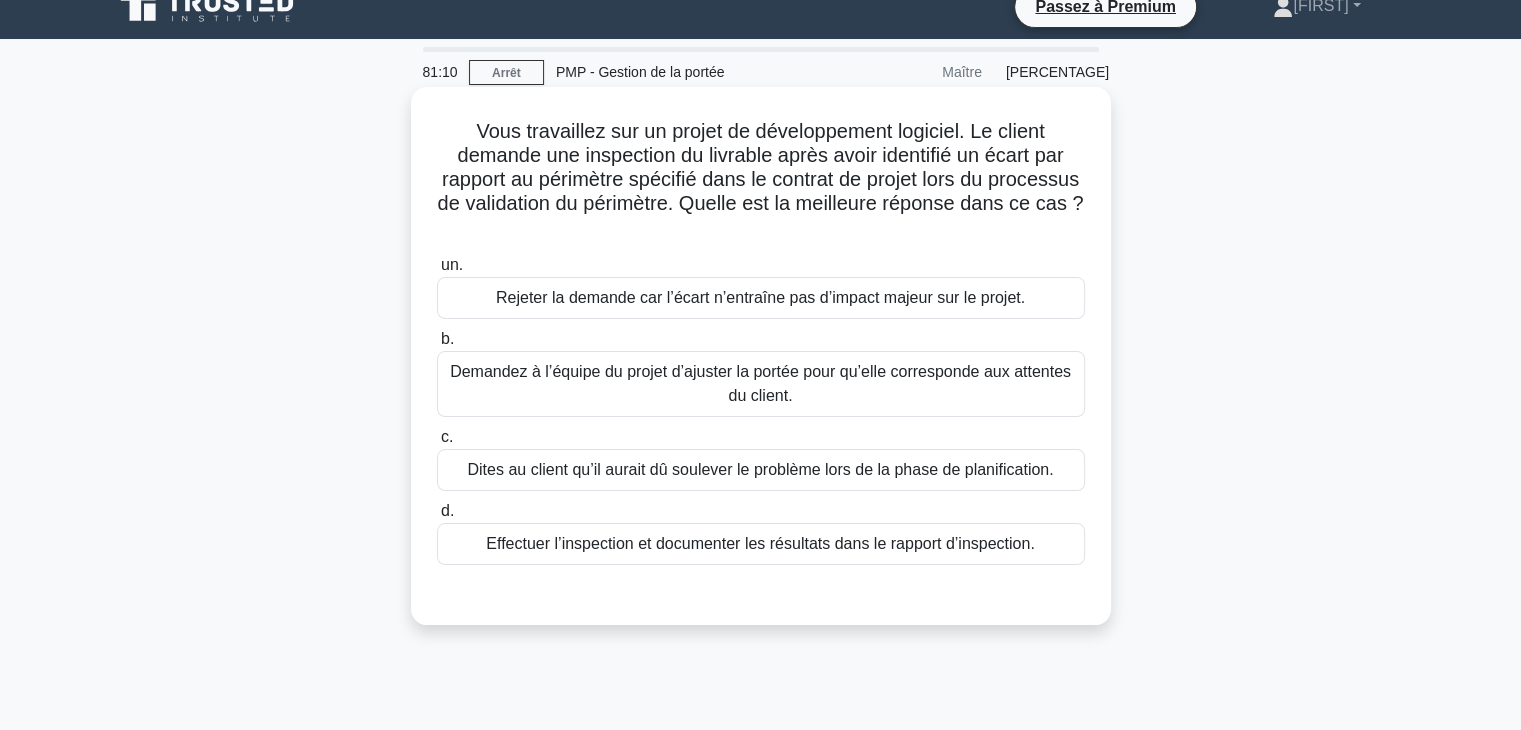 click on "Effectuer l’inspection et documenter les résultats dans le rapport d’inspection." at bounding box center [760, 543] 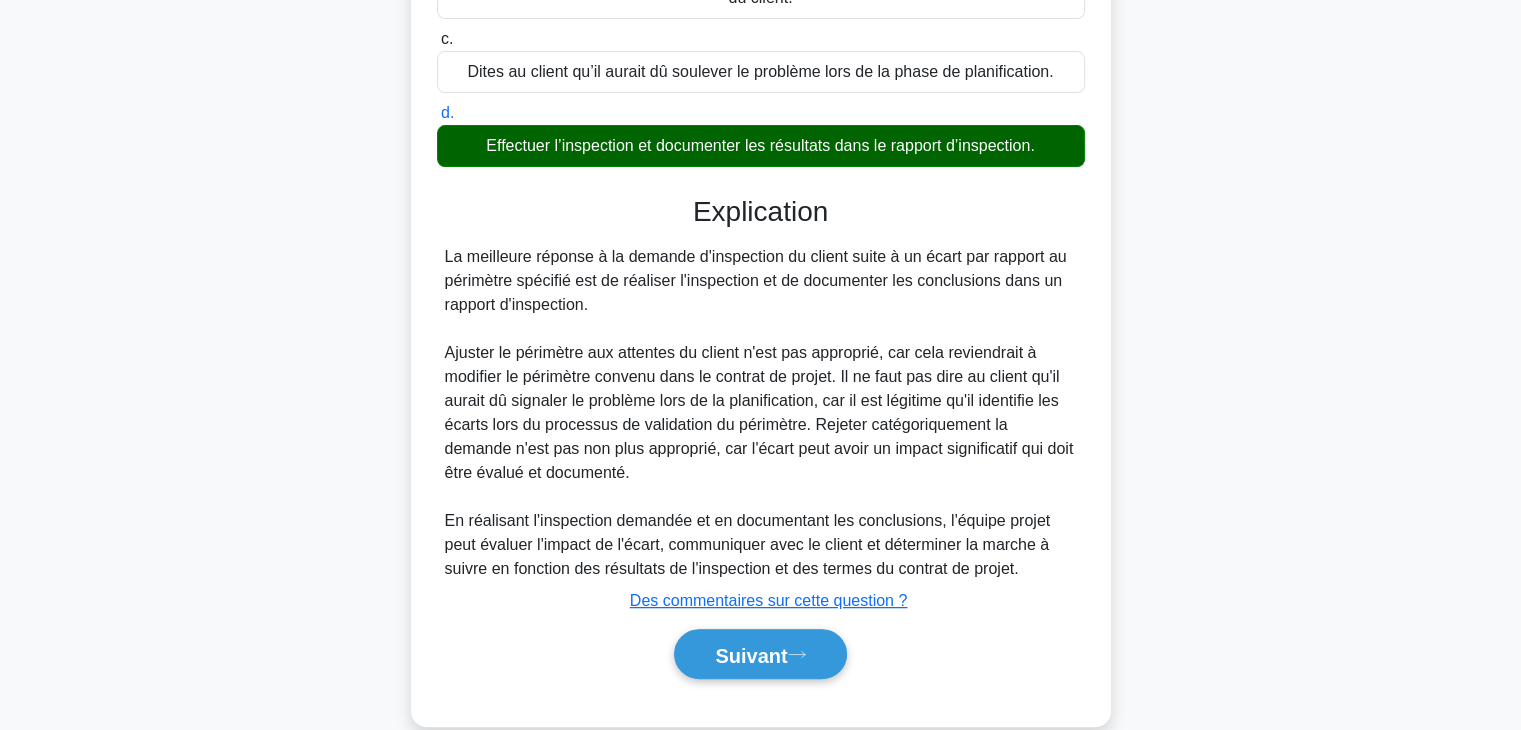 scroll, scrollTop: 427, scrollLeft: 0, axis: vertical 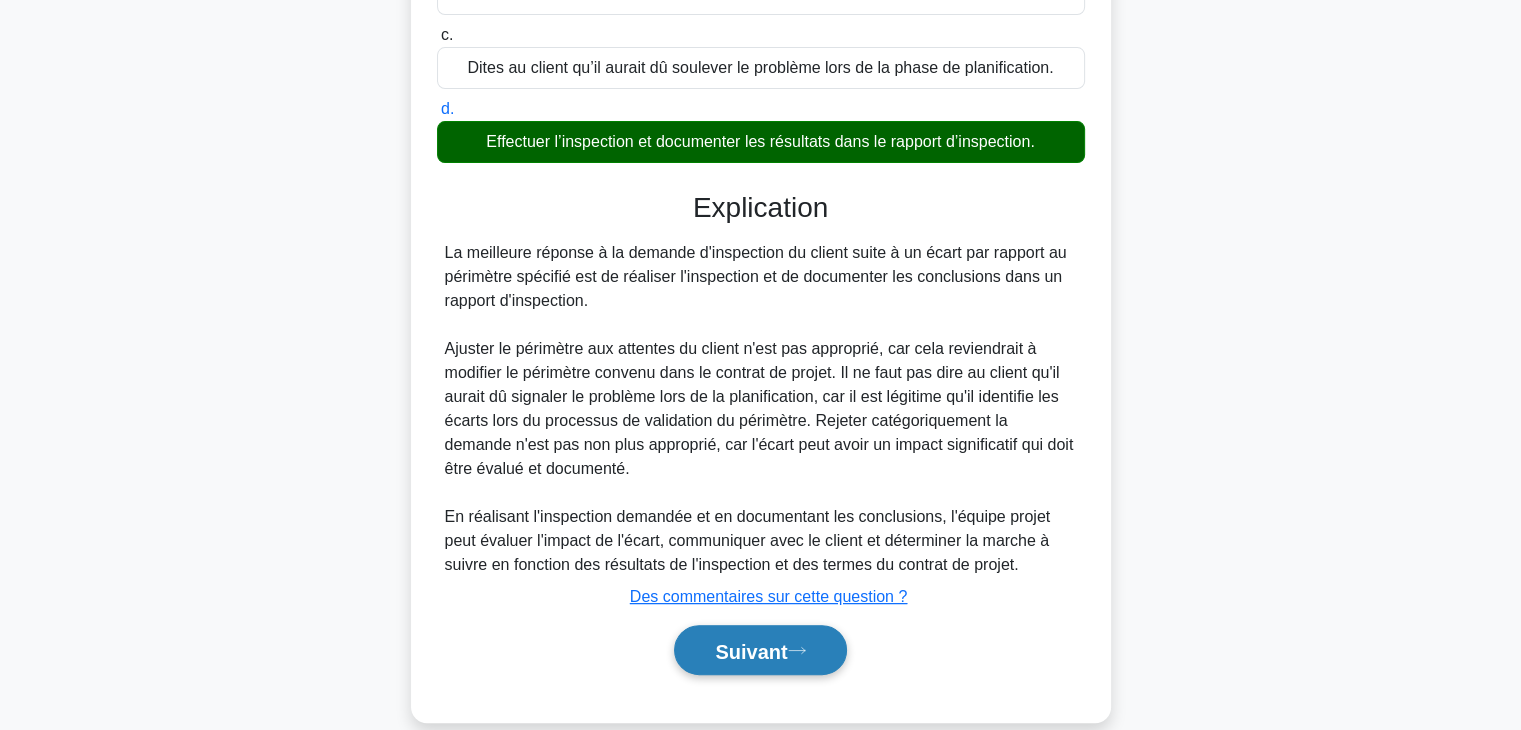 click on "Suivant" at bounding box center (760, 650) 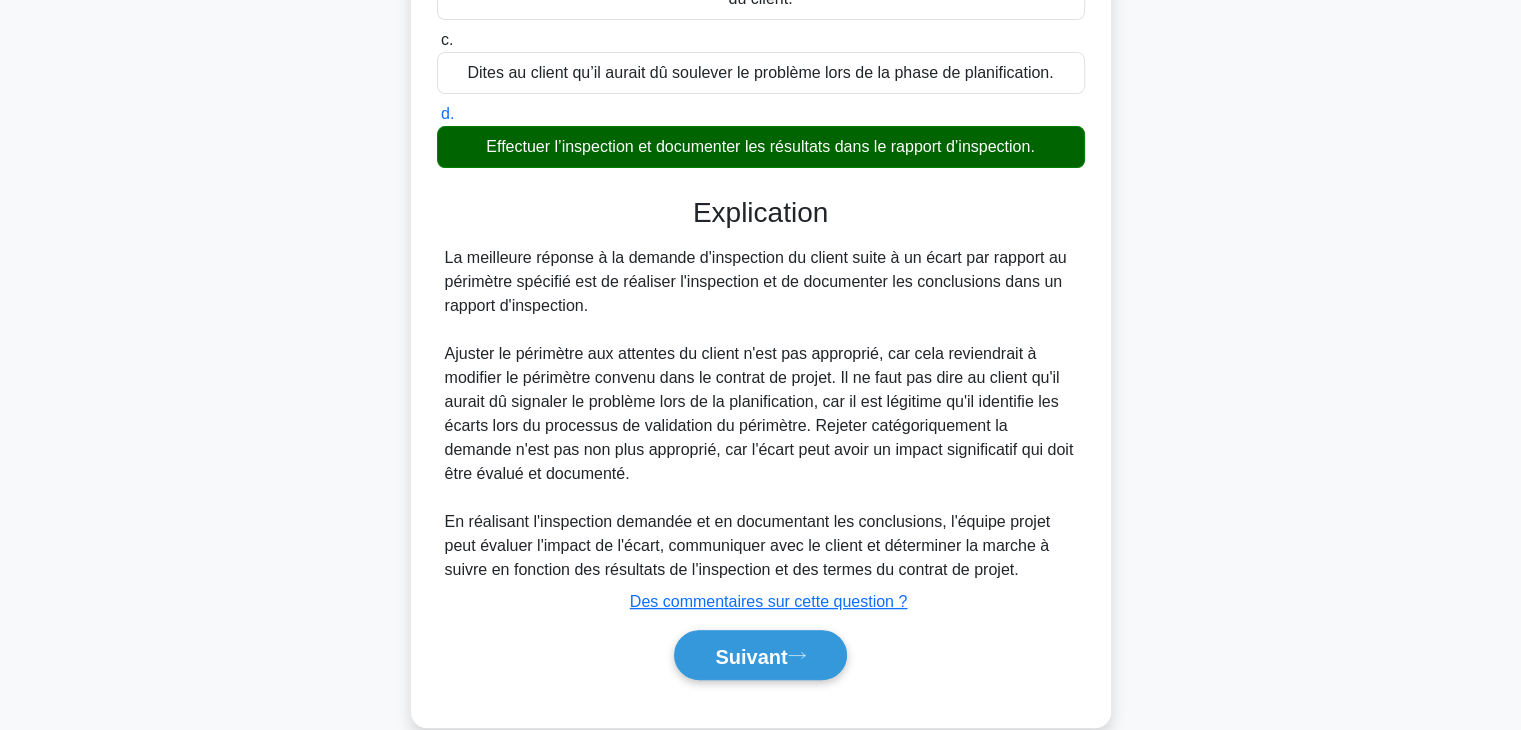 scroll, scrollTop: 351, scrollLeft: 0, axis: vertical 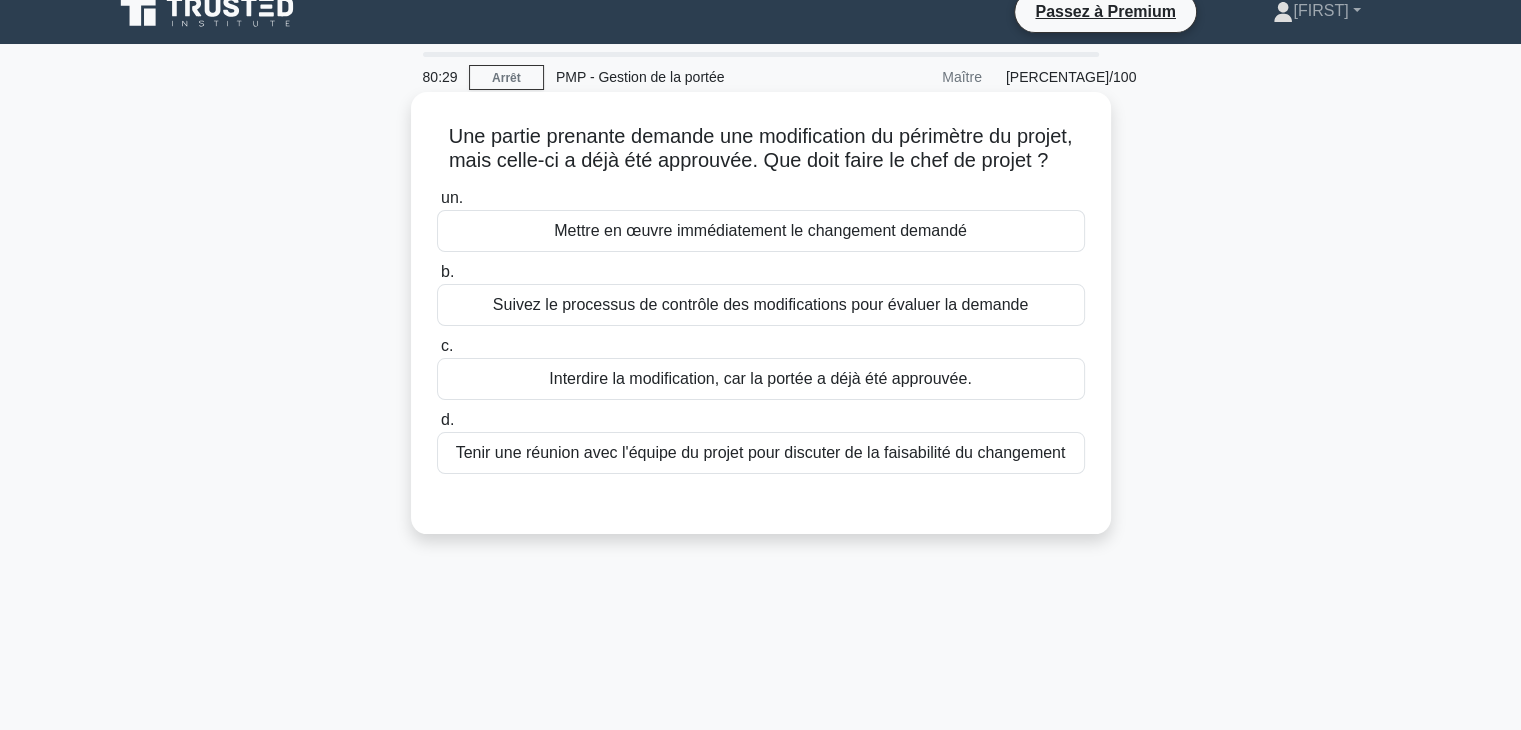 click on "Tenir une réunion avec l'équipe du projet pour discuter de la faisabilité du changement" at bounding box center (761, 452) 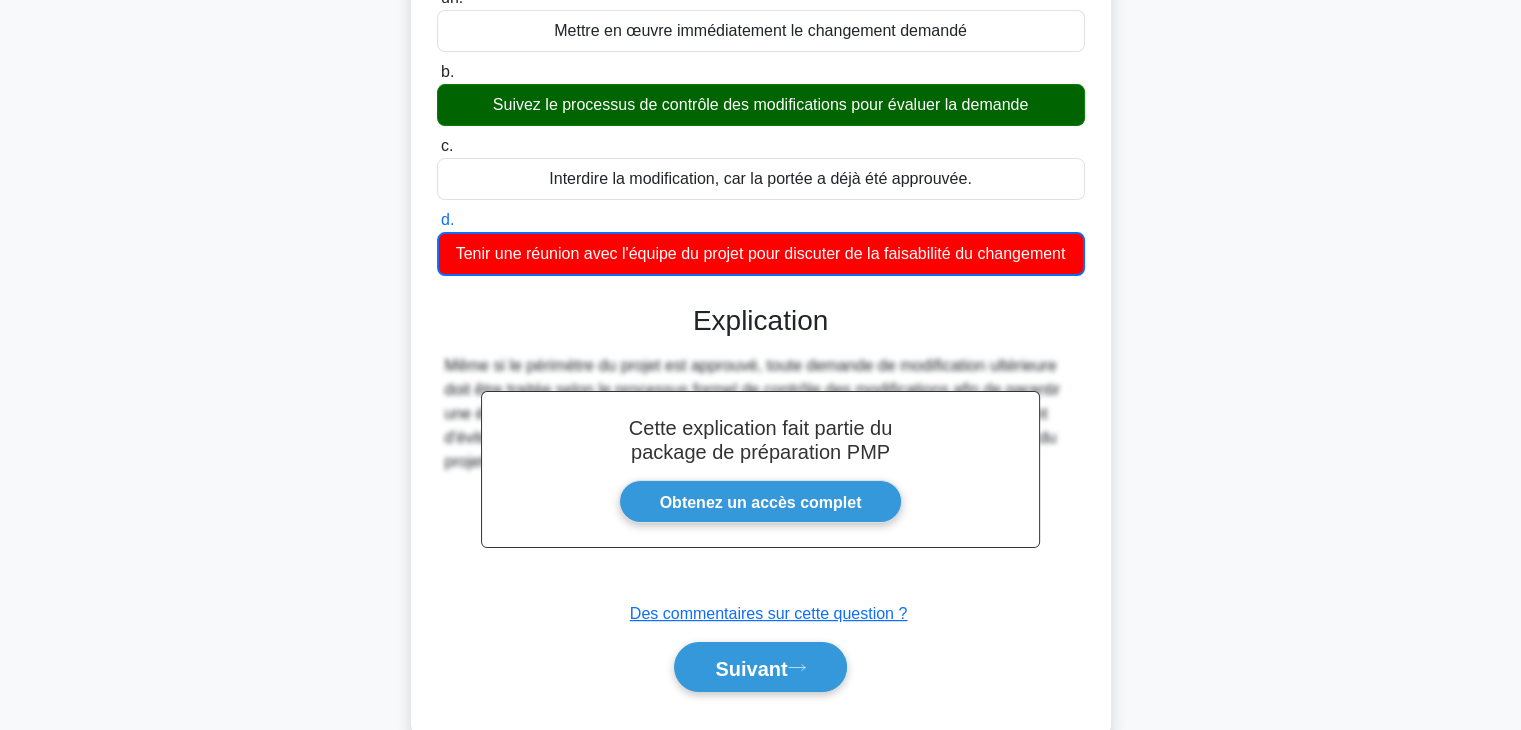 scroll, scrollTop: 351, scrollLeft: 0, axis: vertical 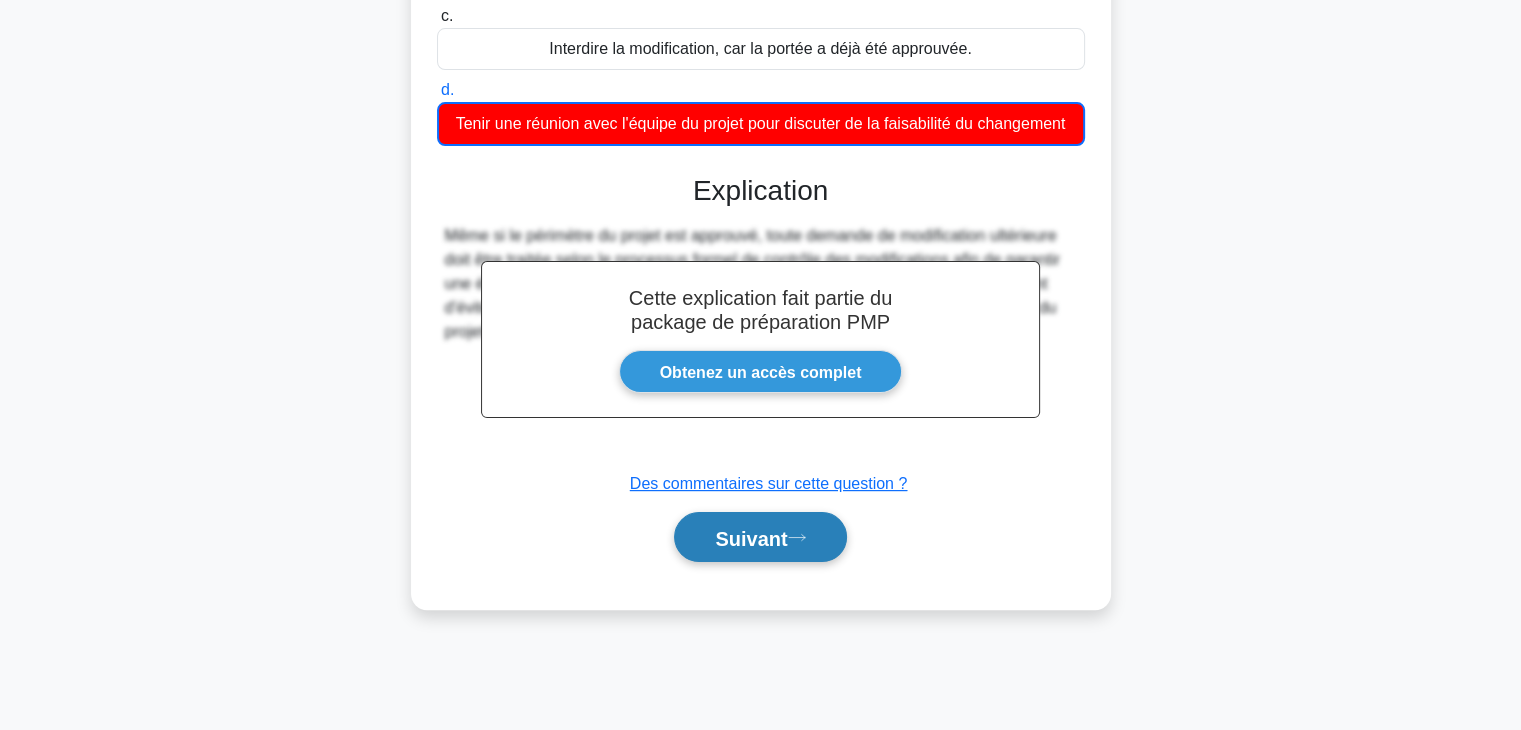 click on "Suivant" at bounding box center [751, 538] 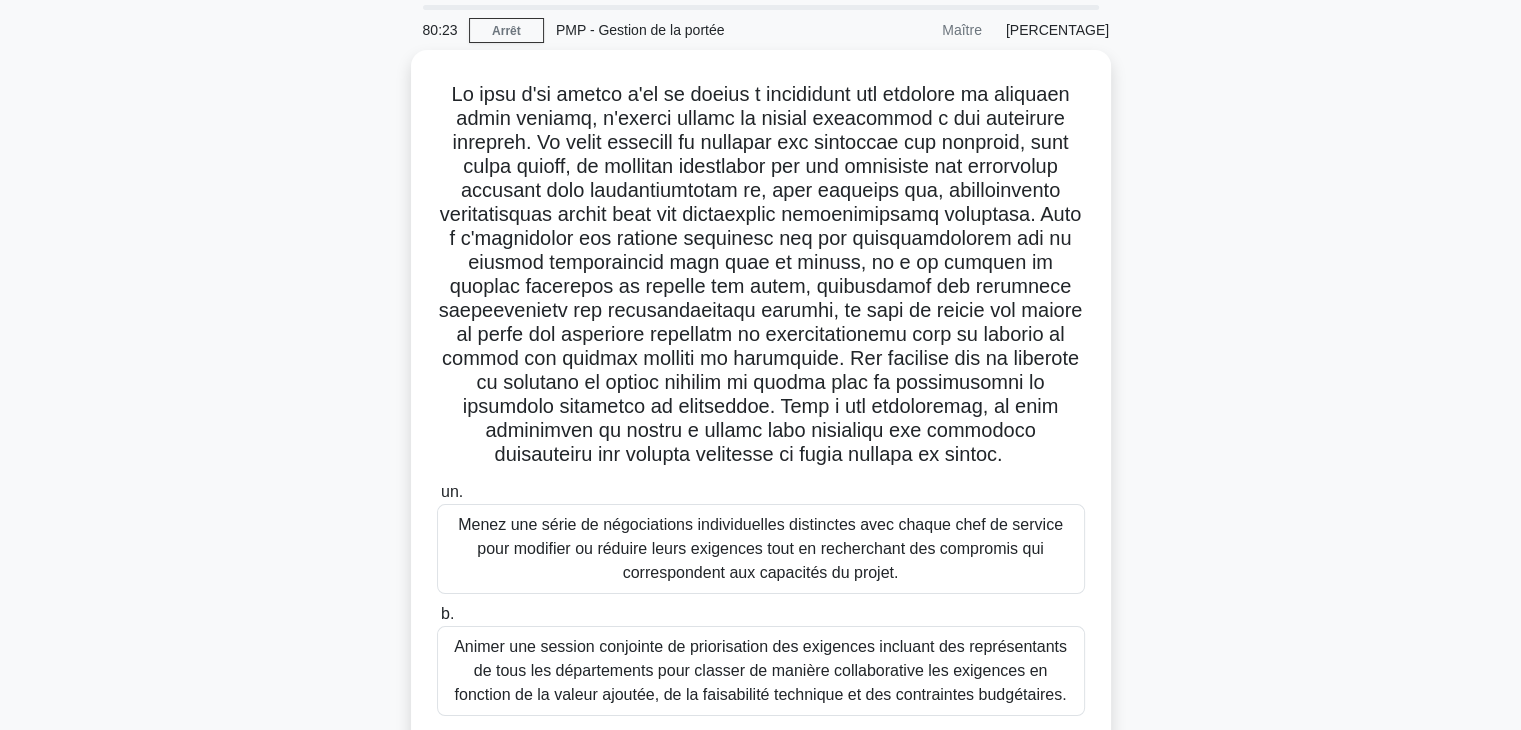 scroll, scrollTop: 76, scrollLeft: 0, axis: vertical 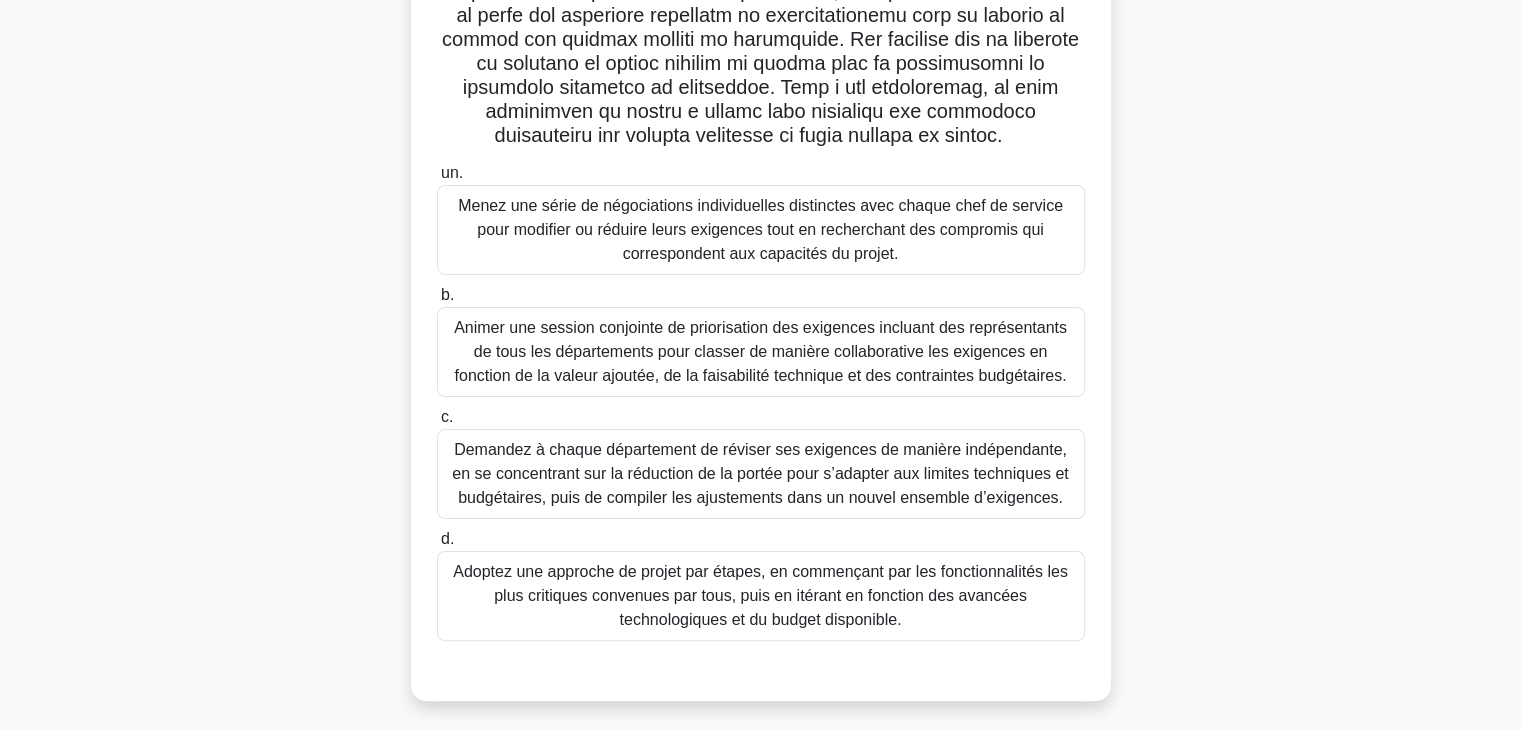 click on "Animer une session conjointe de priorisation des exigences incluant des représentants de tous les départements pour classer de manière collaborative les exigences en fonction de la valeur ajoutée, de la faisabilité technique et des contraintes budgétaires." at bounding box center (760, 351) 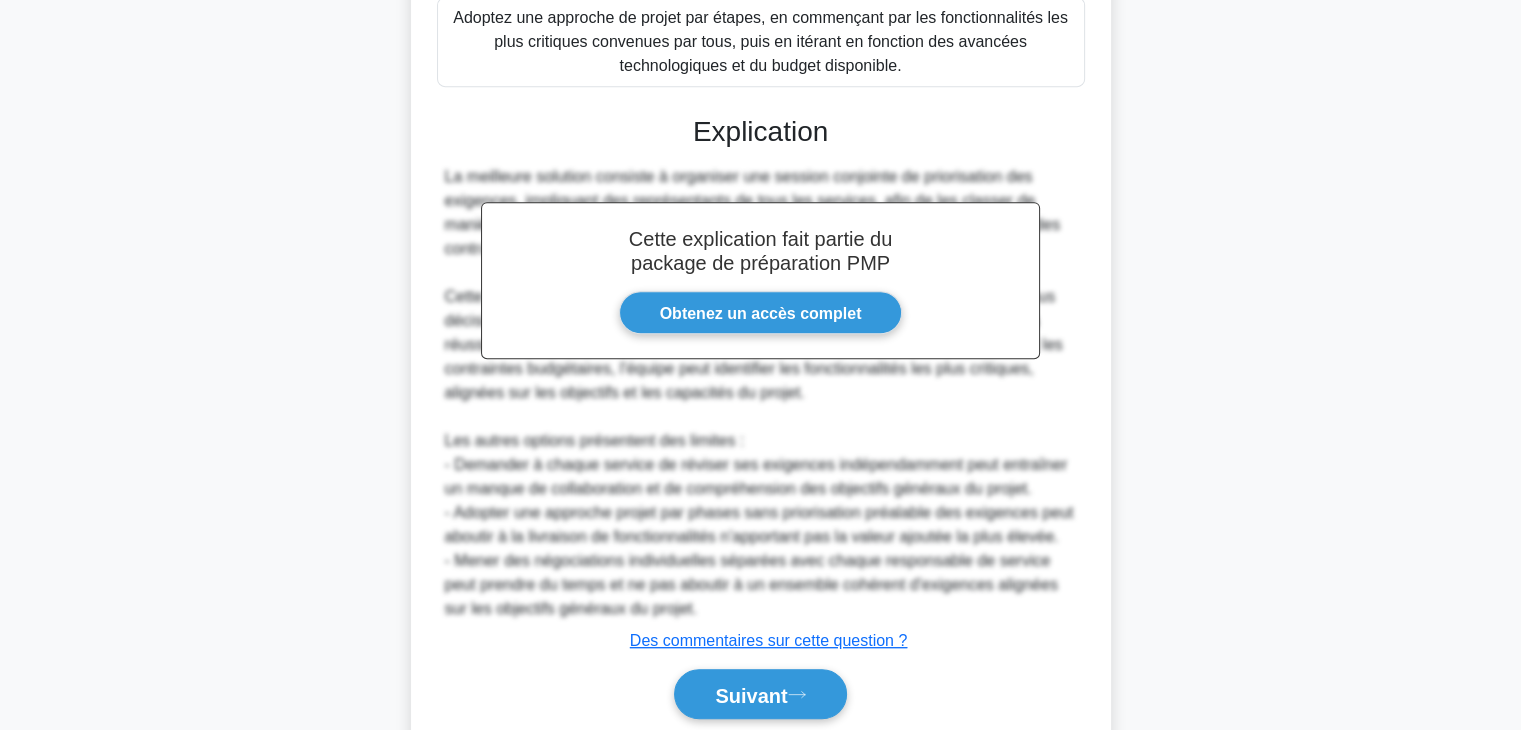 scroll, scrollTop: 1000, scrollLeft: 0, axis: vertical 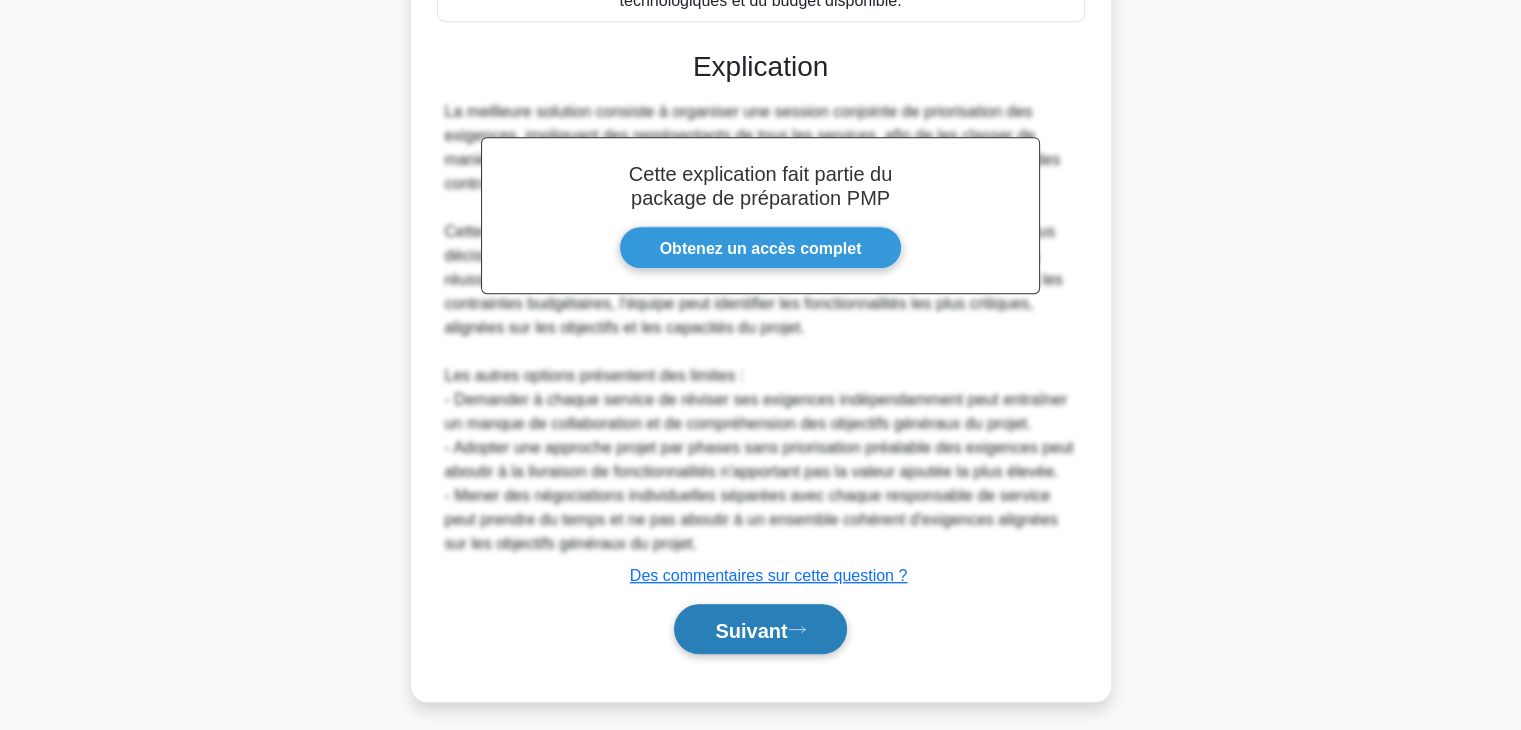 click on "Suivant" at bounding box center (760, 629) 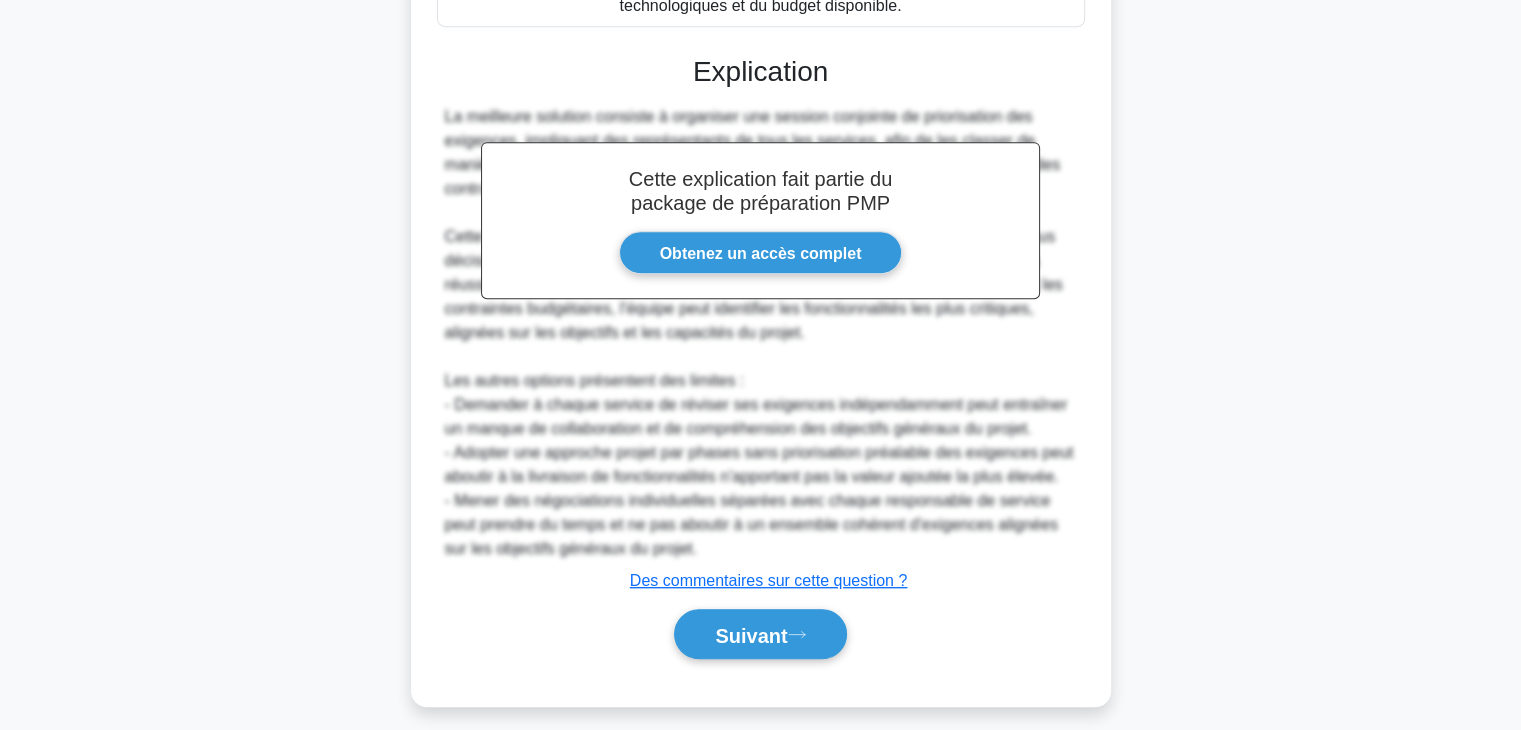 scroll, scrollTop: 351, scrollLeft: 0, axis: vertical 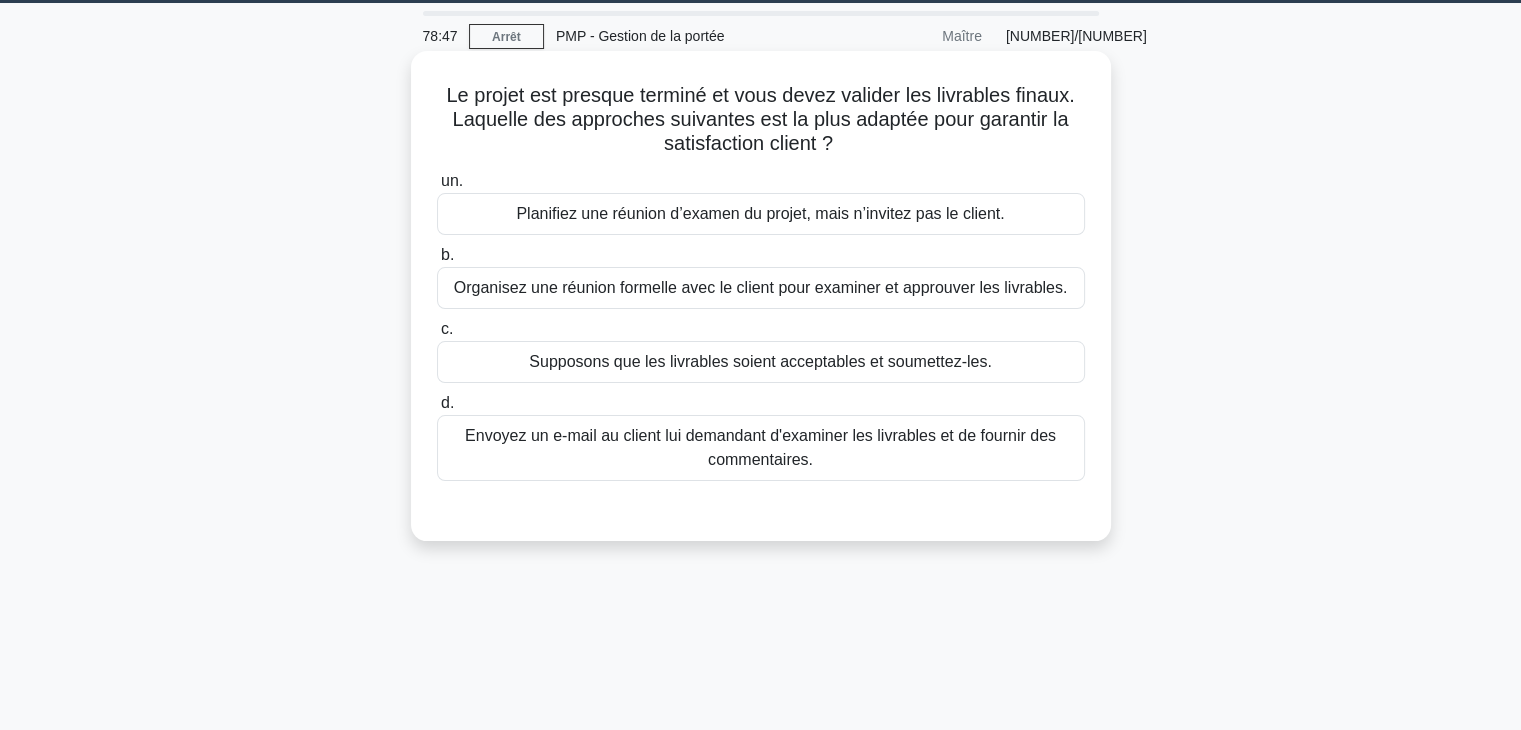 click on "Organisez une réunion formelle avec le client pour examiner et approuver les livrables." at bounding box center (761, 287) 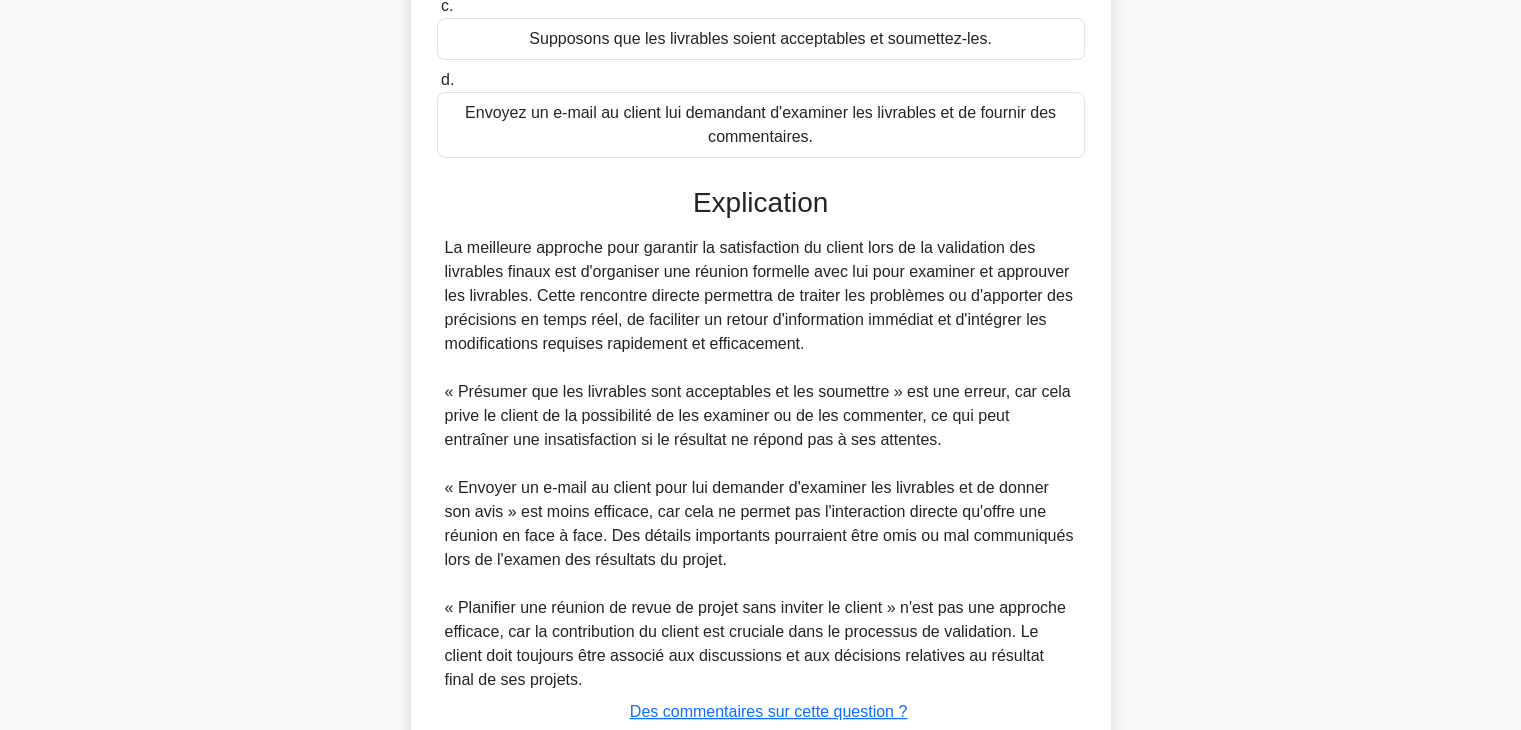 scroll, scrollTop: 528, scrollLeft: 0, axis: vertical 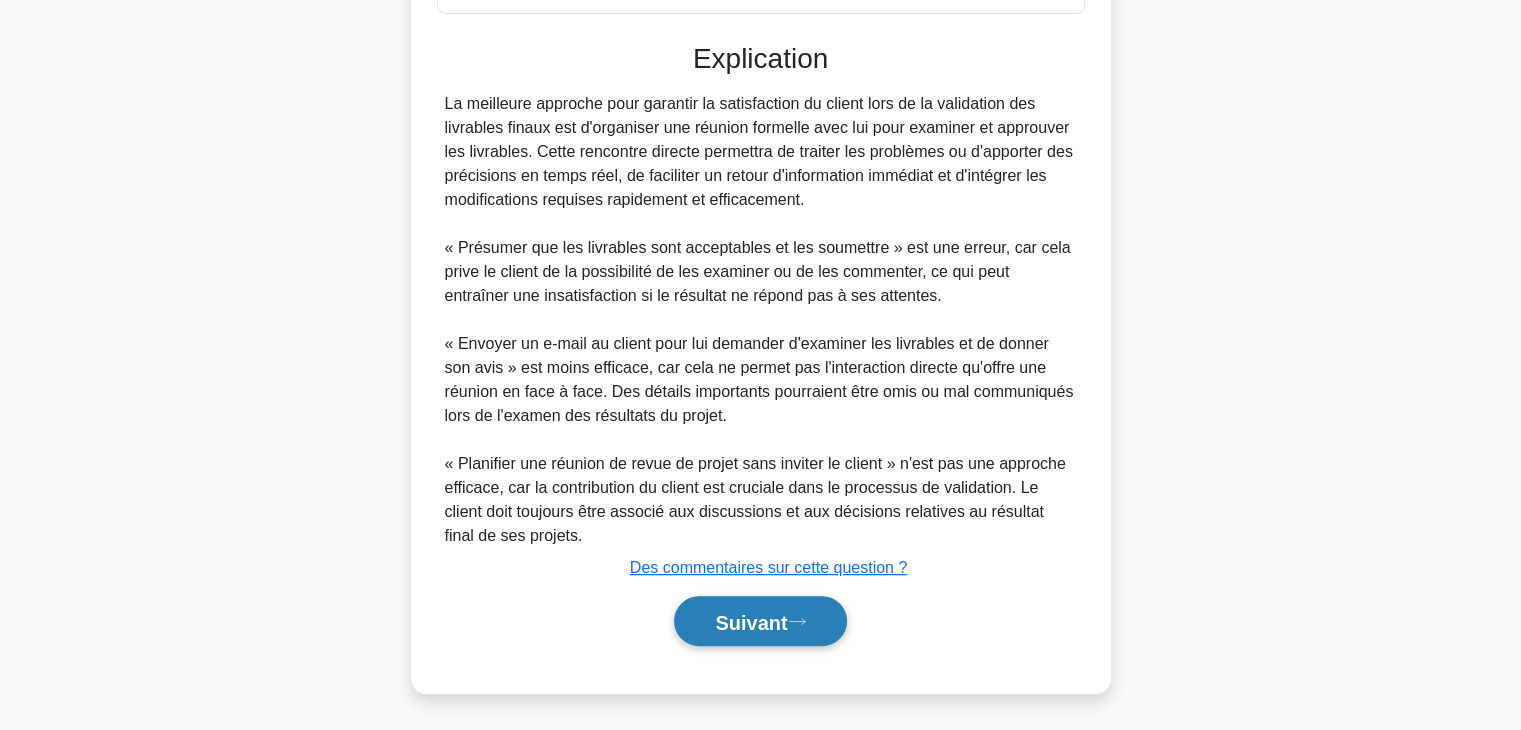 click on "Suivant" at bounding box center [760, 621] 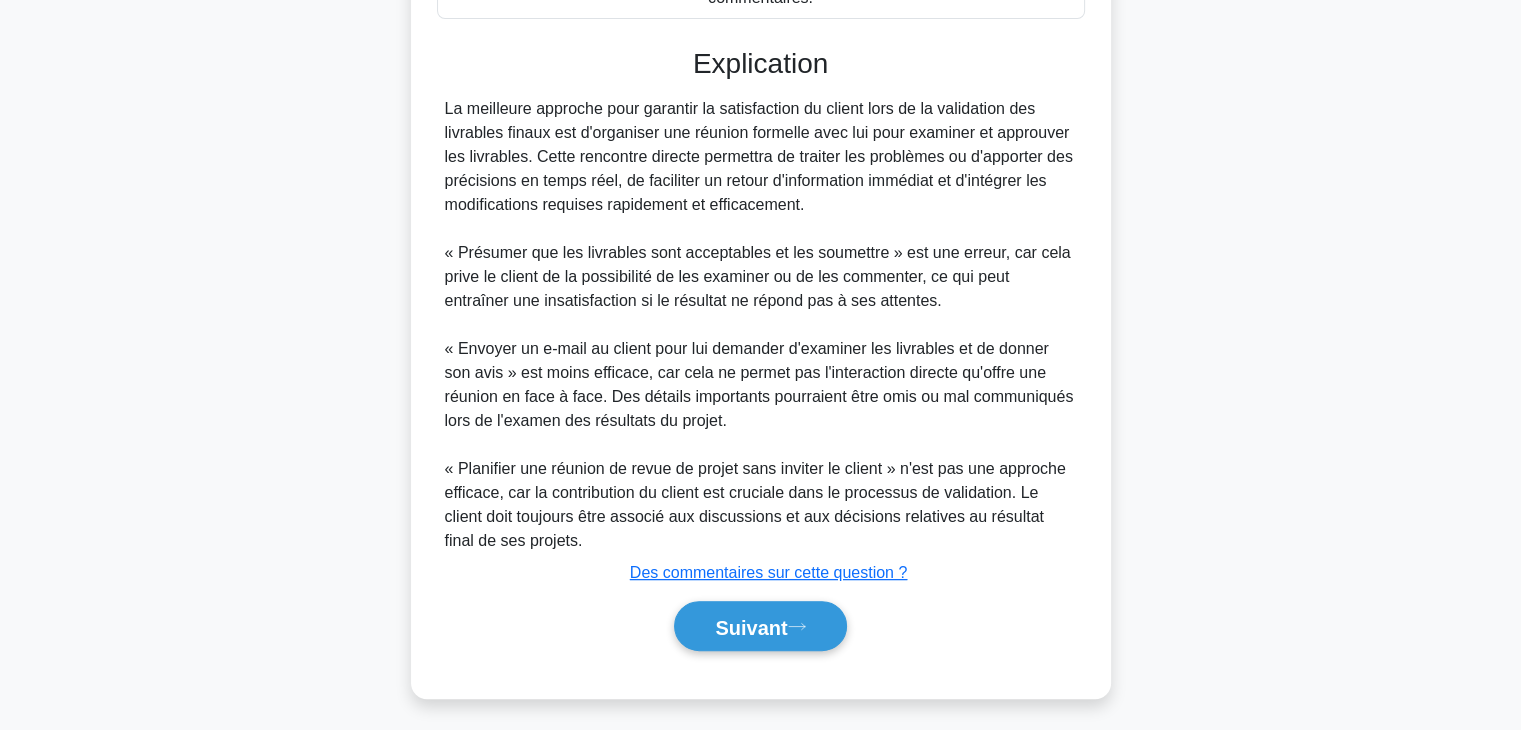 scroll, scrollTop: 351, scrollLeft: 0, axis: vertical 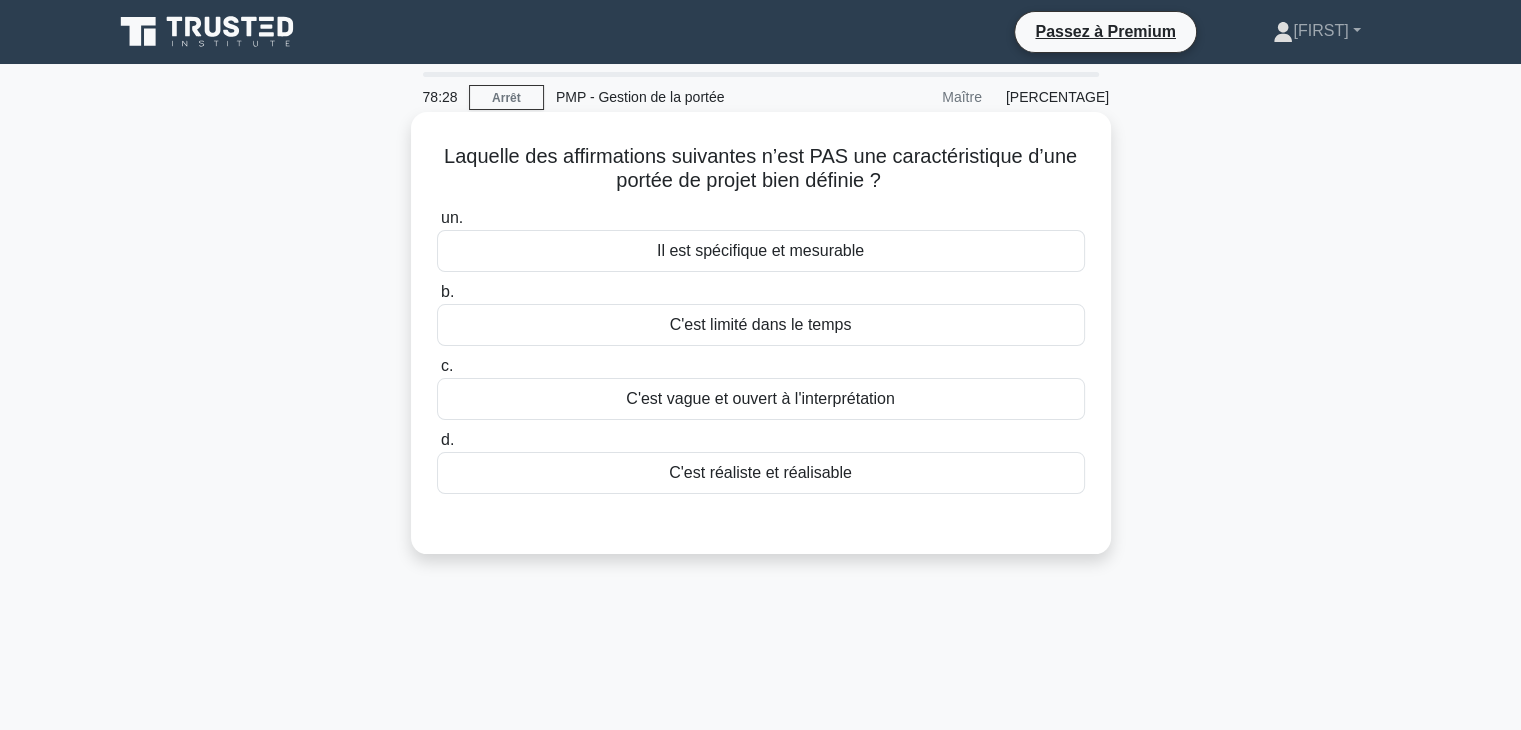 click on "C'est vague et ouvert à l'interprétation" at bounding box center (761, 399) 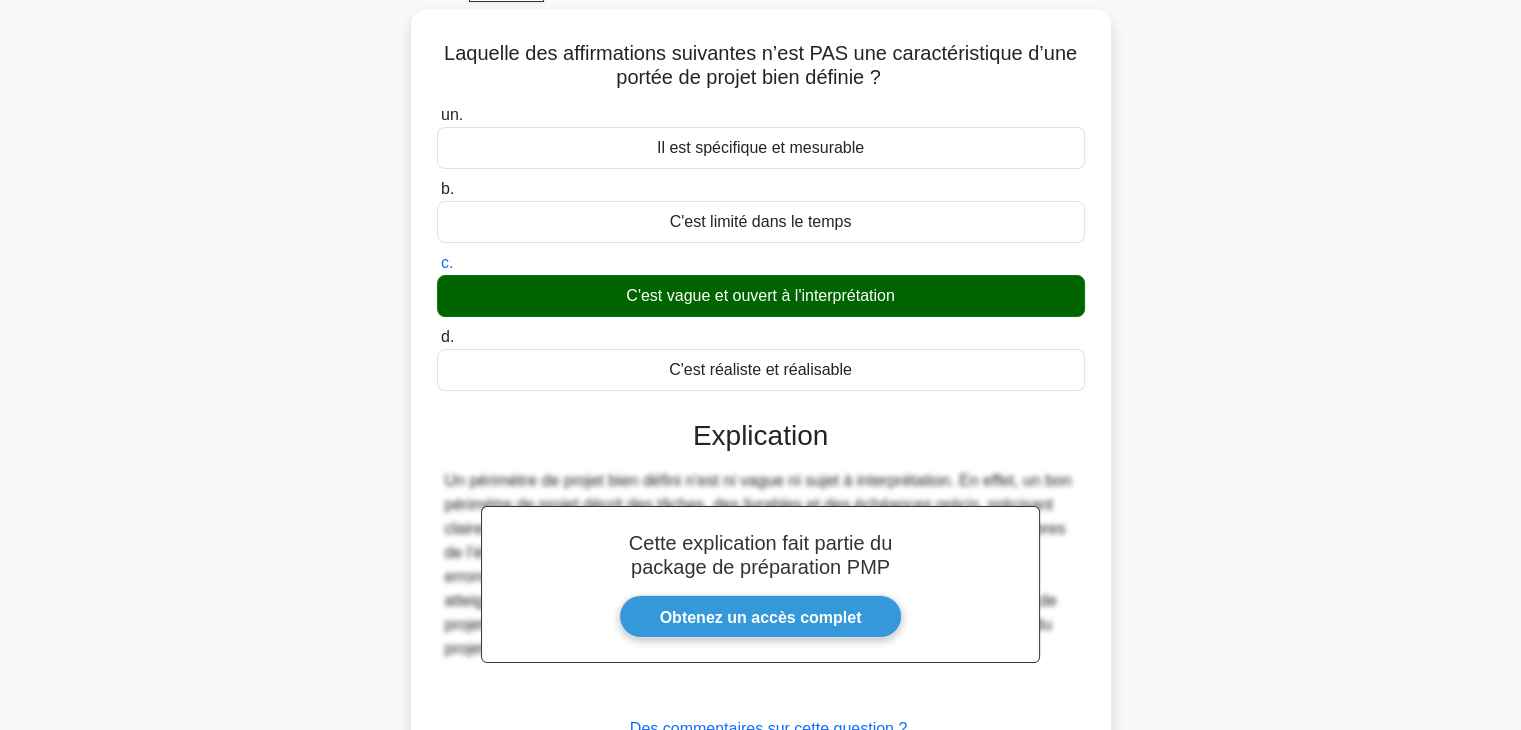 scroll, scrollTop: 351, scrollLeft: 0, axis: vertical 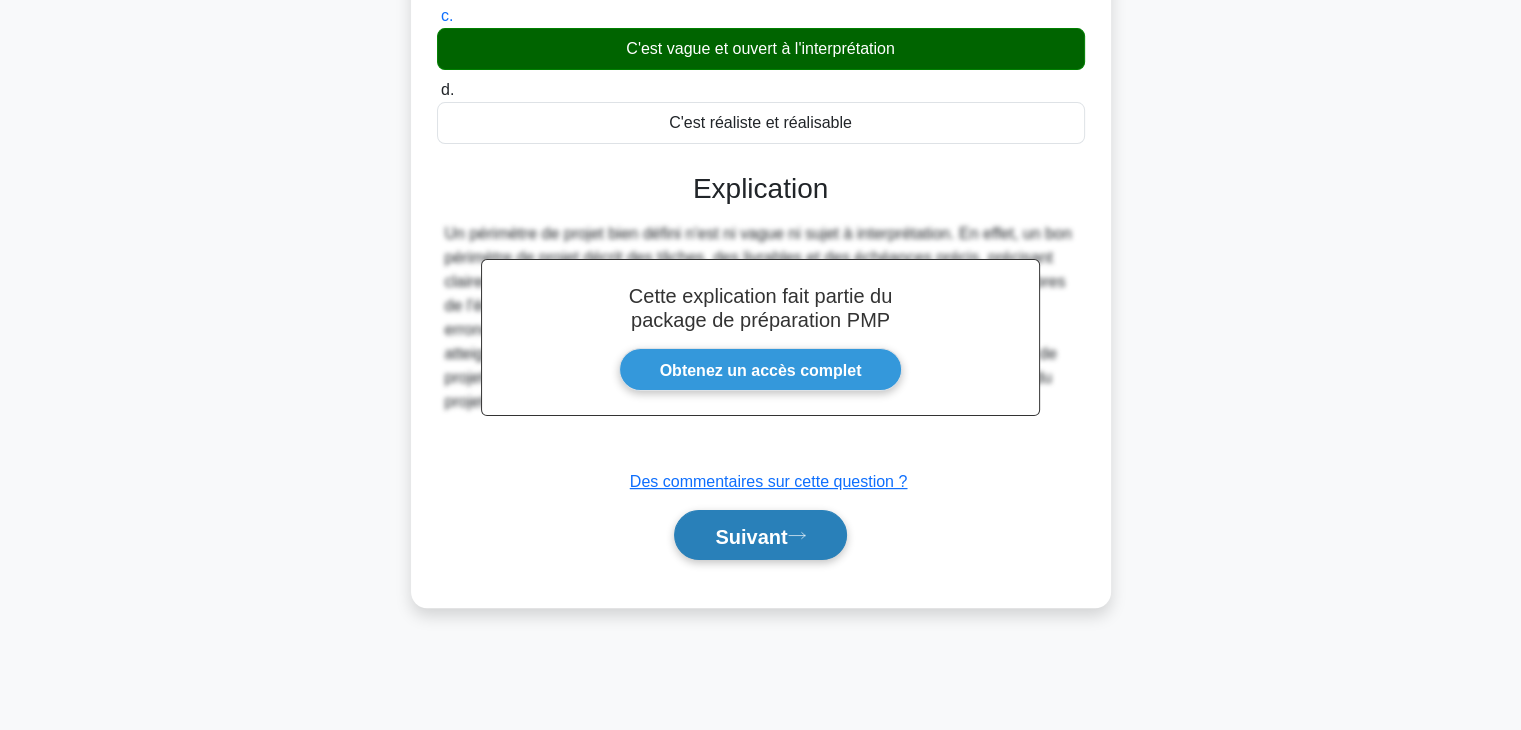 click on "Suivant" at bounding box center (760, 535) 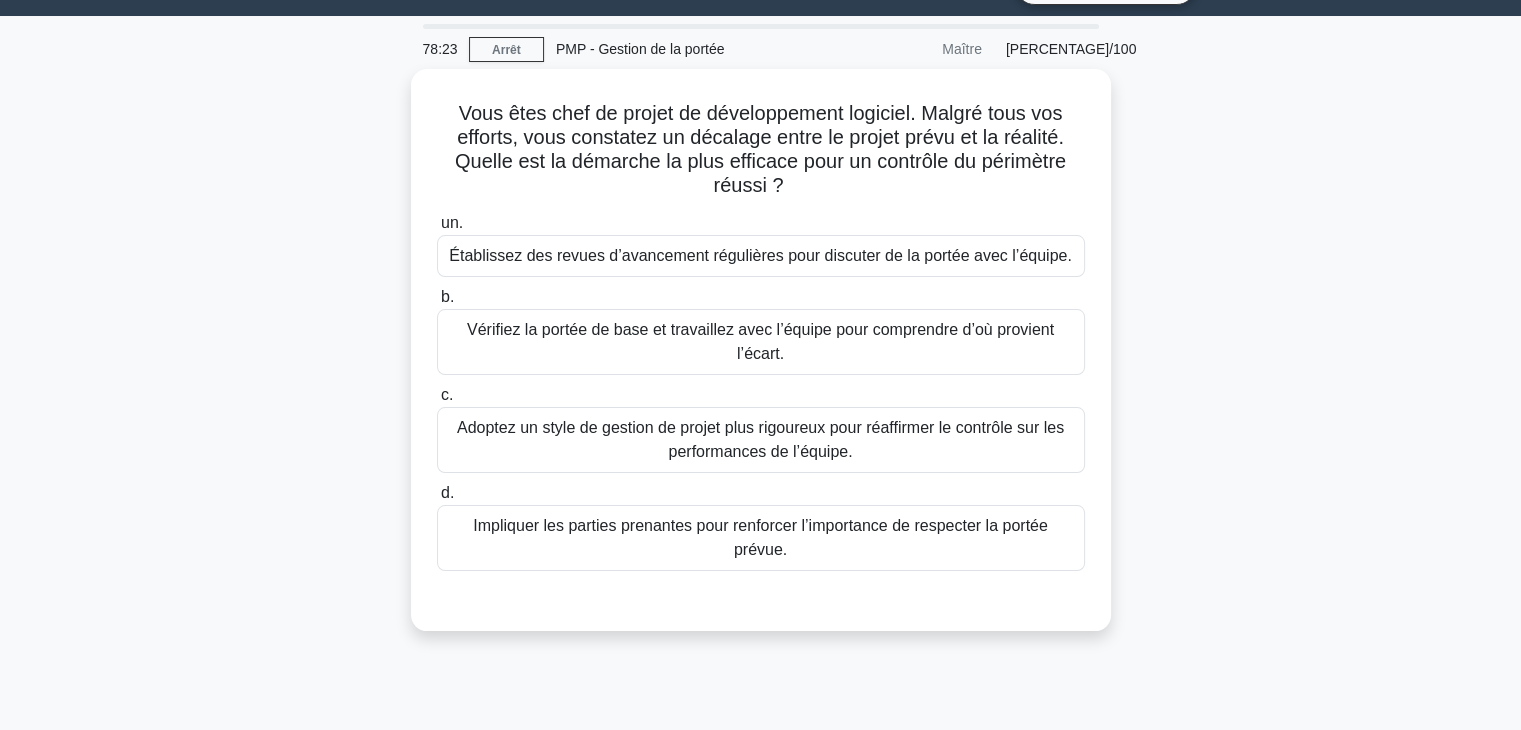scroll, scrollTop: 50, scrollLeft: 0, axis: vertical 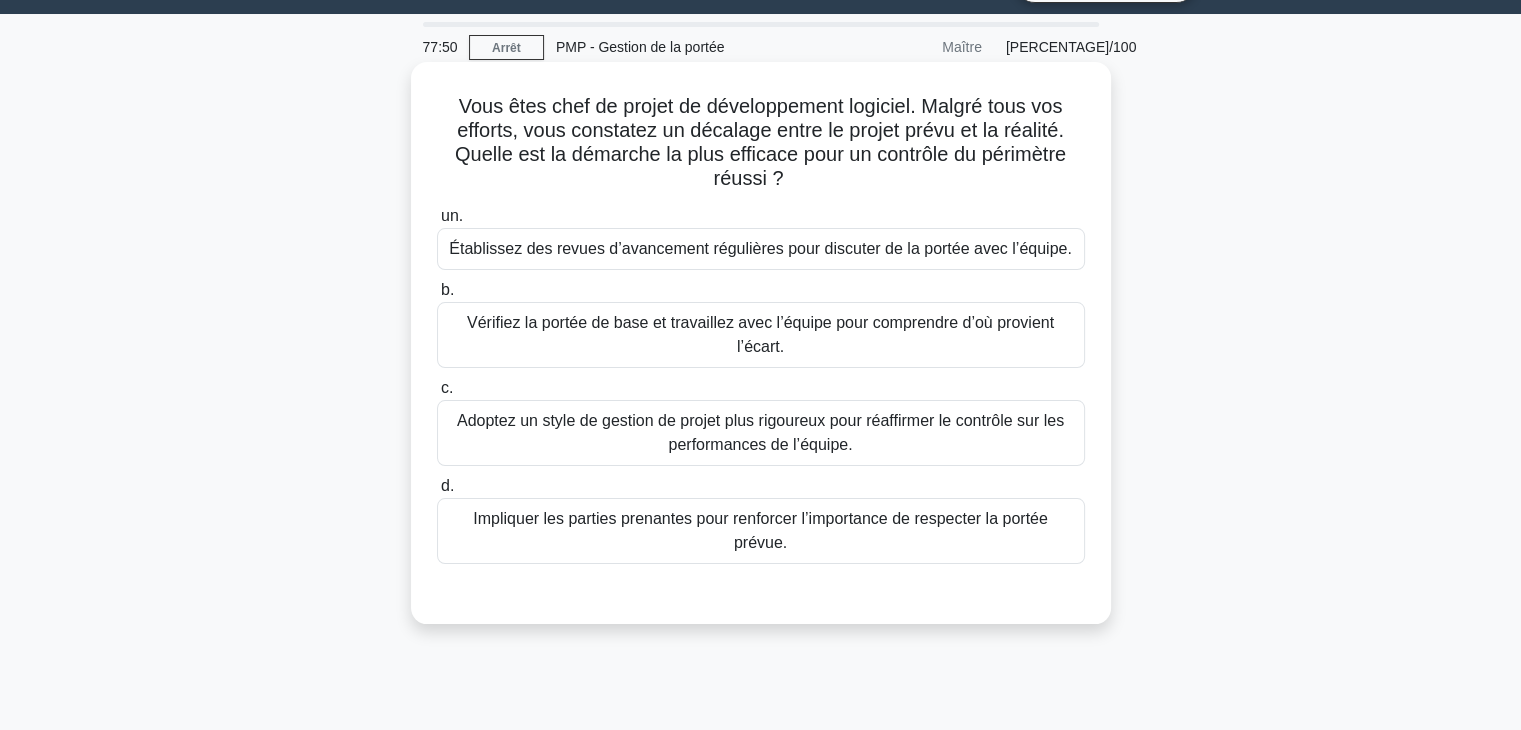 click on "Vérifiez la portée de base et travaillez avec l’équipe pour comprendre d’où provient l’écart." at bounding box center [761, 335] 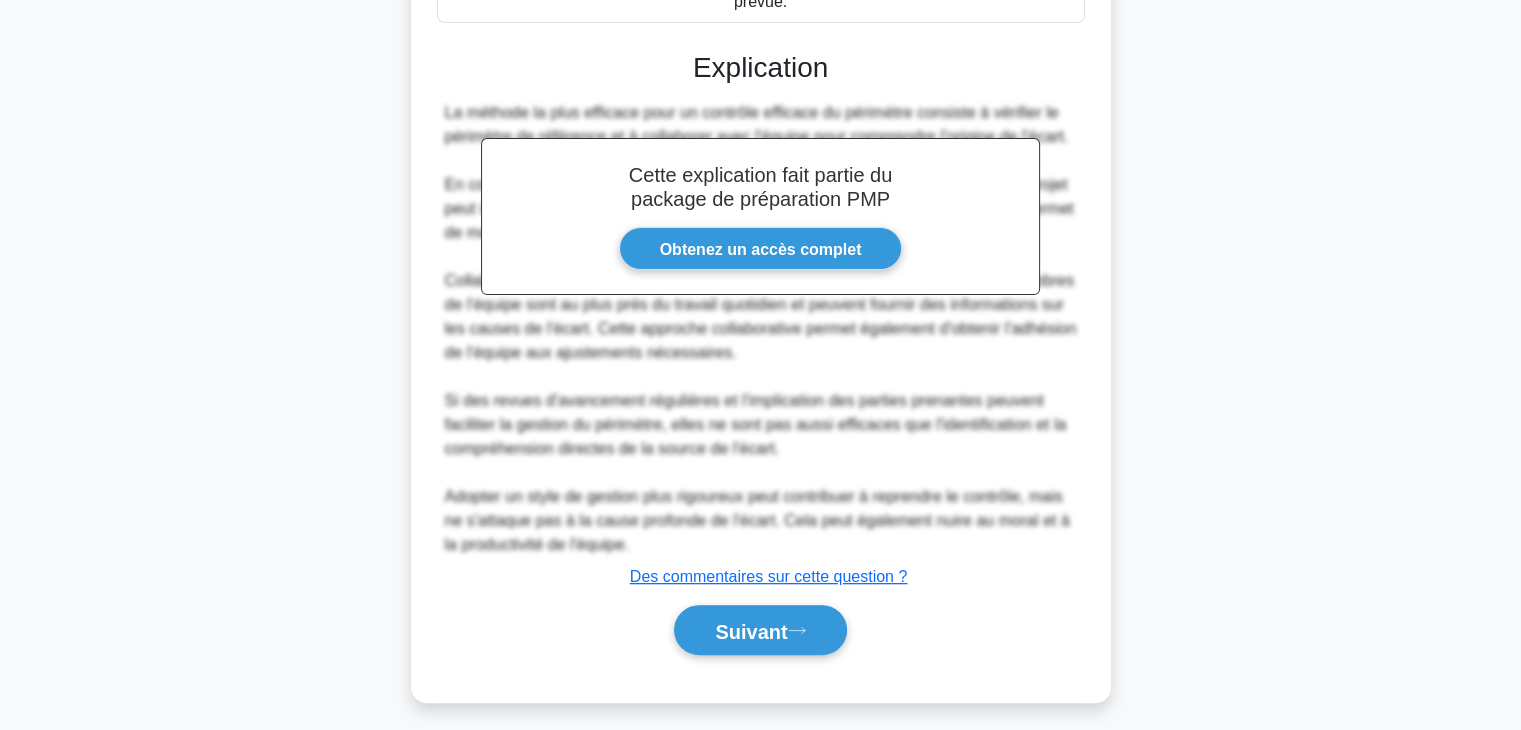 scroll, scrollTop: 600, scrollLeft: 0, axis: vertical 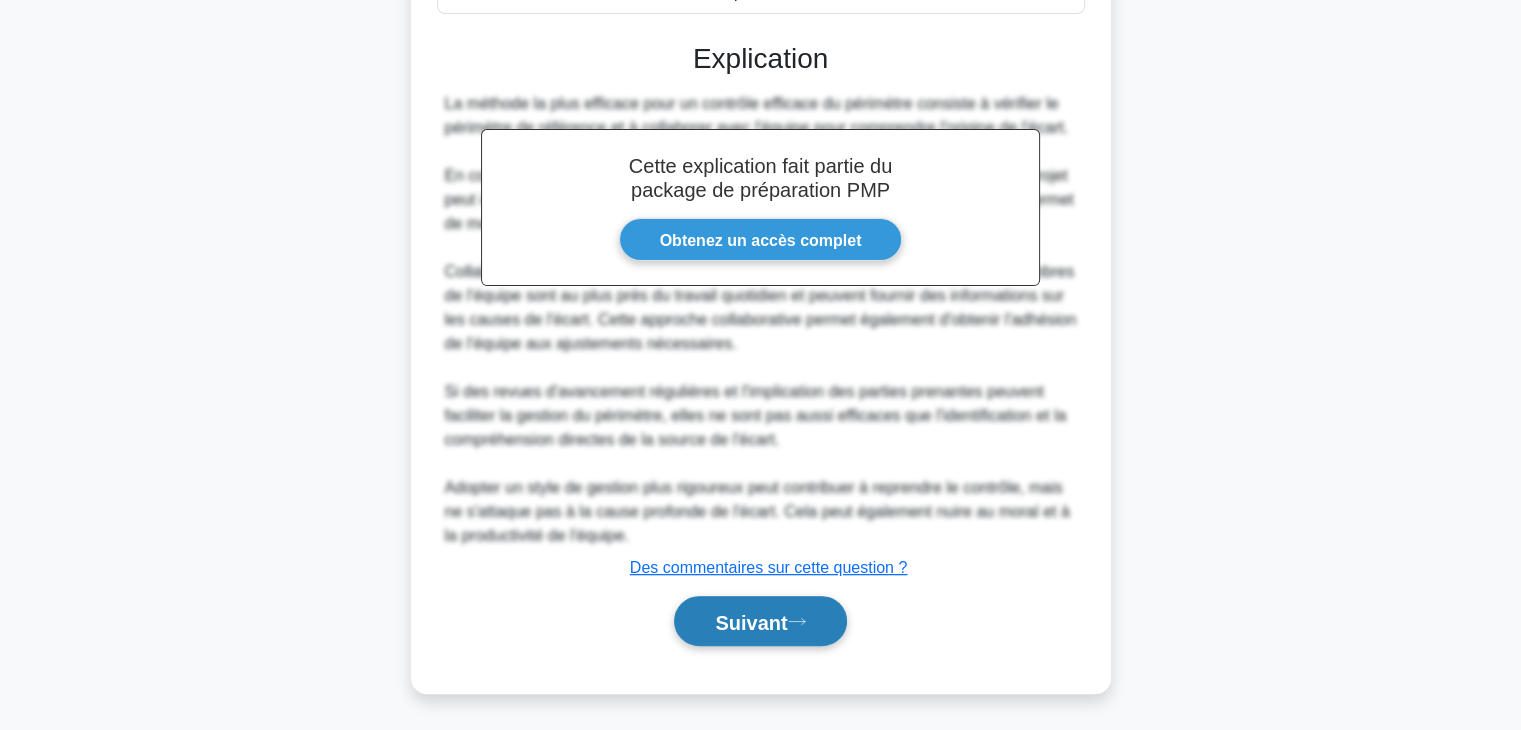 click 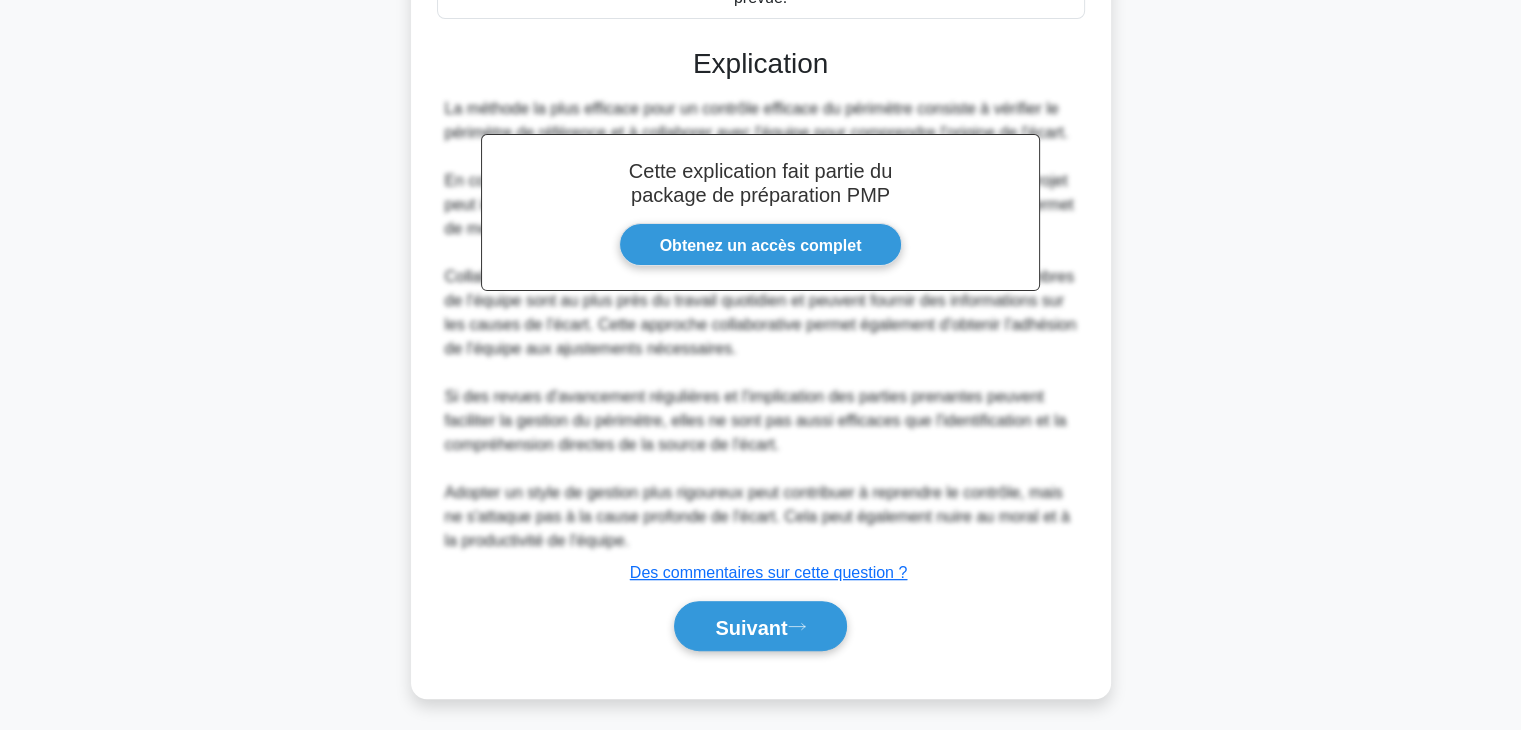 scroll, scrollTop: 351, scrollLeft: 0, axis: vertical 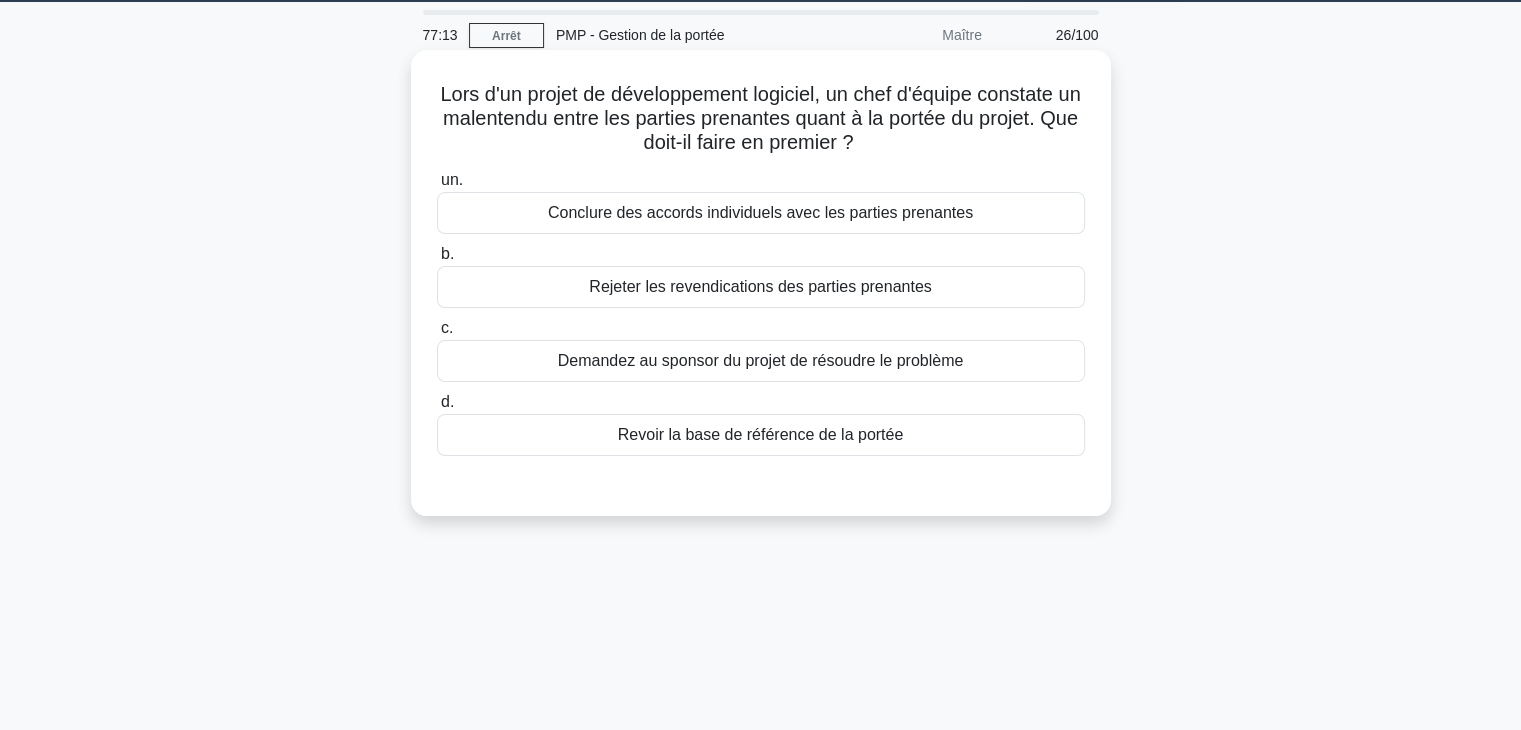 click on "Revoir la base de référence de la portée" at bounding box center [761, 435] 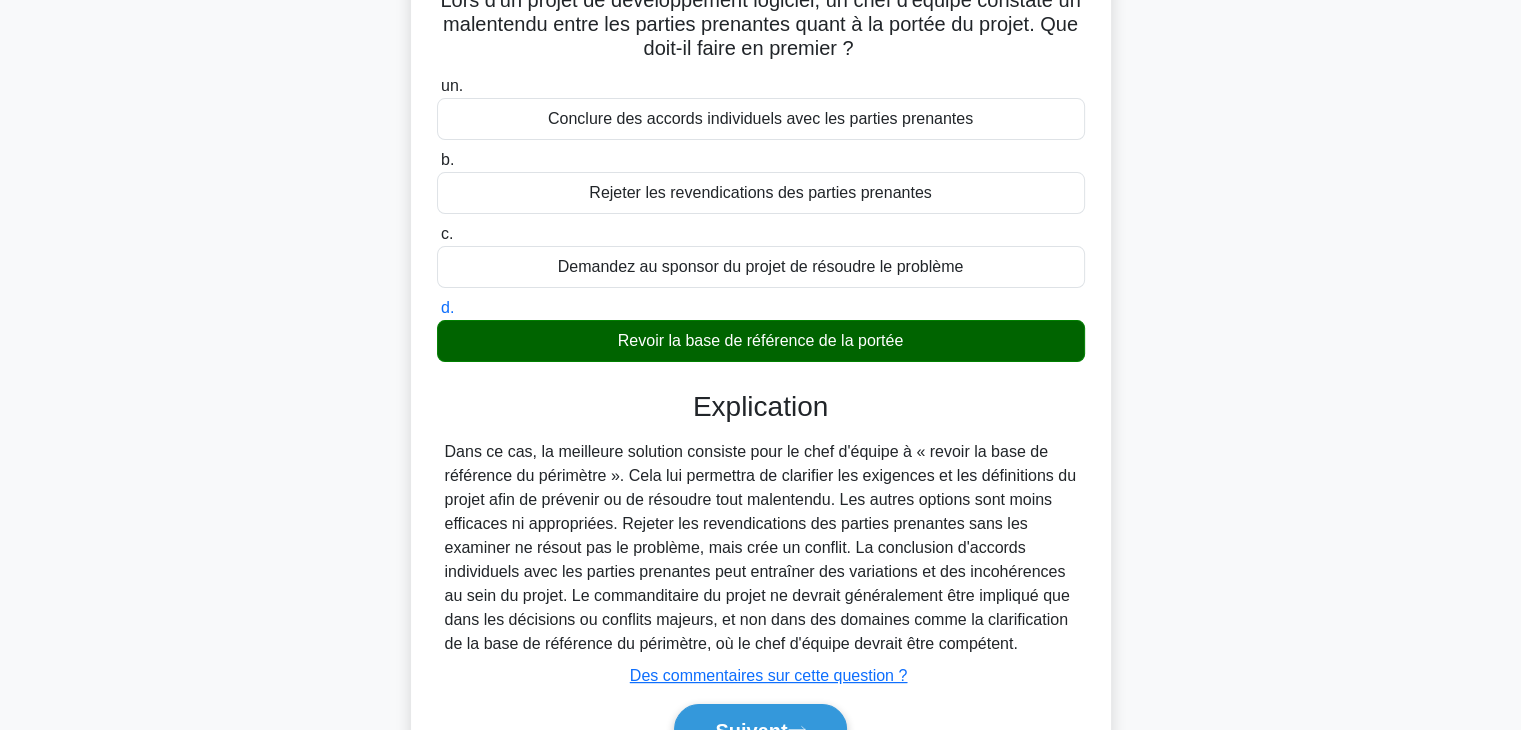scroll, scrollTop: 0, scrollLeft: 0, axis: both 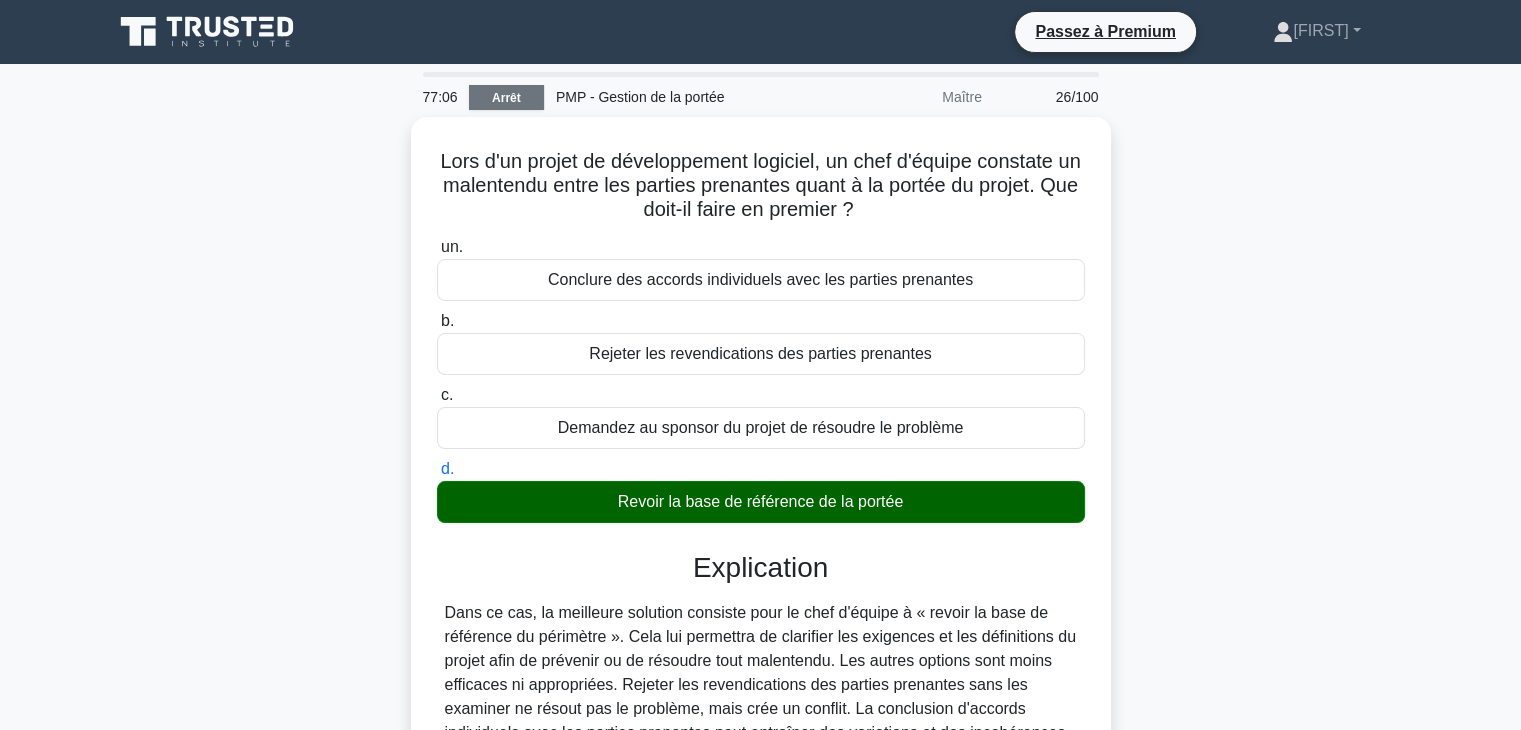 click on "Arrêt" at bounding box center (506, 97) 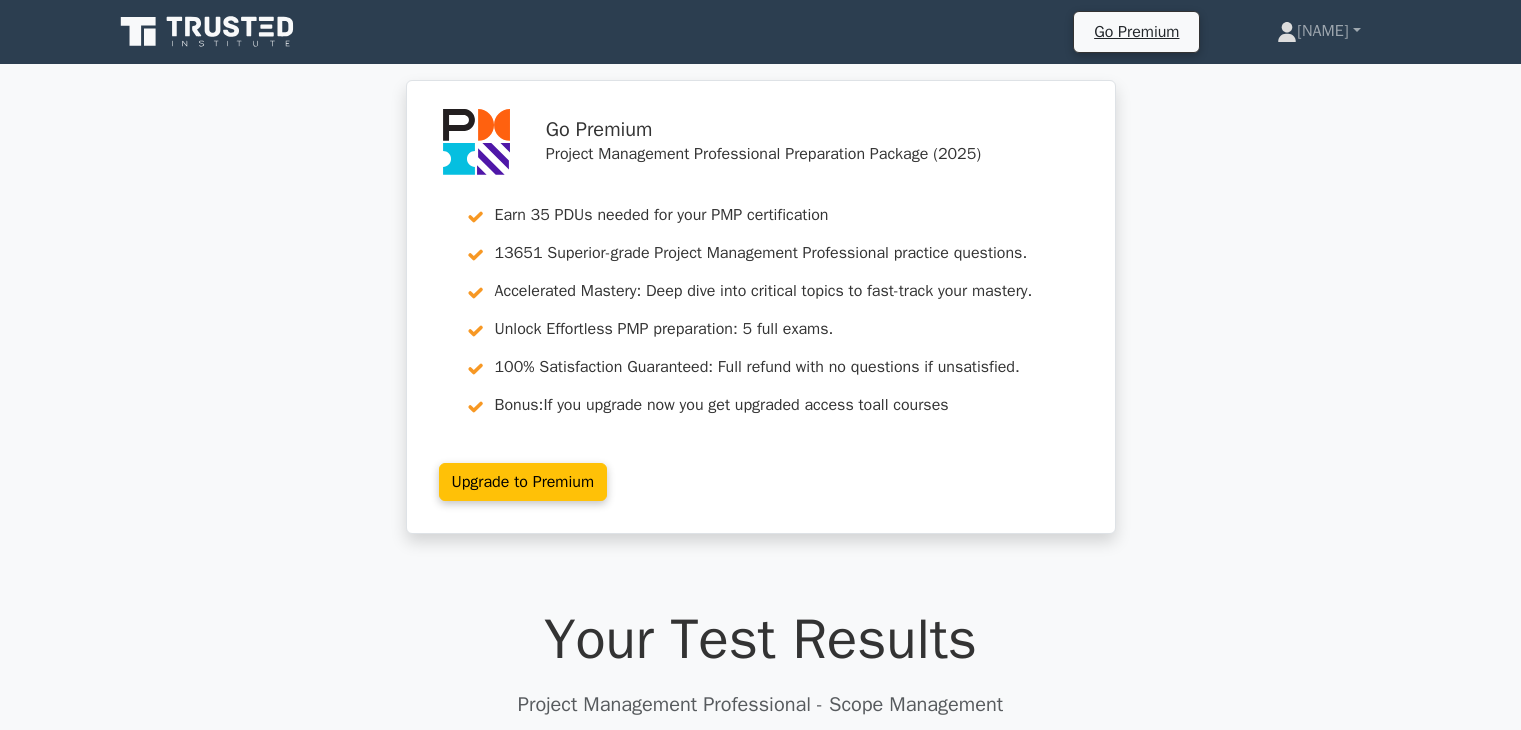scroll, scrollTop: 0, scrollLeft: 0, axis: both 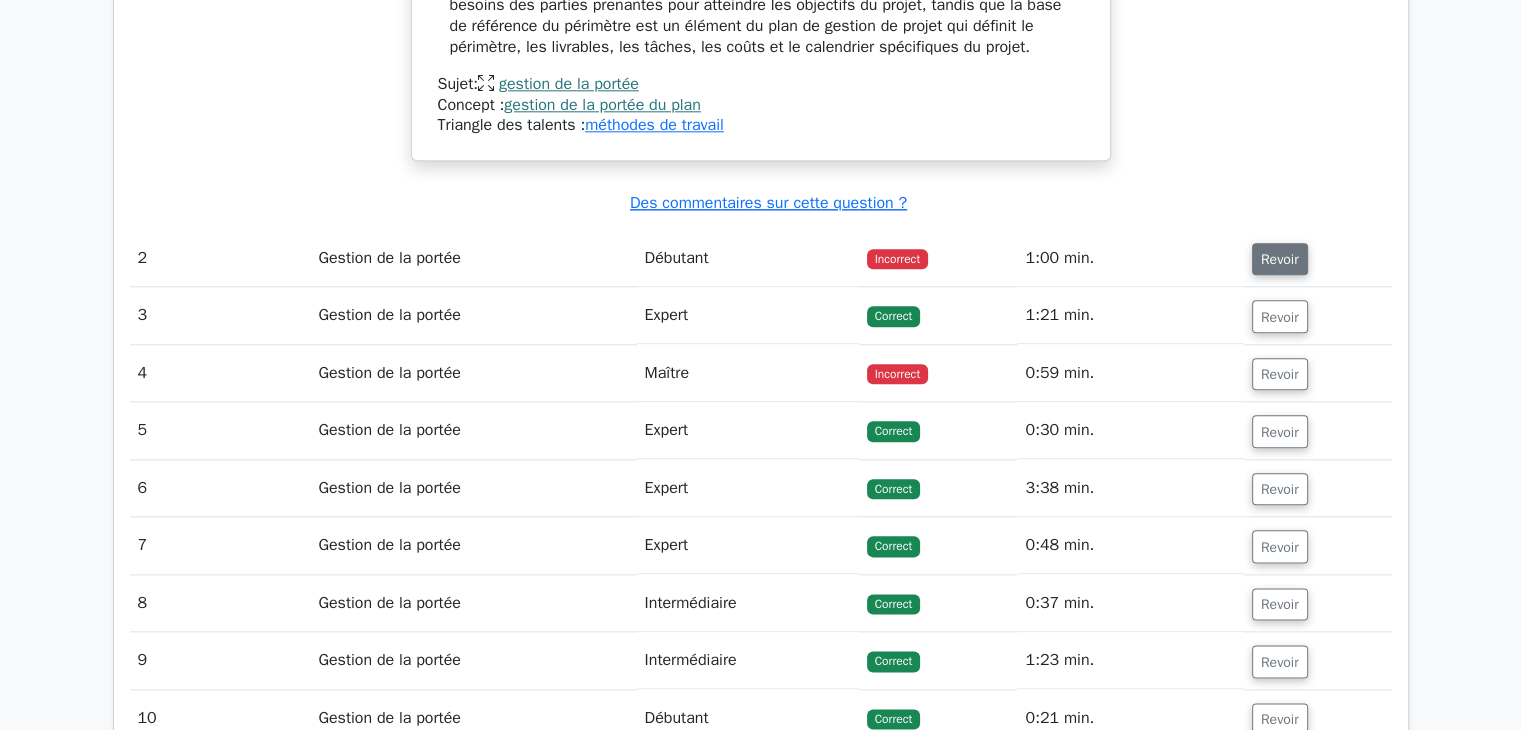 click on "Revoir" at bounding box center [1280, 259] 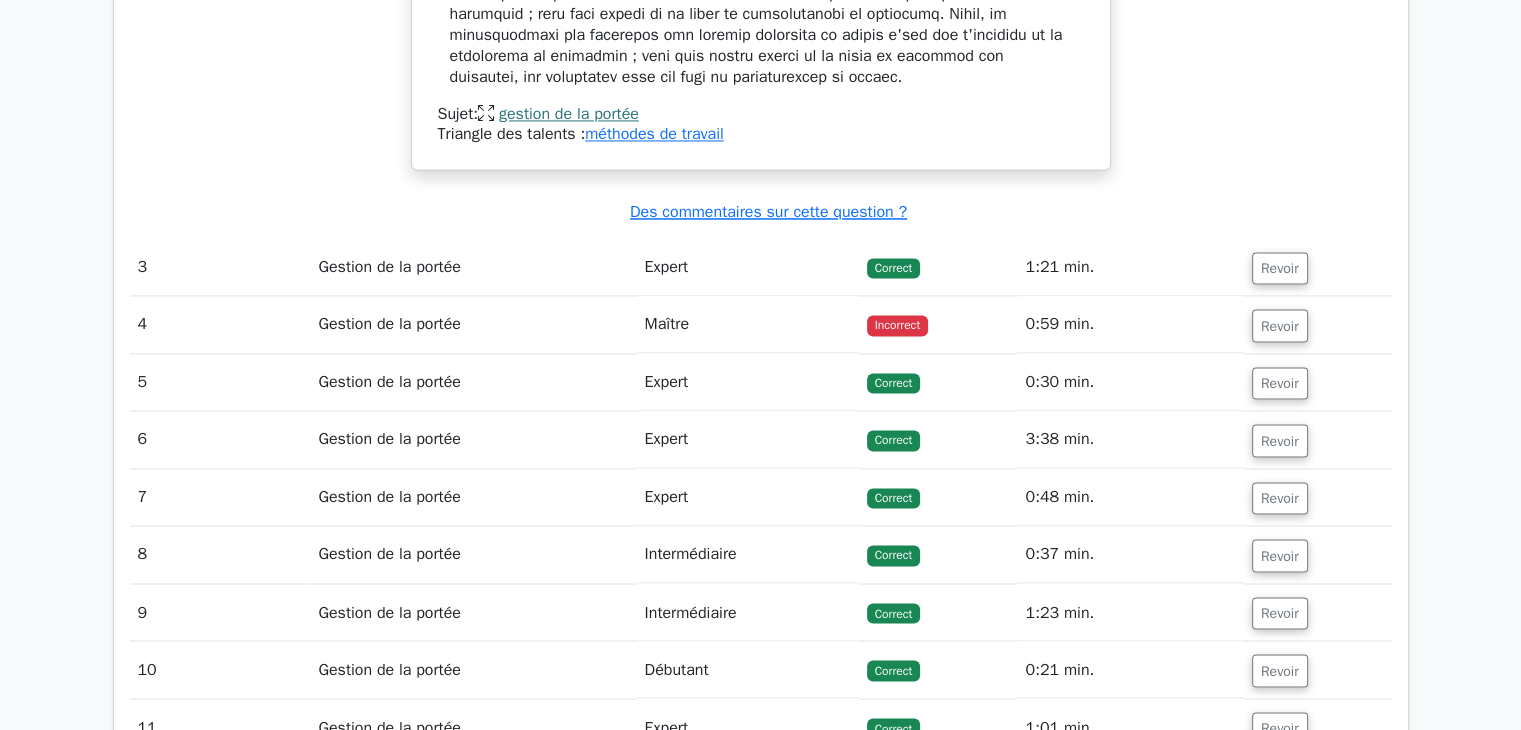 scroll, scrollTop: 3184, scrollLeft: 0, axis: vertical 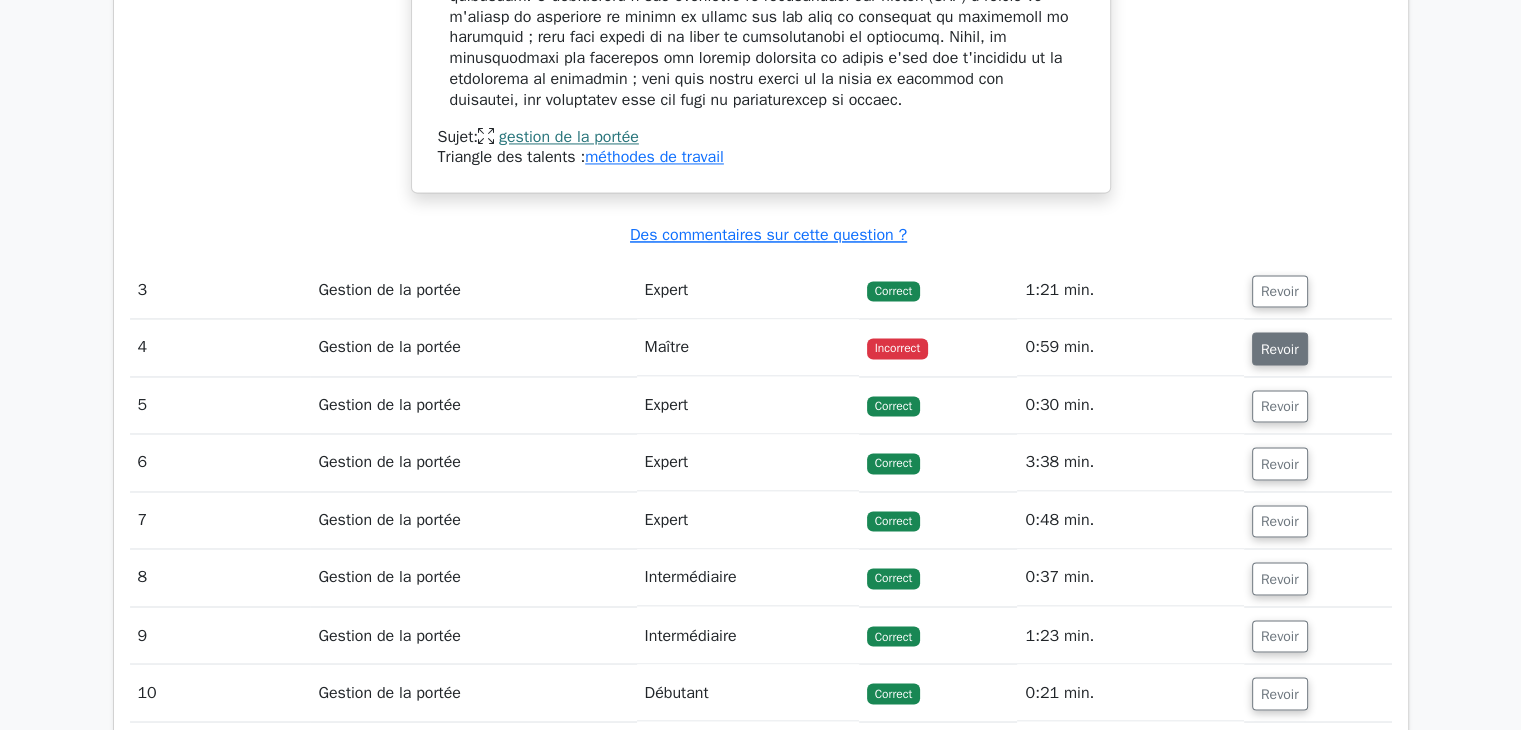click on "Revoir" at bounding box center (1280, 349) 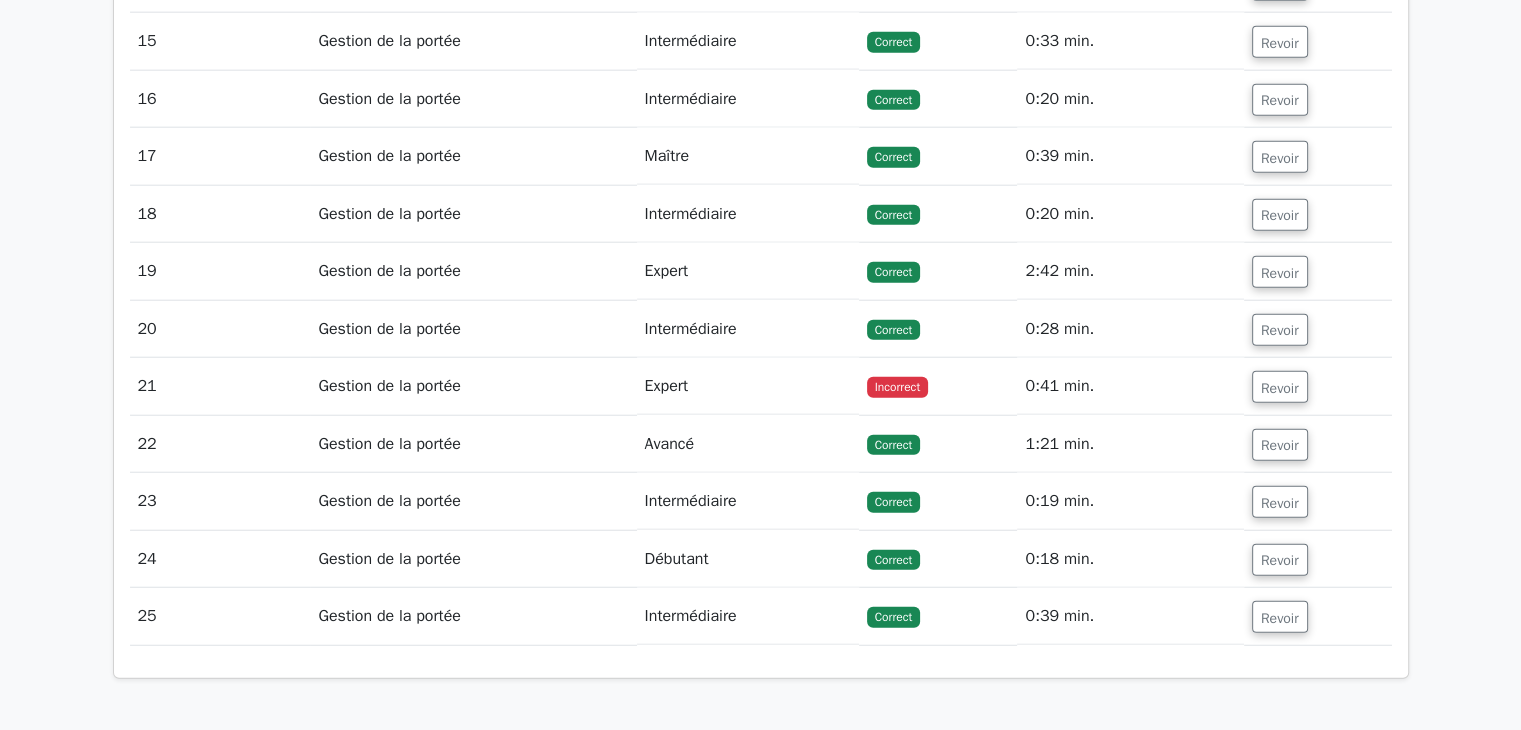 scroll, scrollTop: 5072, scrollLeft: 0, axis: vertical 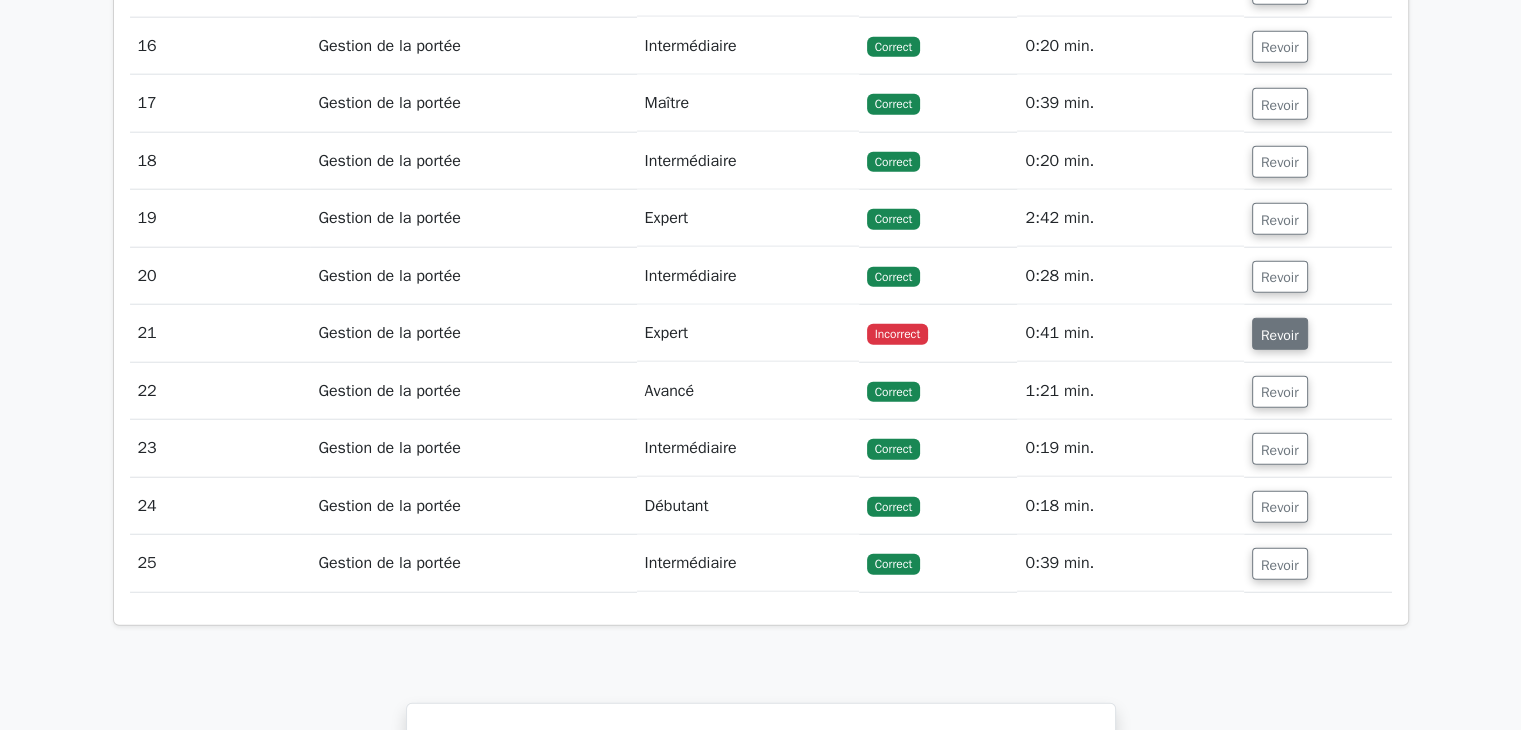 click on "Revoir" at bounding box center (1280, 334) 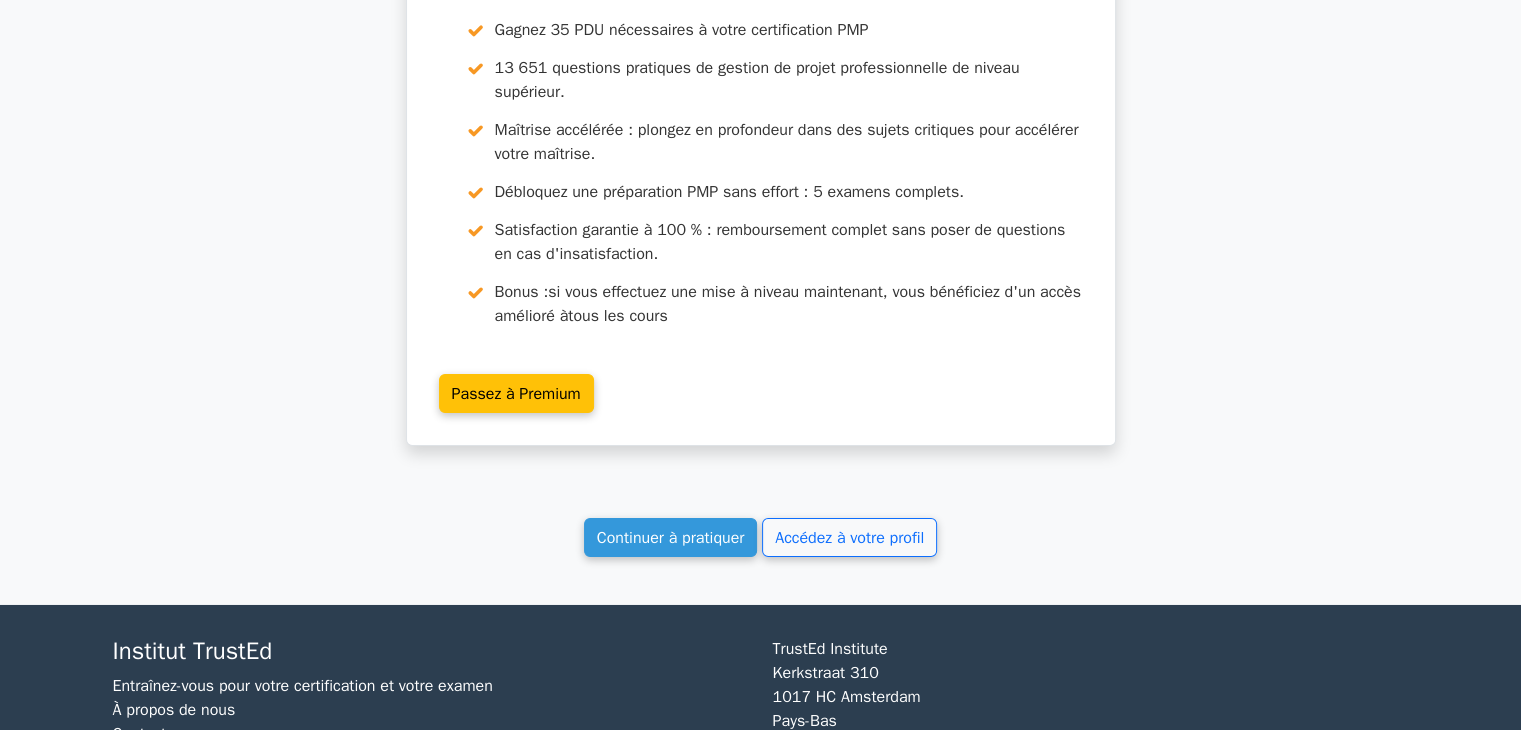 scroll, scrollTop: 6696, scrollLeft: 0, axis: vertical 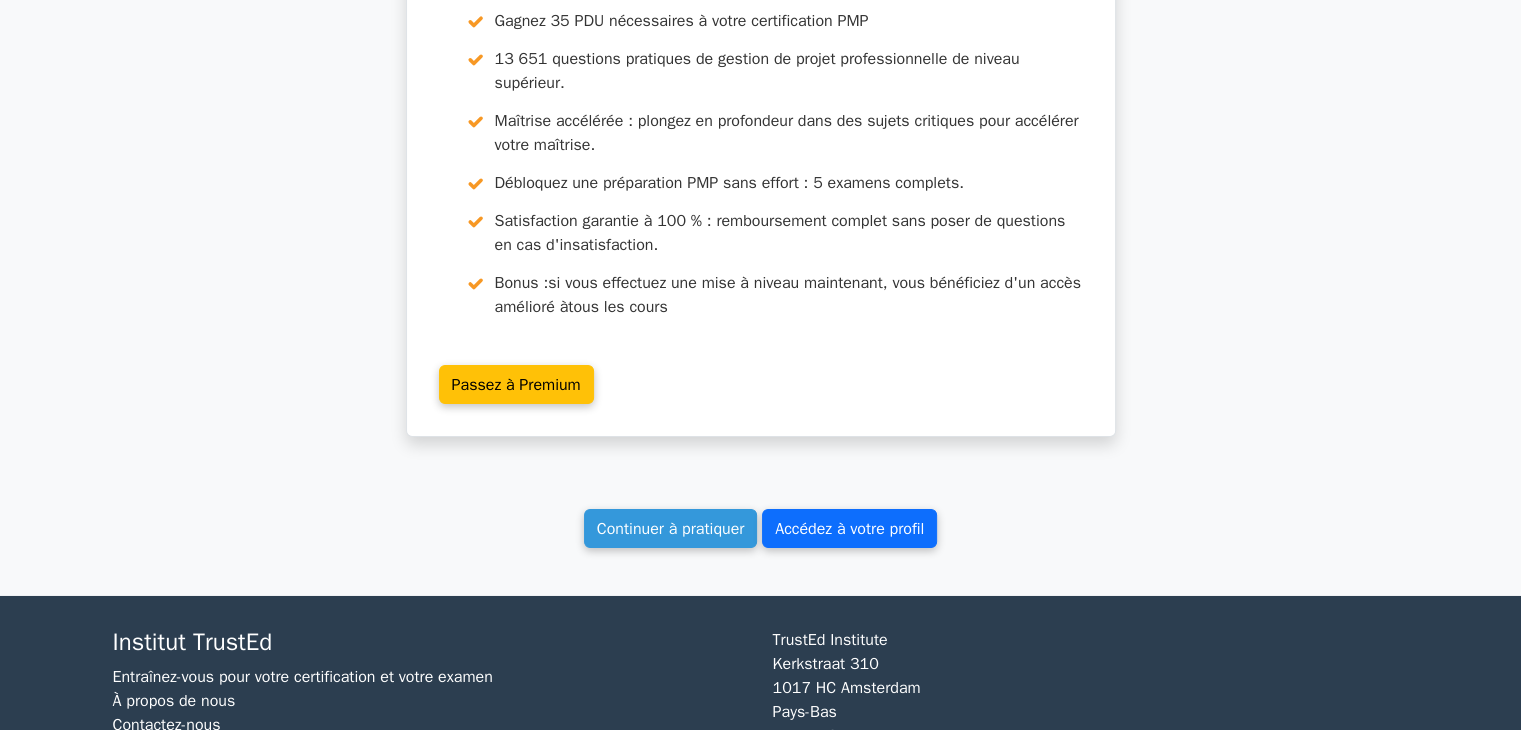 click on "Accédez à votre profil" at bounding box center (849, 529) 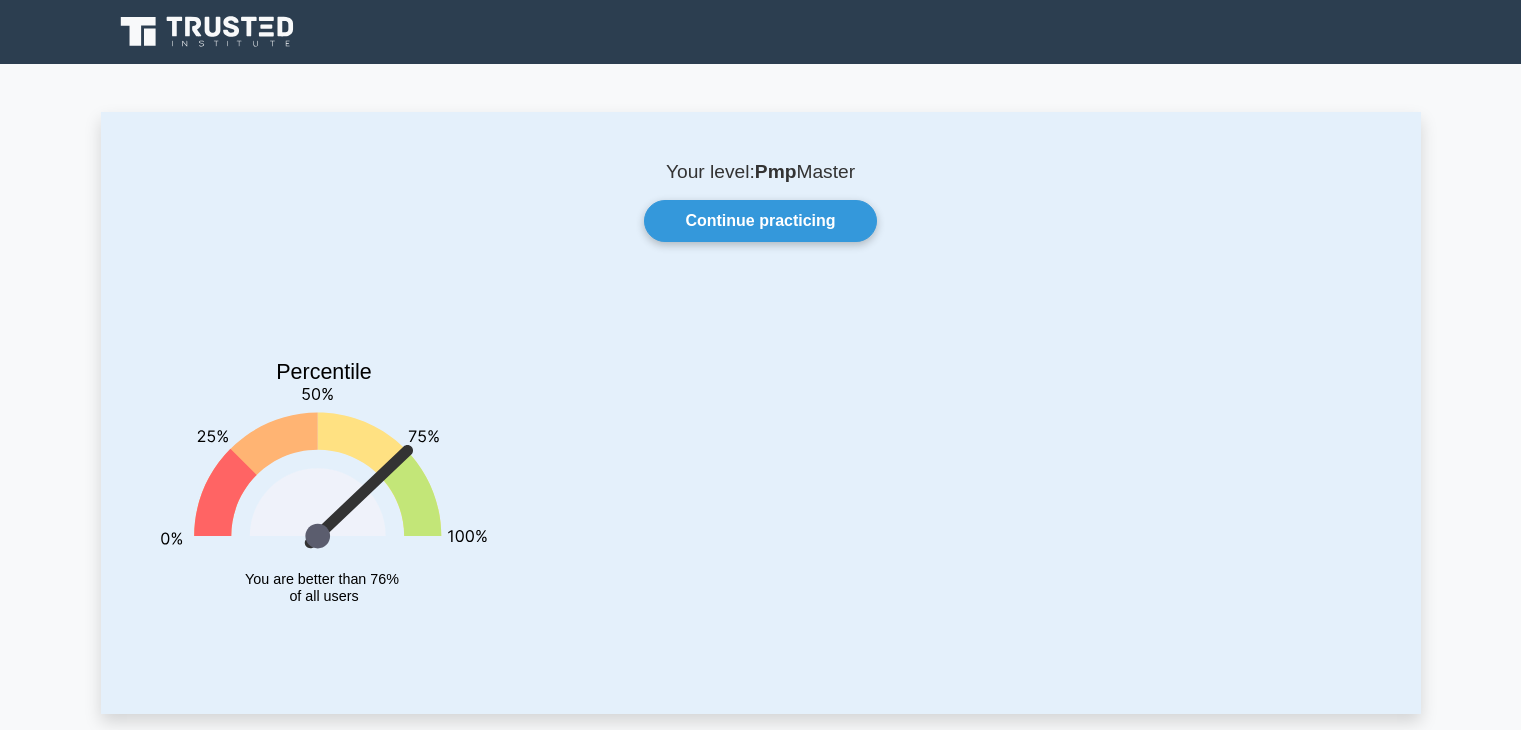 scroll, scrollTop: 0, scrollLeft: 0, axis: both 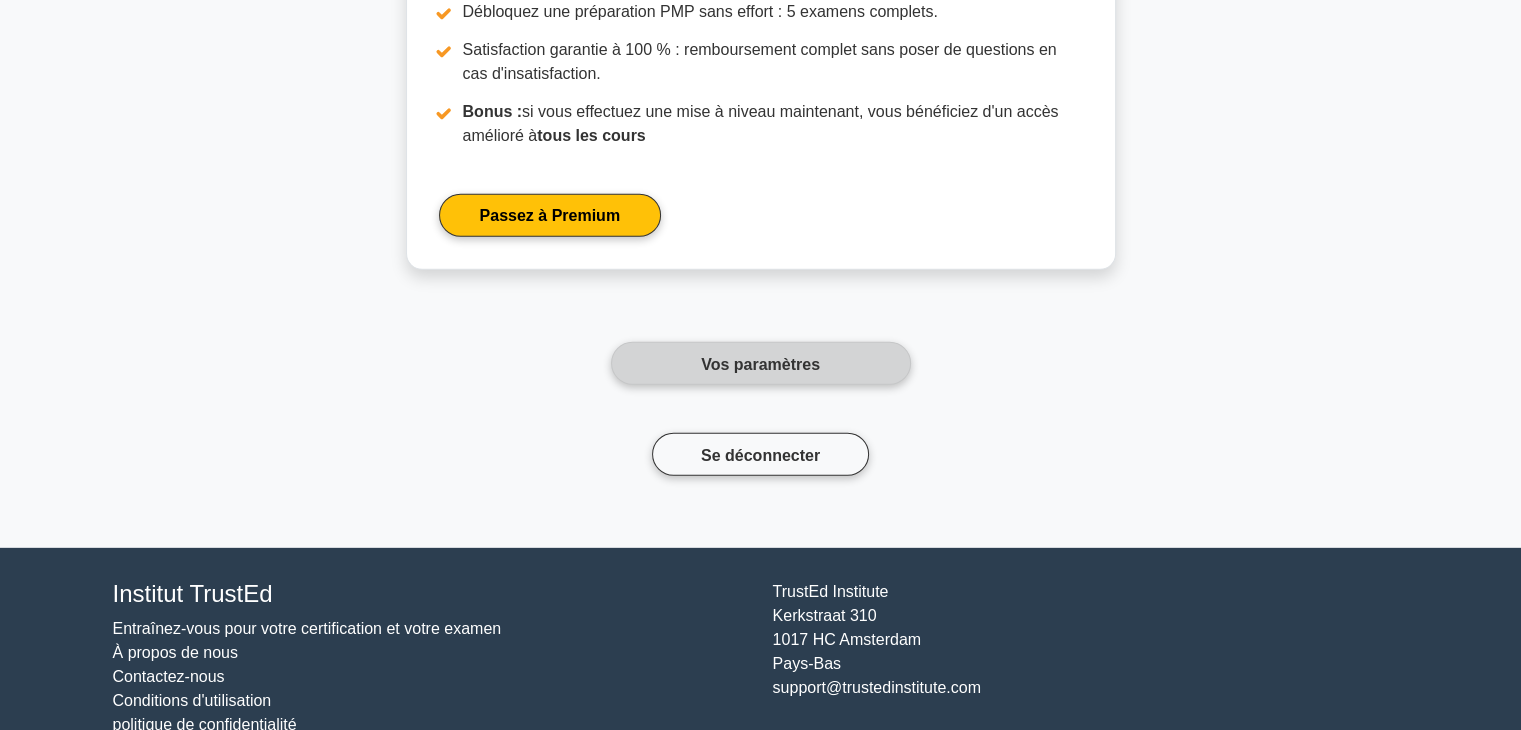 click on "Vos paramètres" at bounding box center (760, 363) 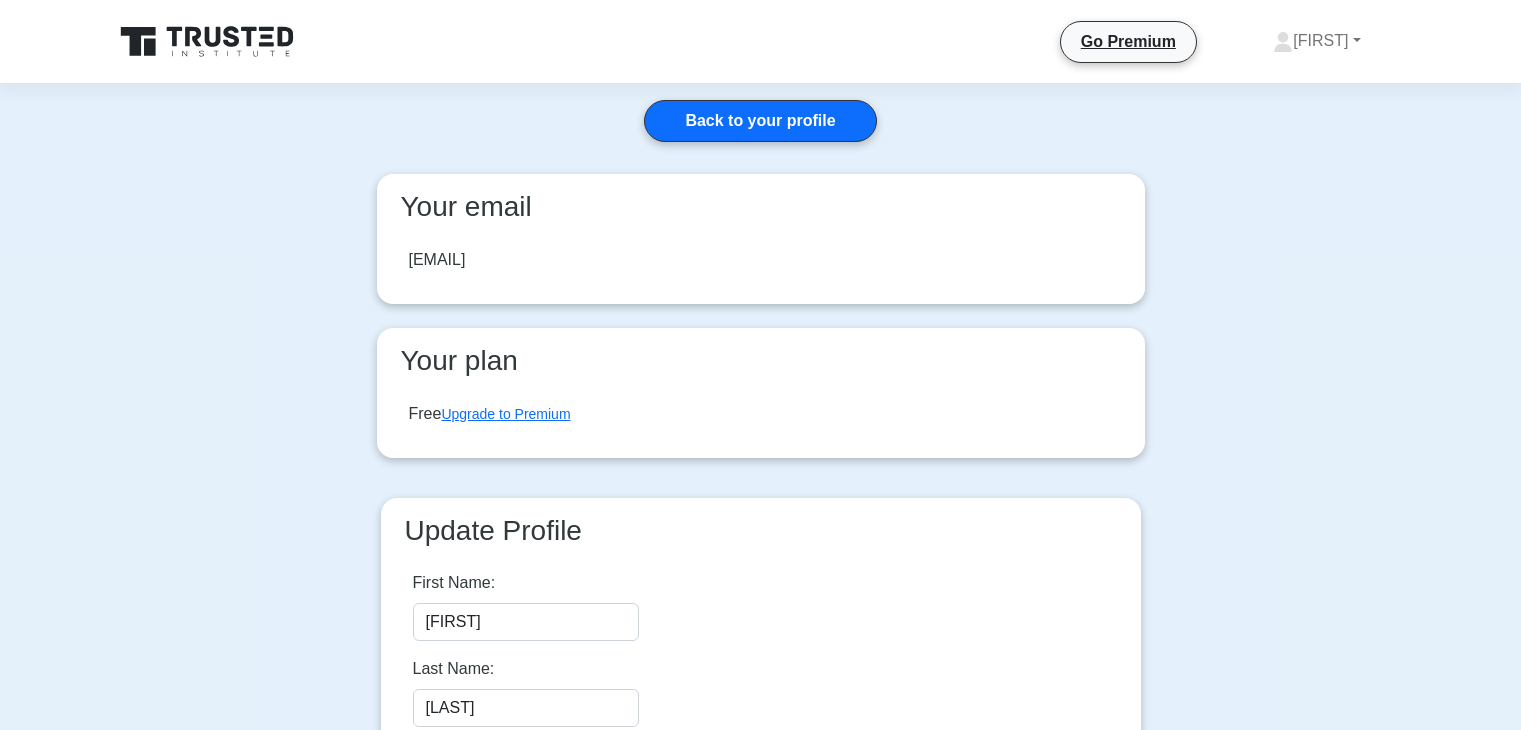 scroll, scrollTop: 0, scrollLeft: 0, axis: both 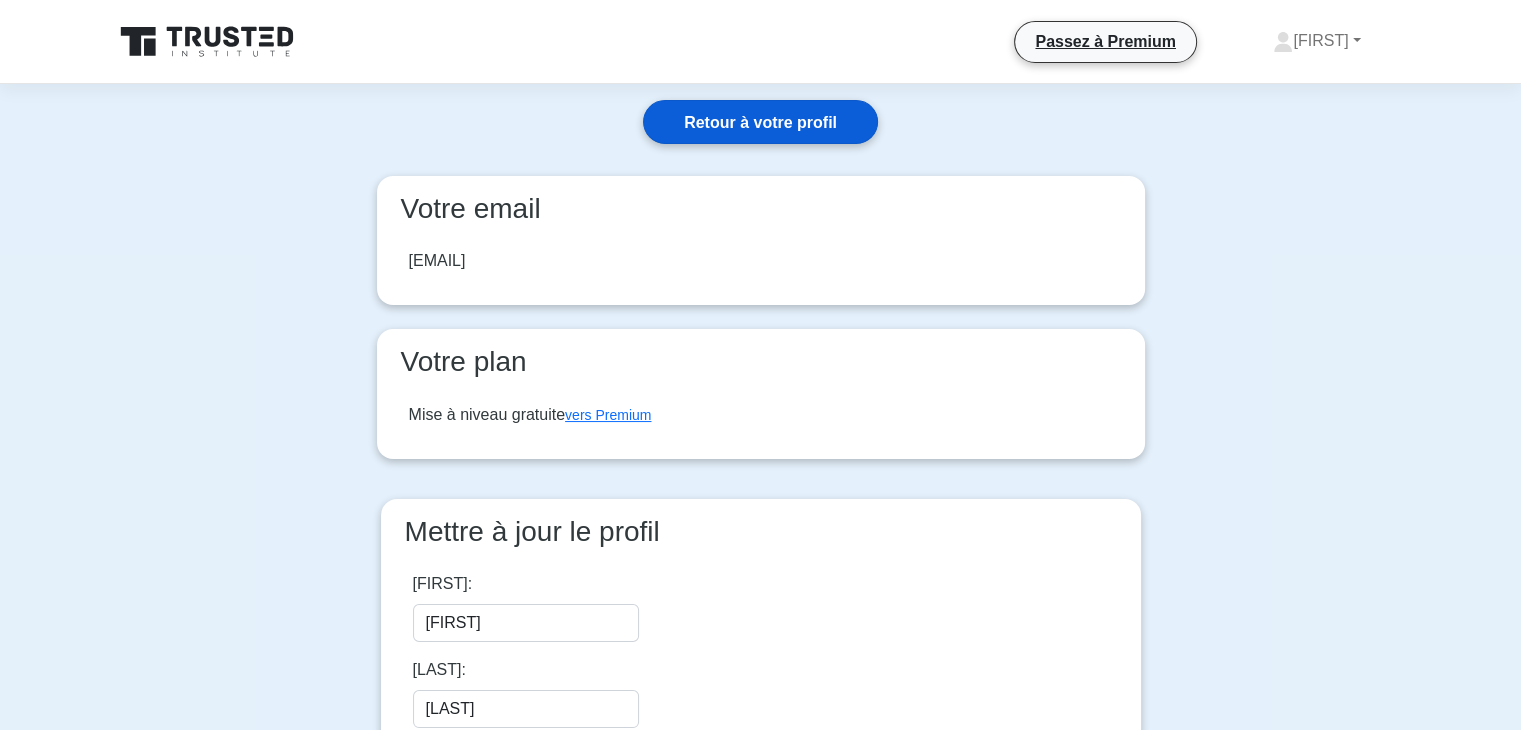 click on "Retour à votre profil" at bounding box center (760, 121) 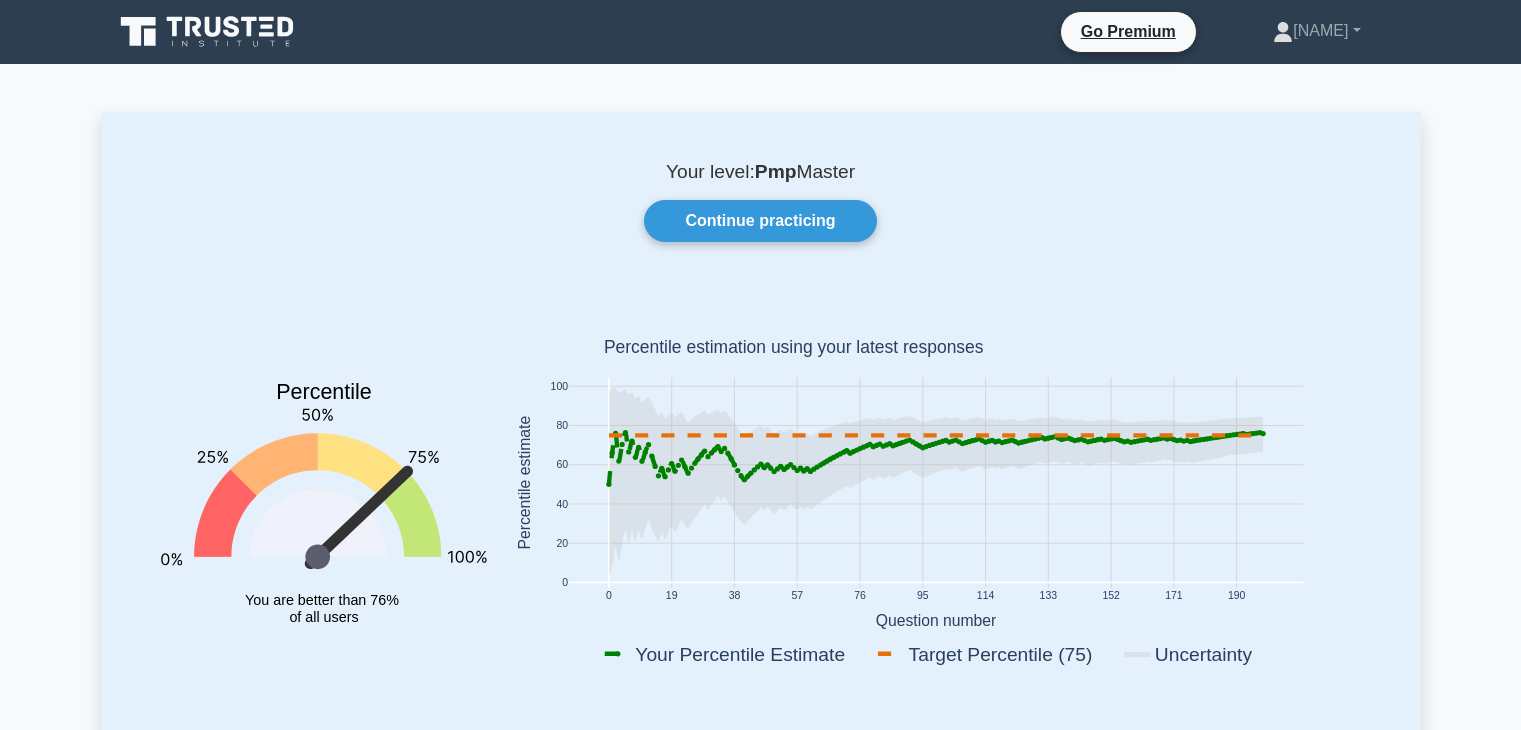 scroll, scrollTop: 0, scrollLeft: 0, axis: both 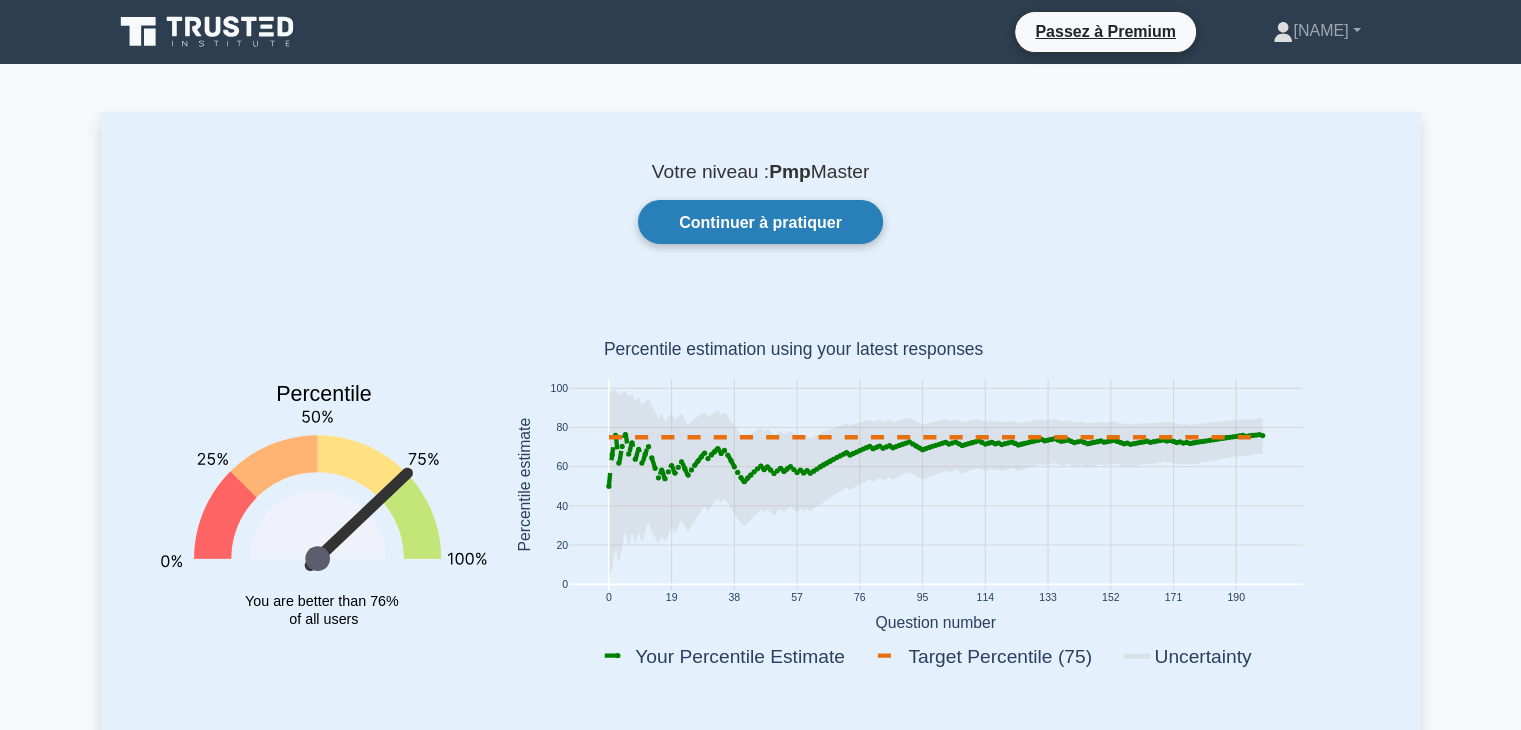click on "Continuer à pratiquer" at bounding box center (760, 222) 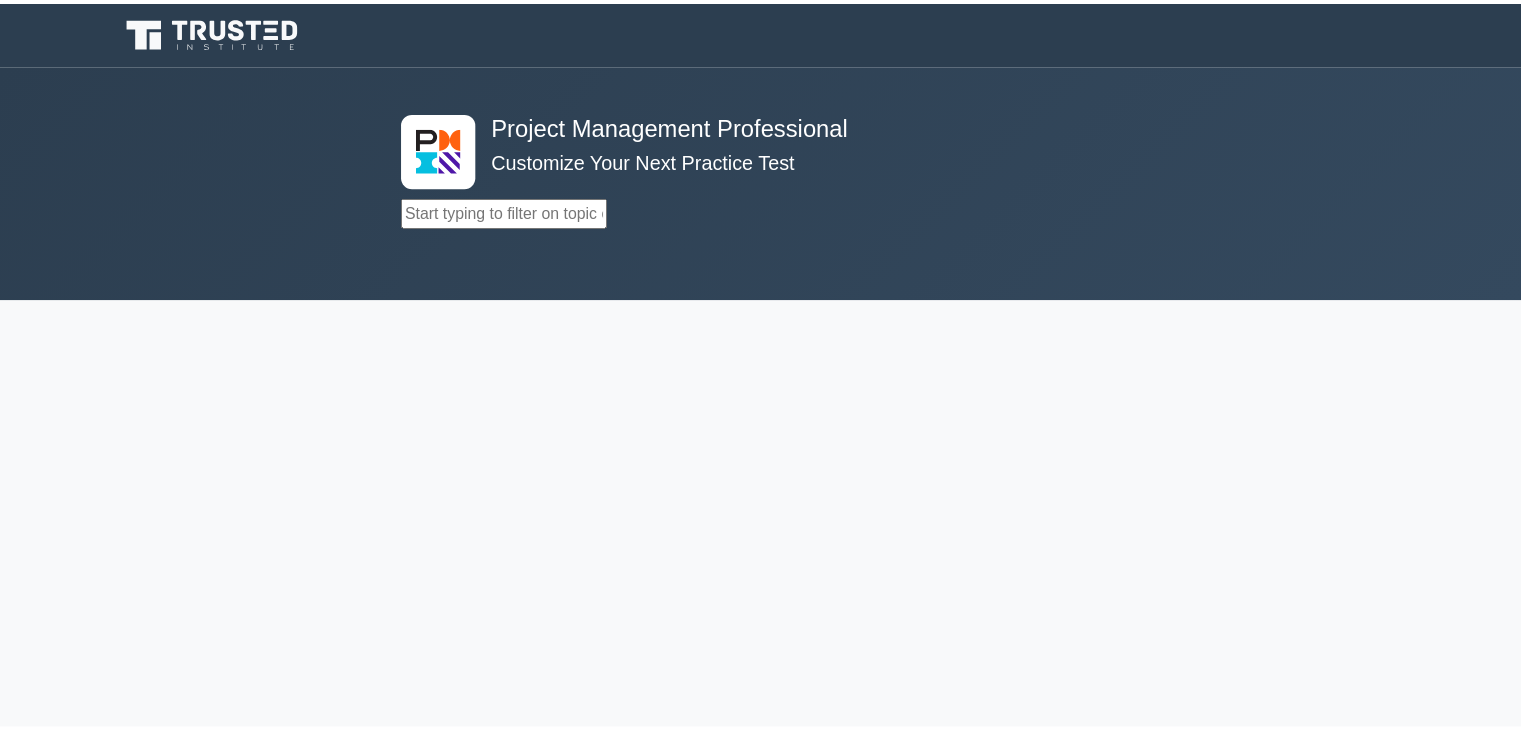 scroll, scrollTop: 0, scrollLeft: 0, axis: both 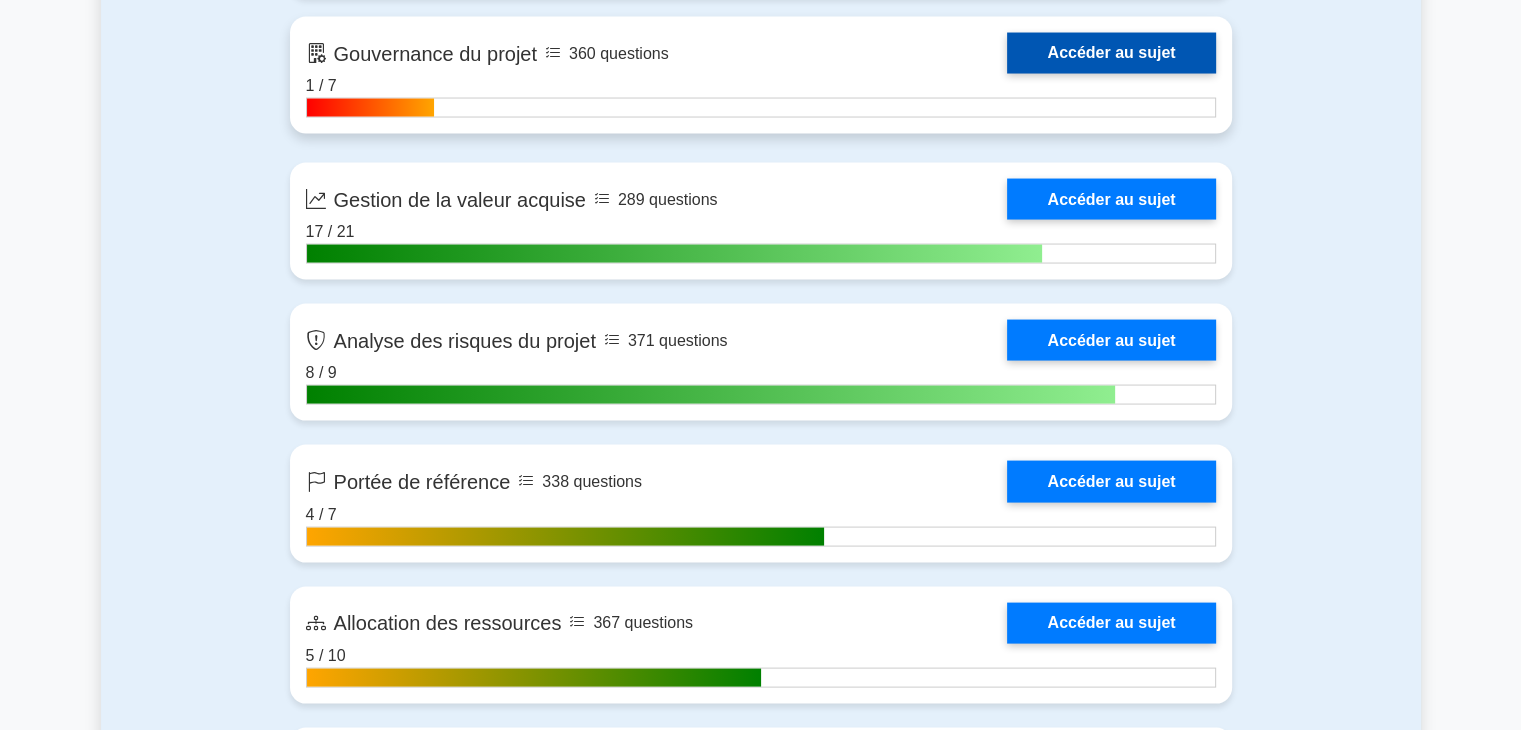 click on "Accéder au sujet" at bounding box center [1111, 53] 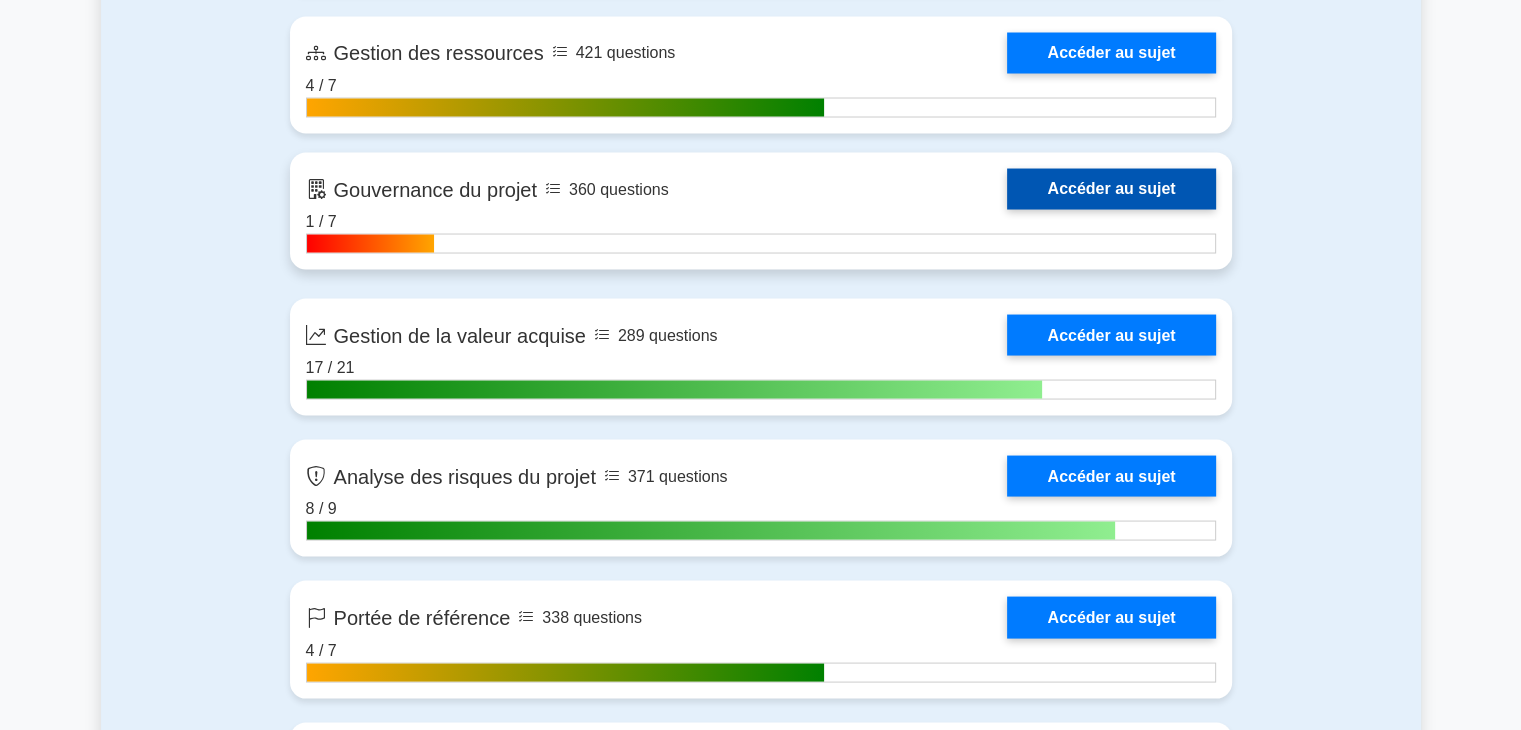 scroll, scrollTop: 3934, scrollLeft: 0, axis: vertical 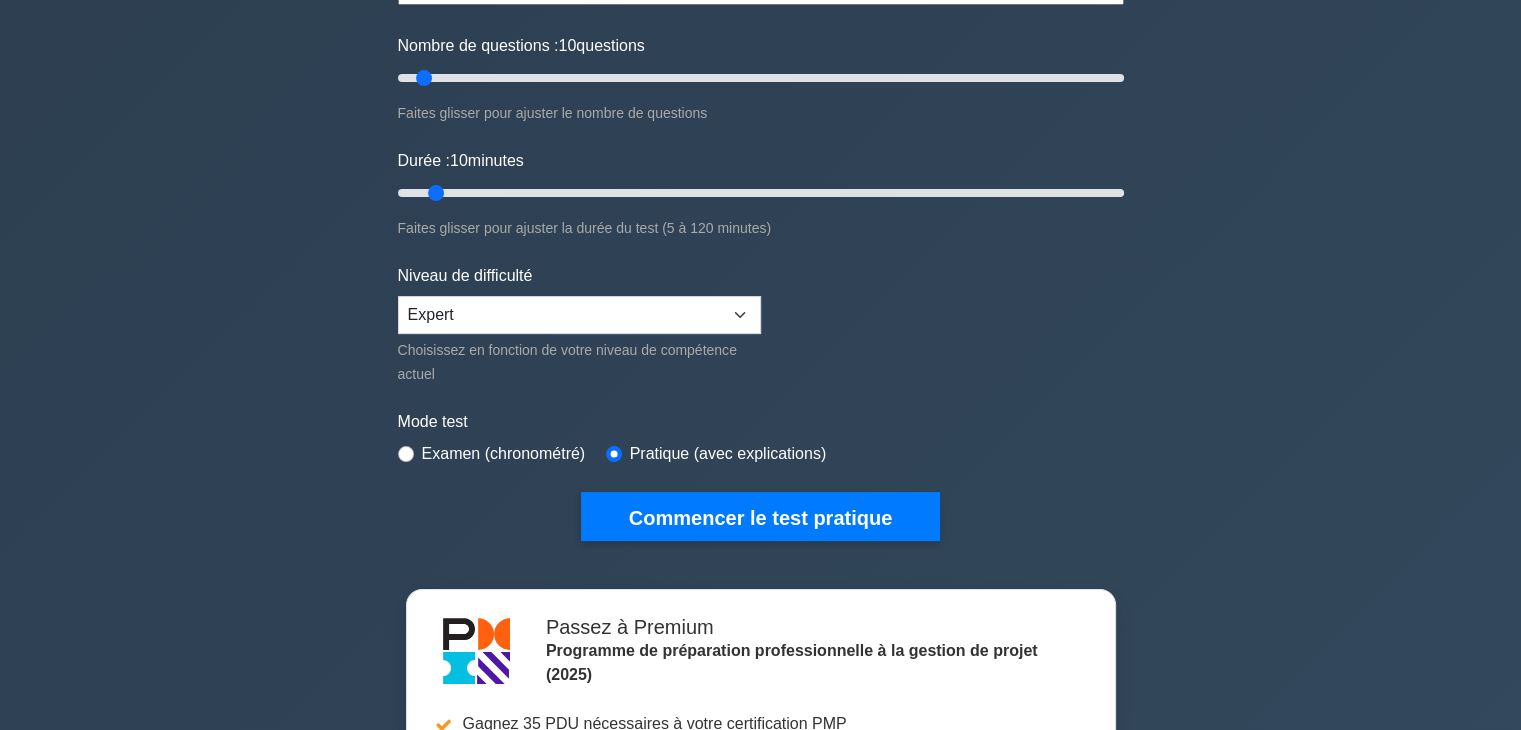 click on "Examen (chronométré)" at bounding box center (504, 453) 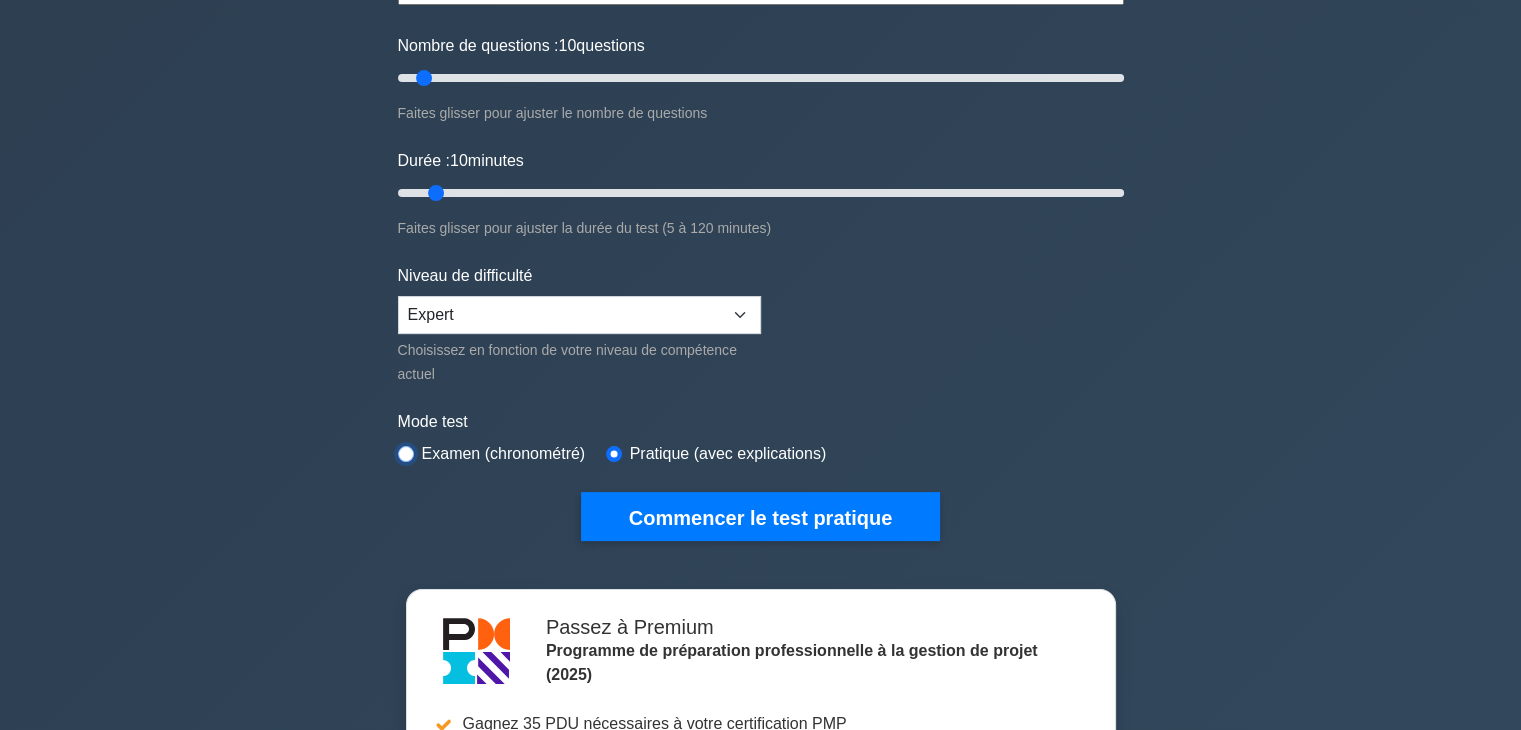 click at bounding box center [406, 454] 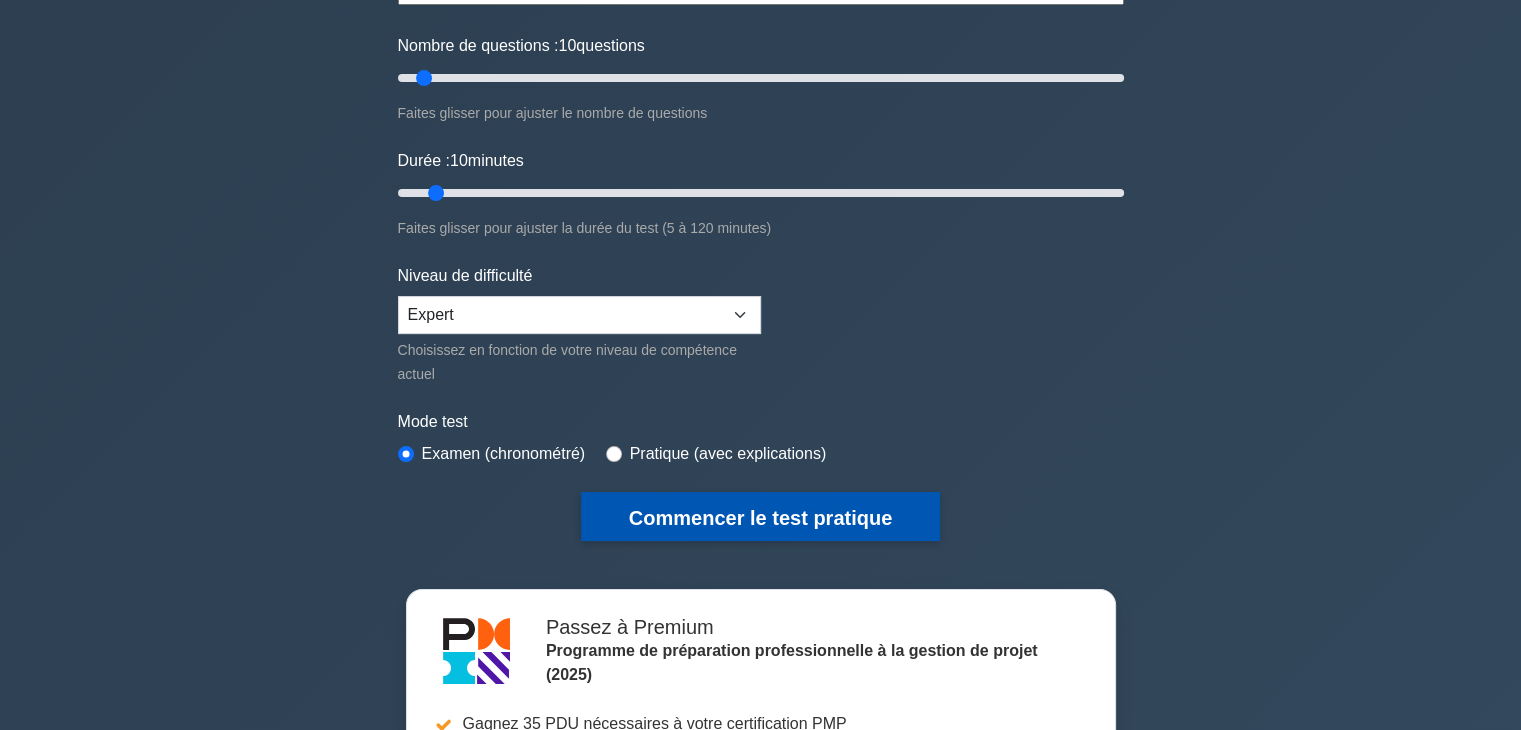 click on "Commencer le test pratique" at bounding box center [760, 518] 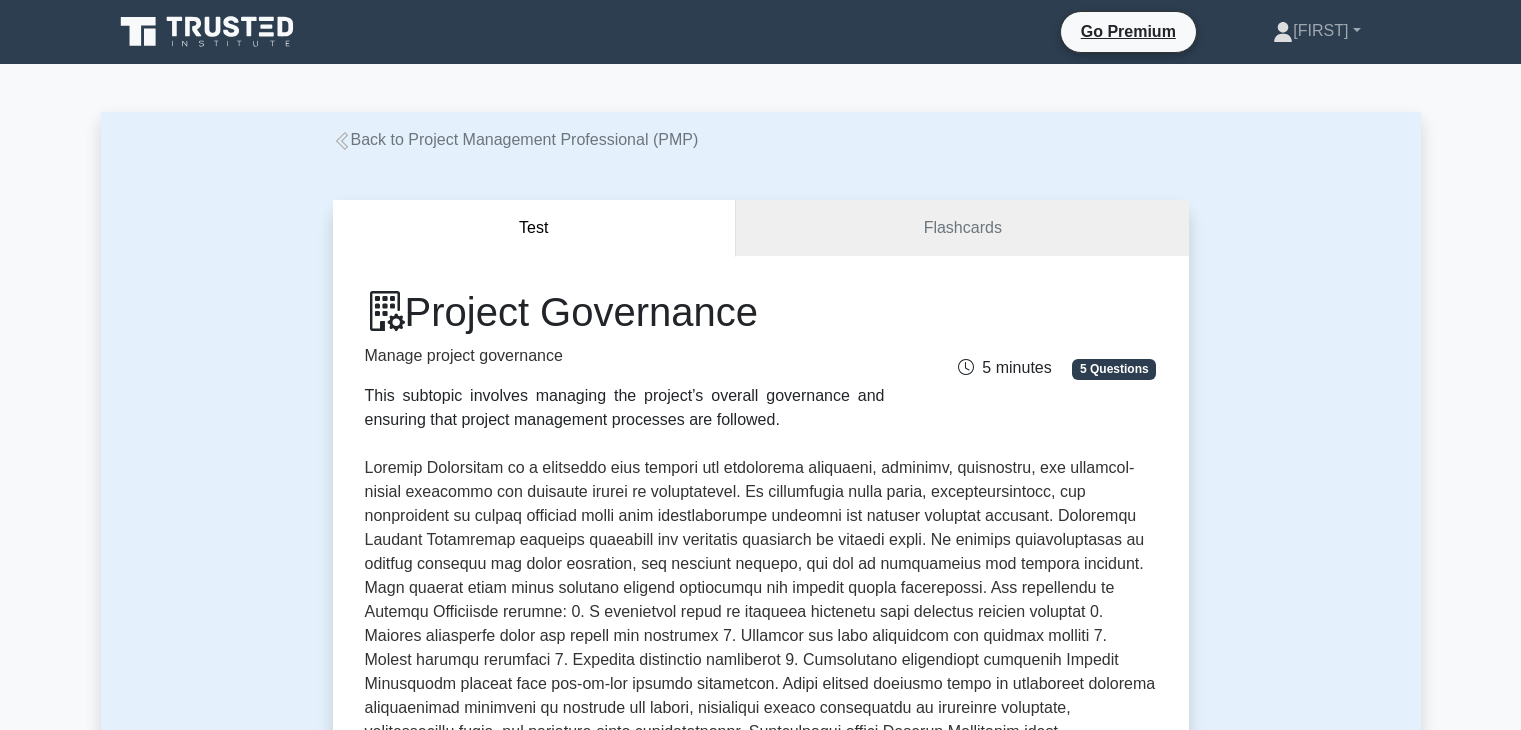 scroll, scrollTop: 0, scrollLeft: 0, axis: both 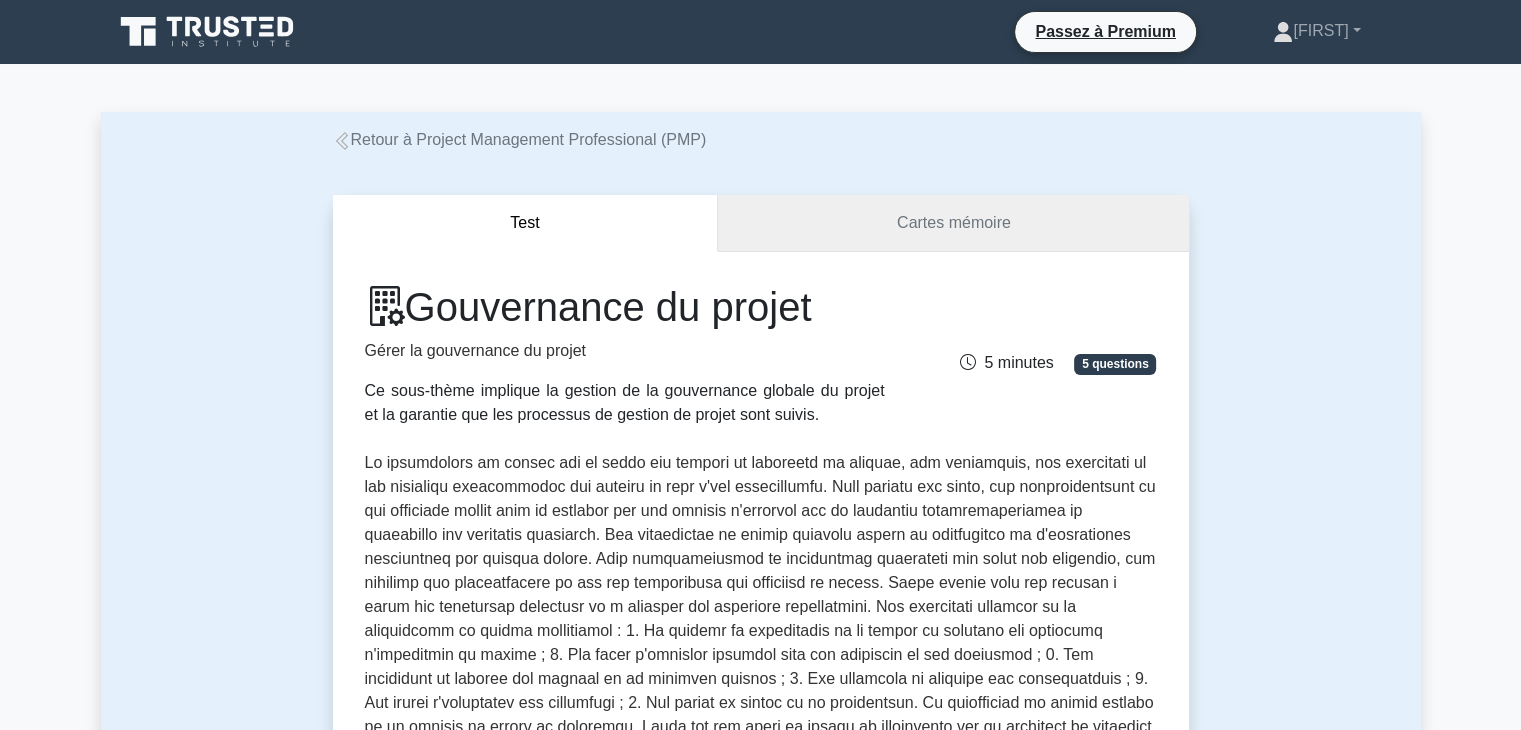 click on "Cartes mémoire" at bounding box center (954, 222) 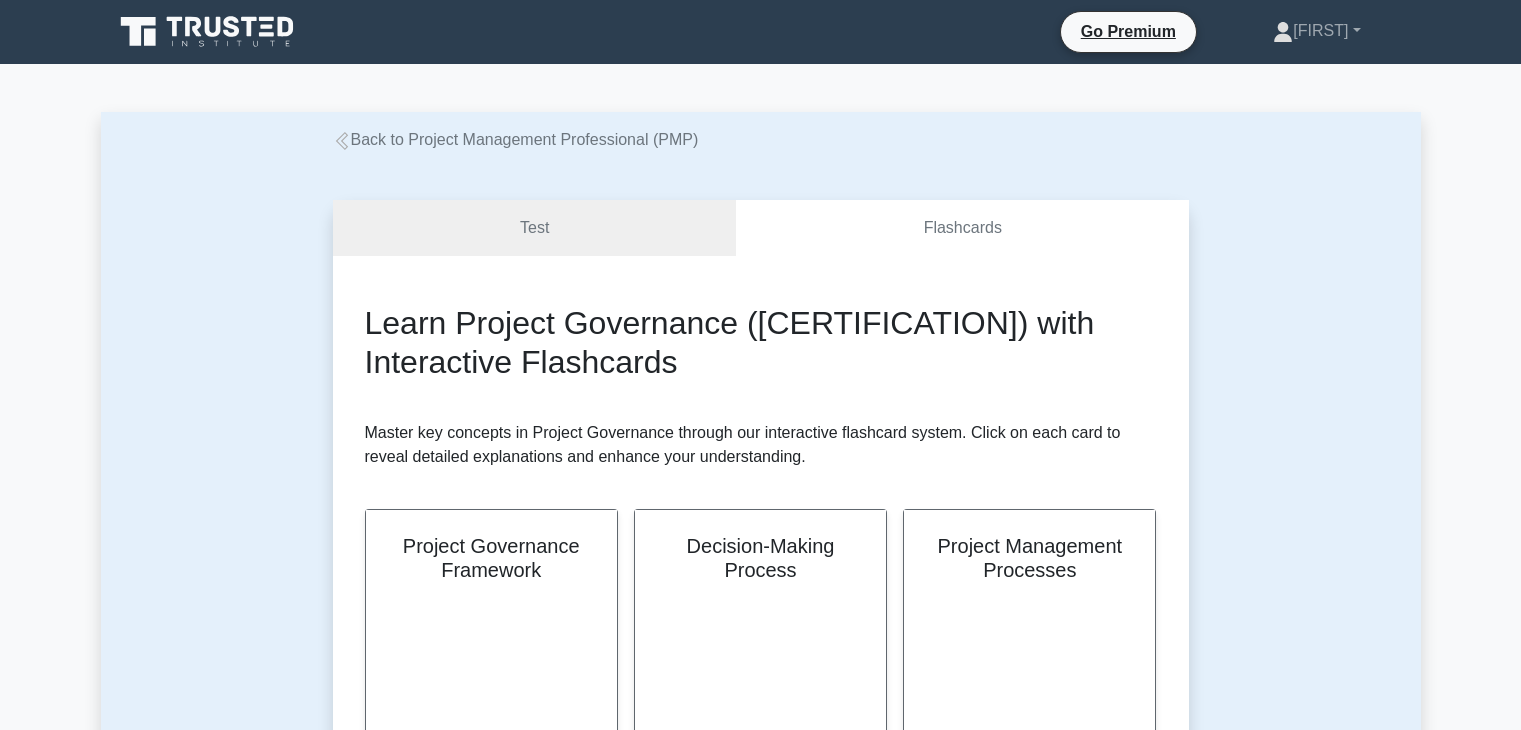 scroll, scrollTop: 0, scrollLeft: 0, axis: both 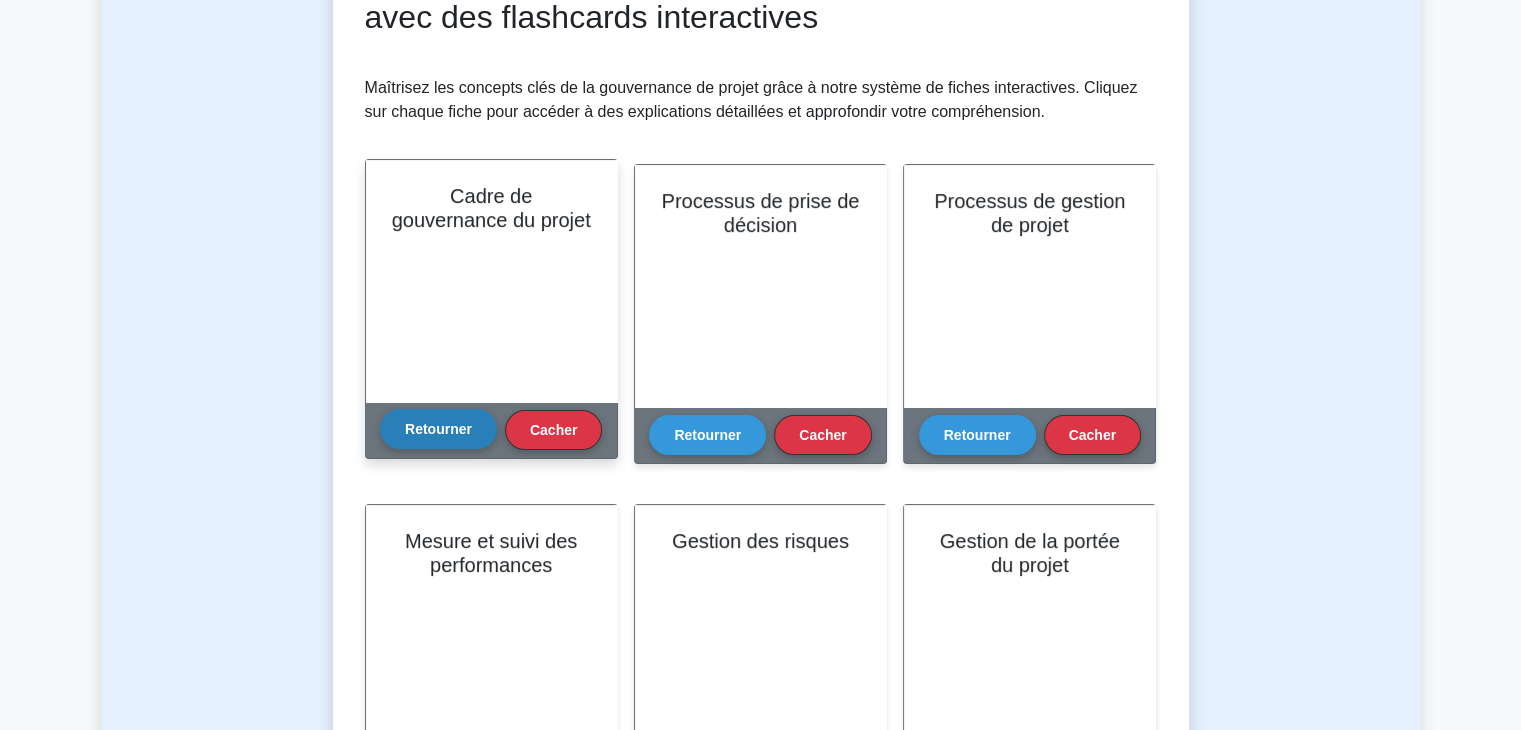 click on "Retourner" at bounding box center (438, 429) 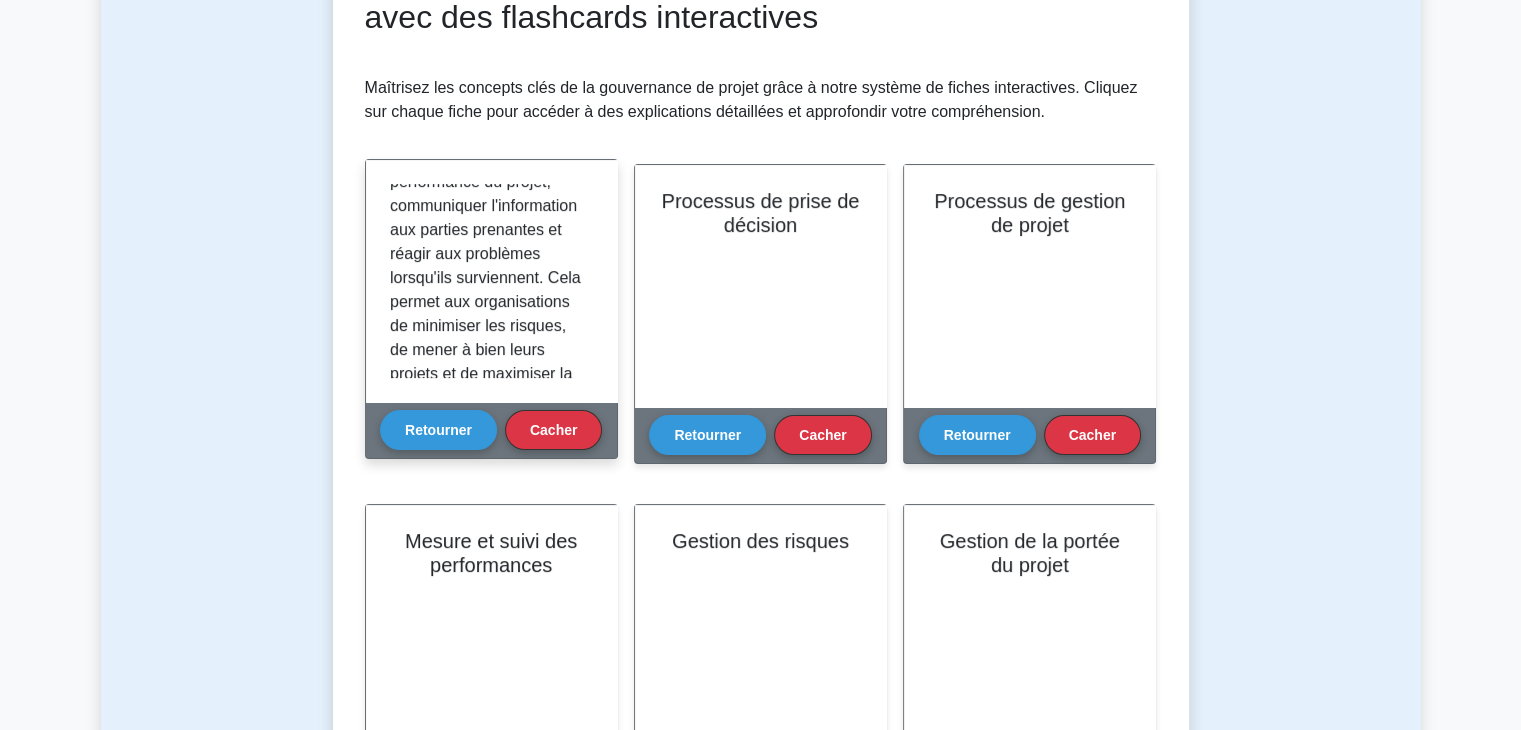 scroll, scrollTop: 380, scrollLeft: 0, axis: vertical 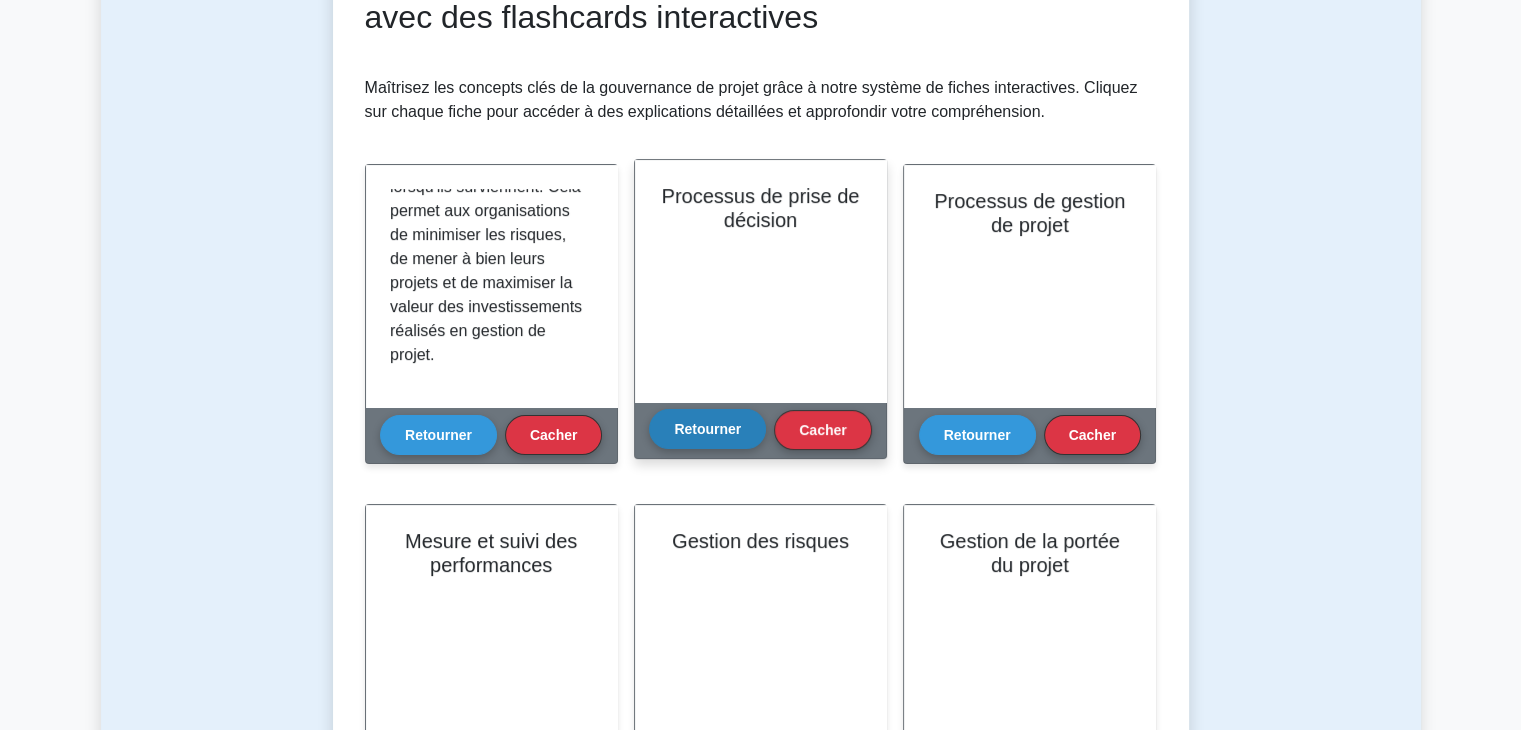 click on "Retourner" at bounding box center (707, 429) 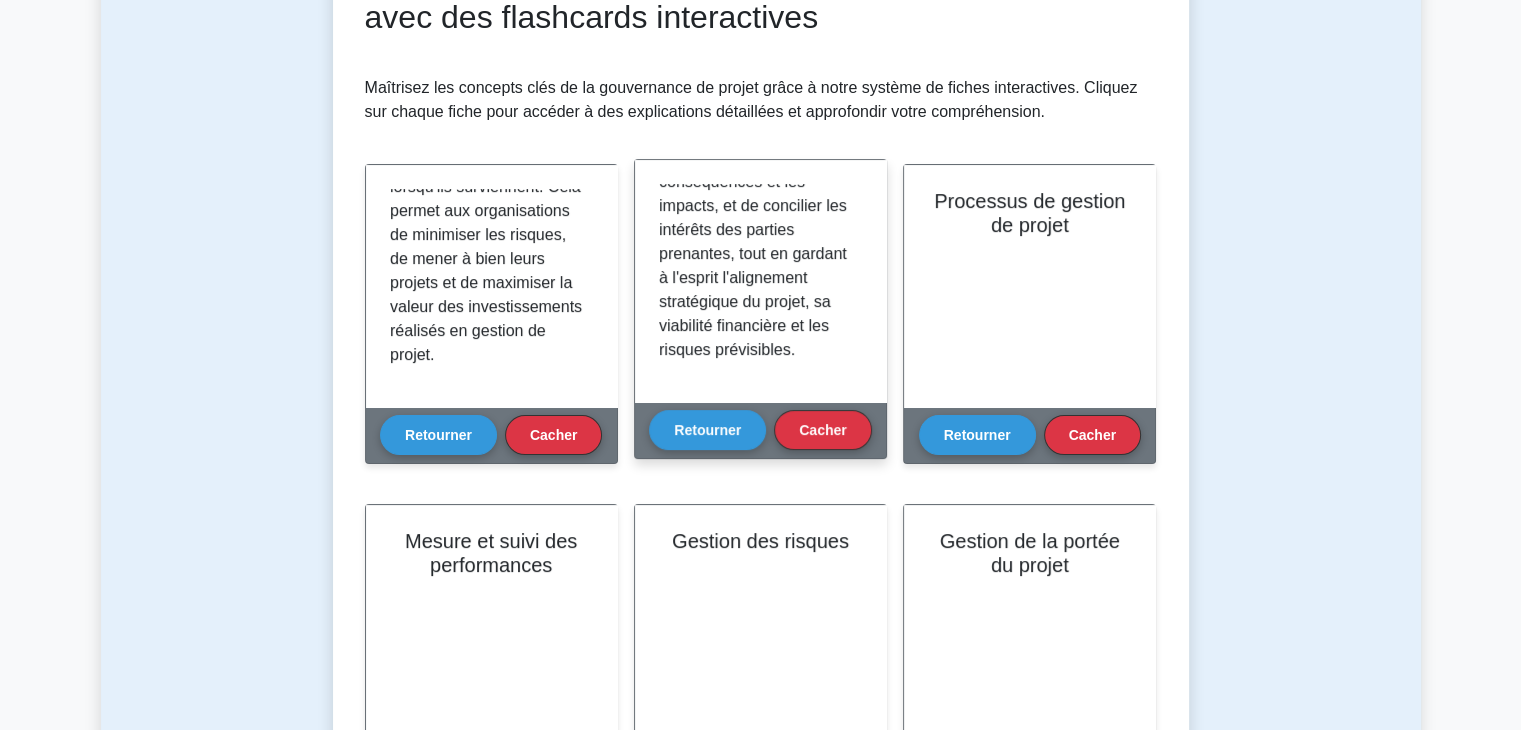 scroll, scrollTop: 589, scrollLeft: 0, axis: vertical 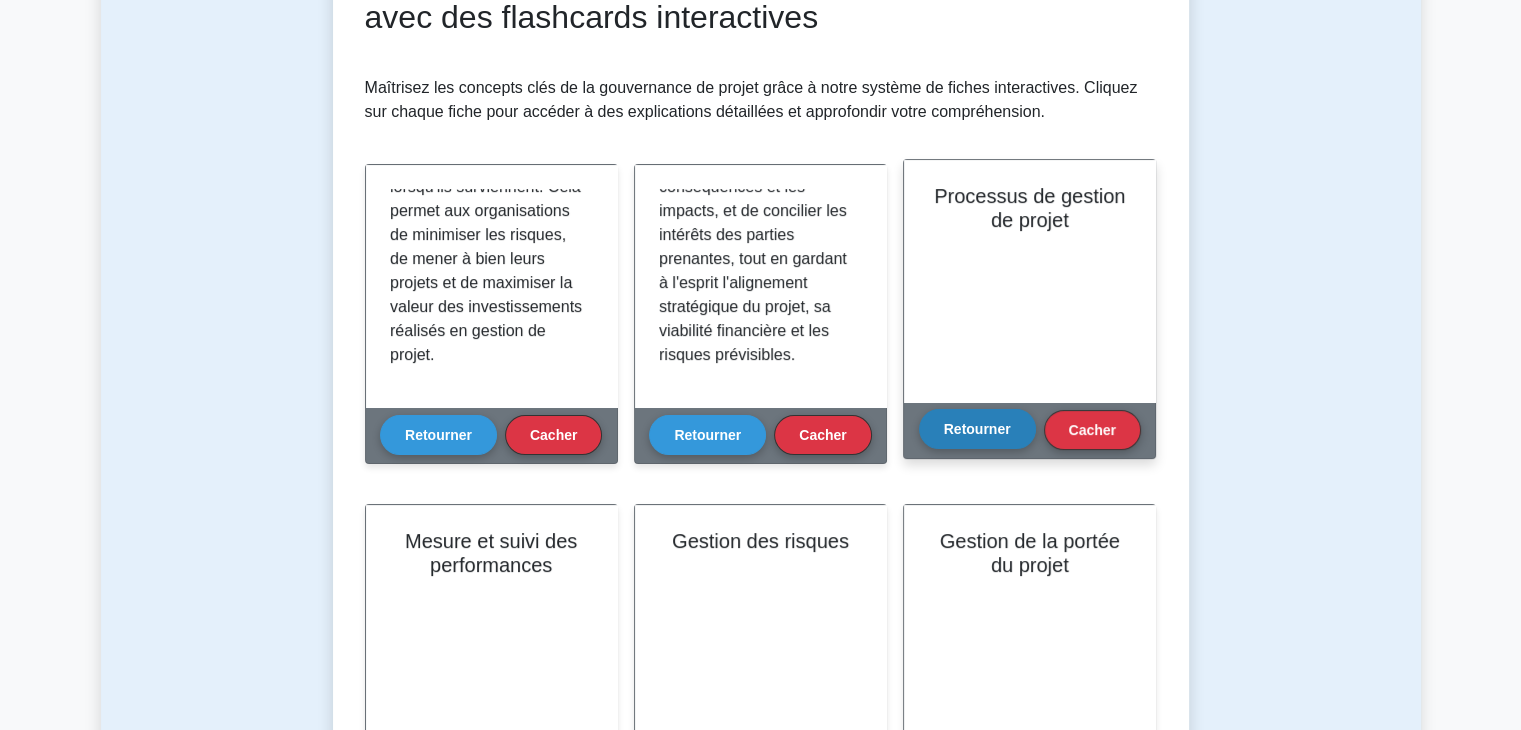 click on "Retourner" at bounding box center (977, 429) 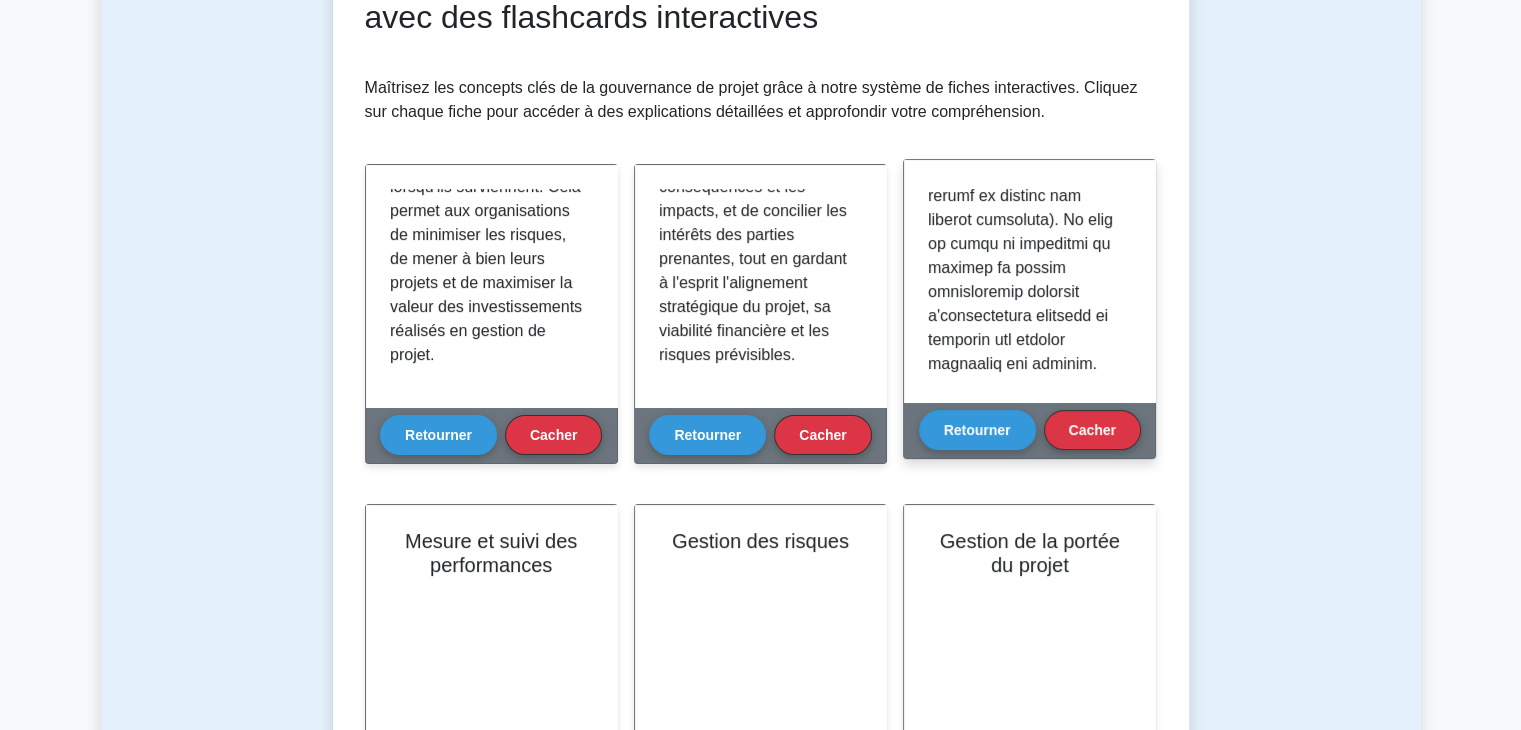 scroll, scrollTop: 877, scrollLeft: 0, axis: vertical 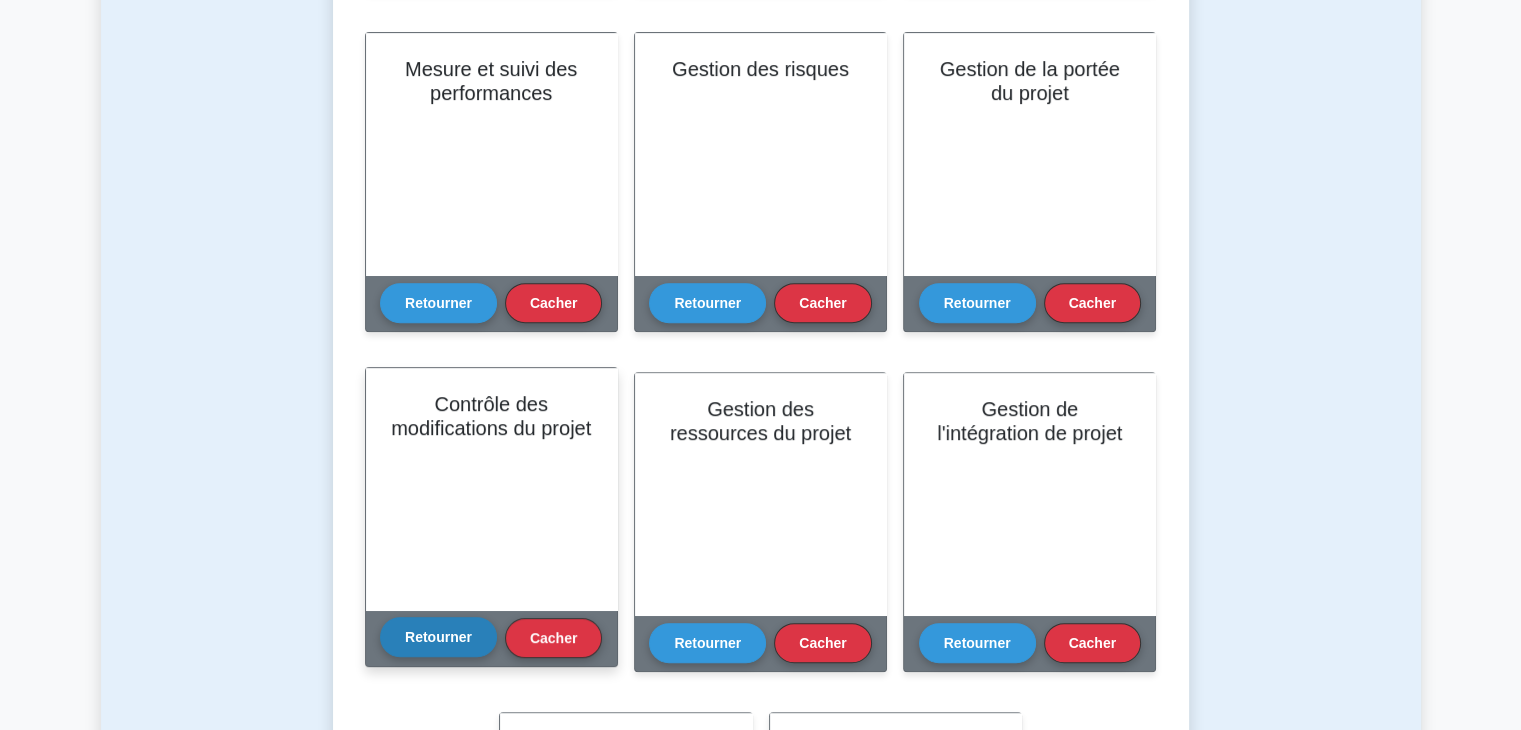 click on "Retourner" at bounding box center [438, 637] 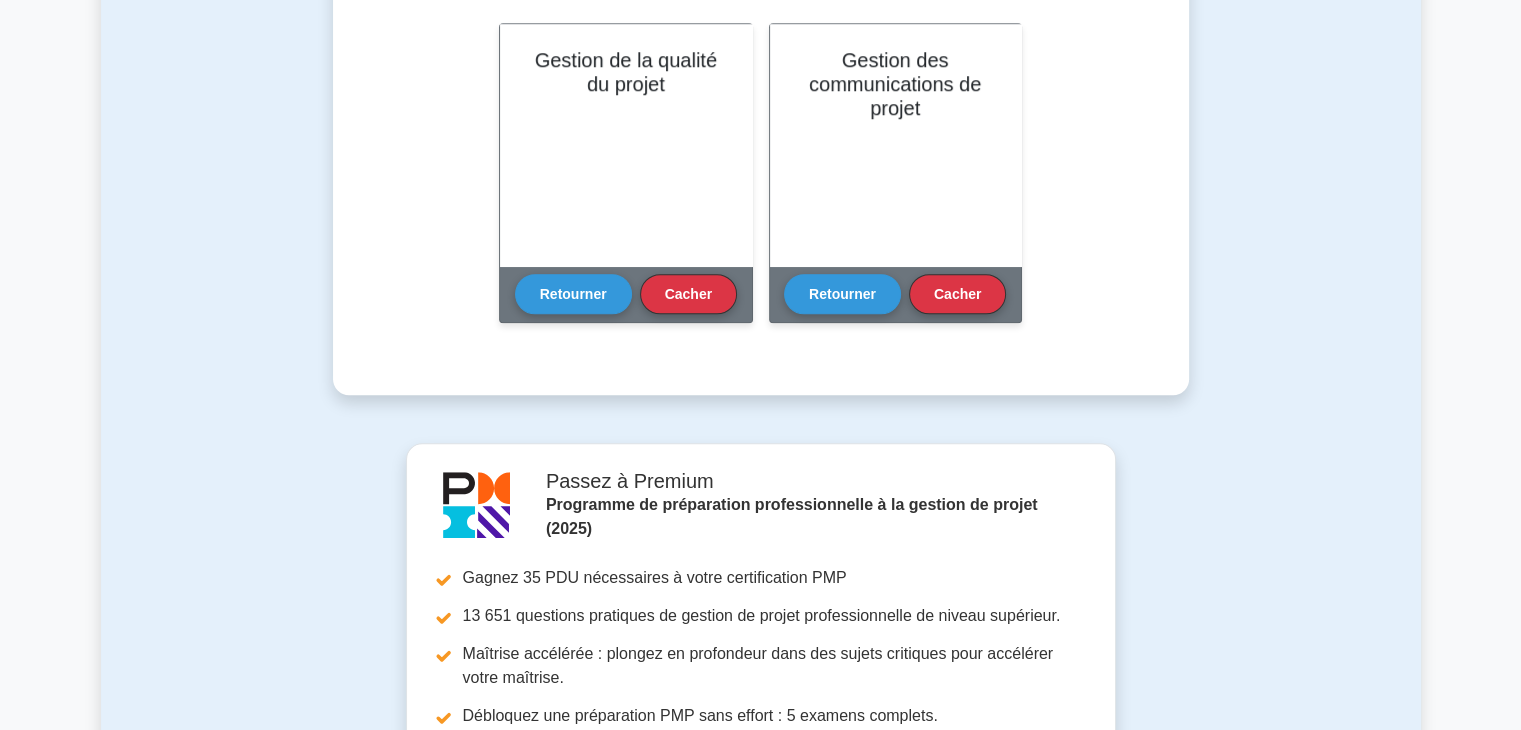 scroll, scrollTop: 1974, scrollLeft: 0, axis: vertical 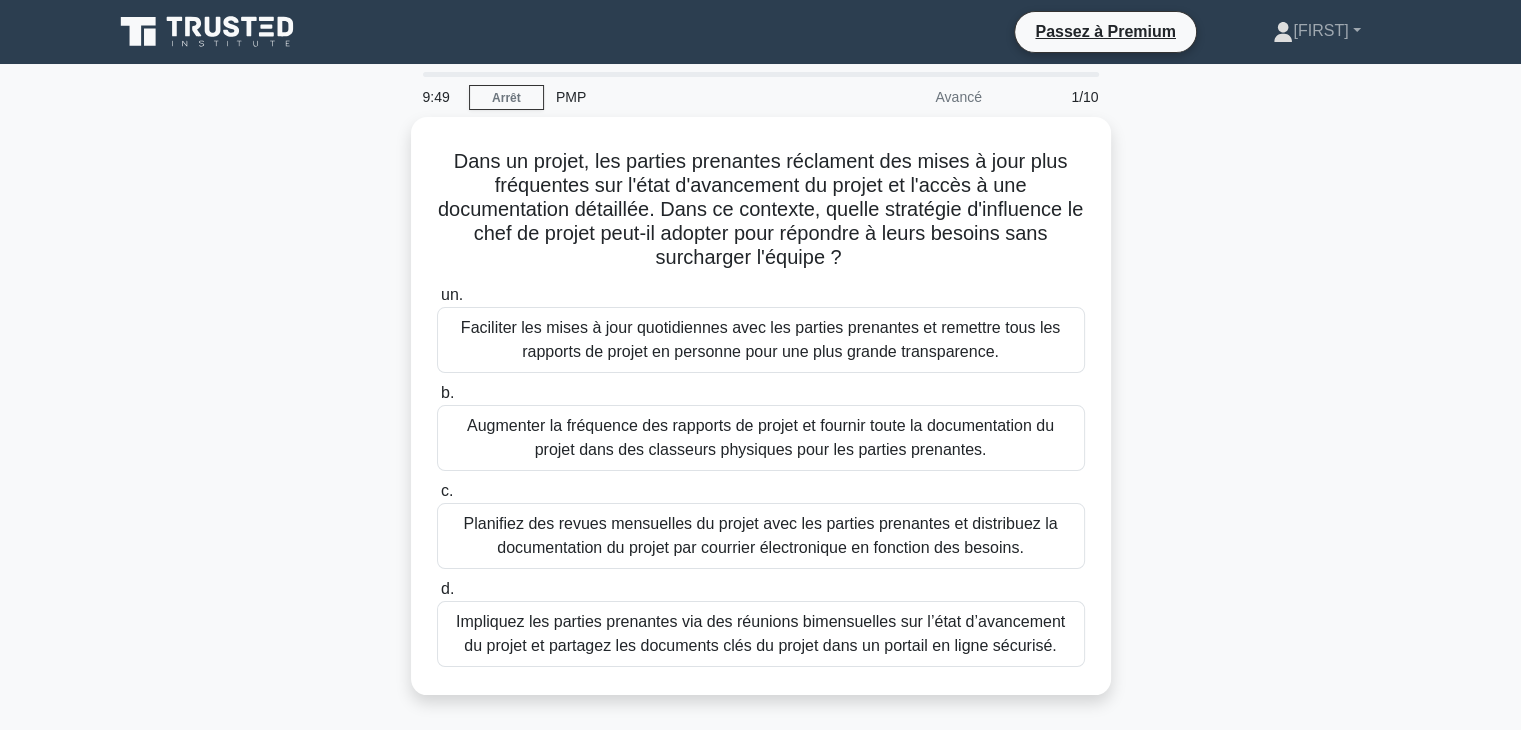 click on "Dans un projet, les parties prenantes réclament des mises à jour plus fréquentes sur l'état d'avancement du projet et l'accès à une documentation détaillée. Dans ce contexte, quelle stratégie d'influence le chef de projet peut-il adopter pour répondre à leurs besoins sans surcharger l'équipe ?
.spinner_0XTQ{transform-origin:center;animation:spinner_y6GP .75s linear infinite}@keyframes spinner_y6GP{100%{transform:rotate(360deg)}}
un.
b. c. d." at bounding box center [761, 418] 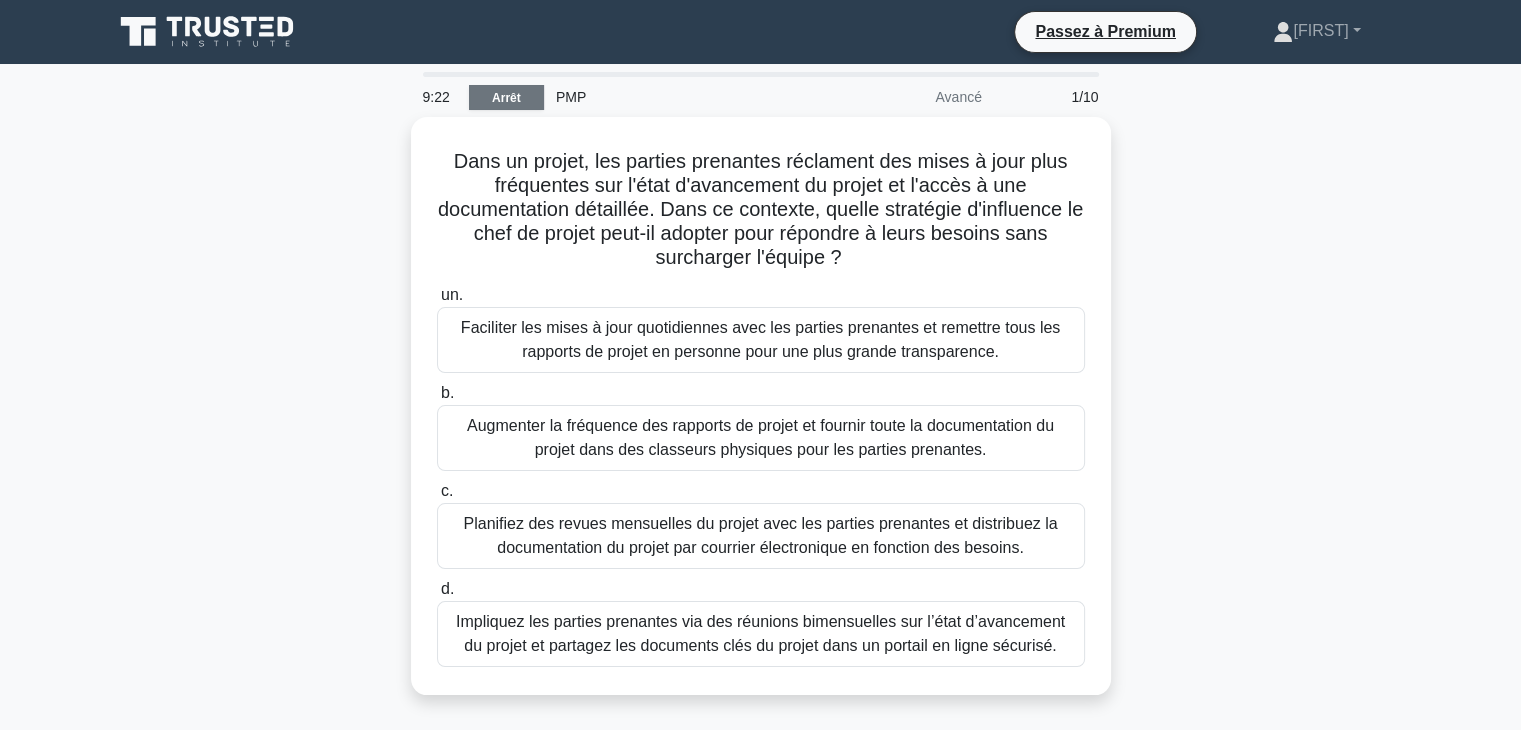 click on "Arrêt" at bounding box center [506, 98] 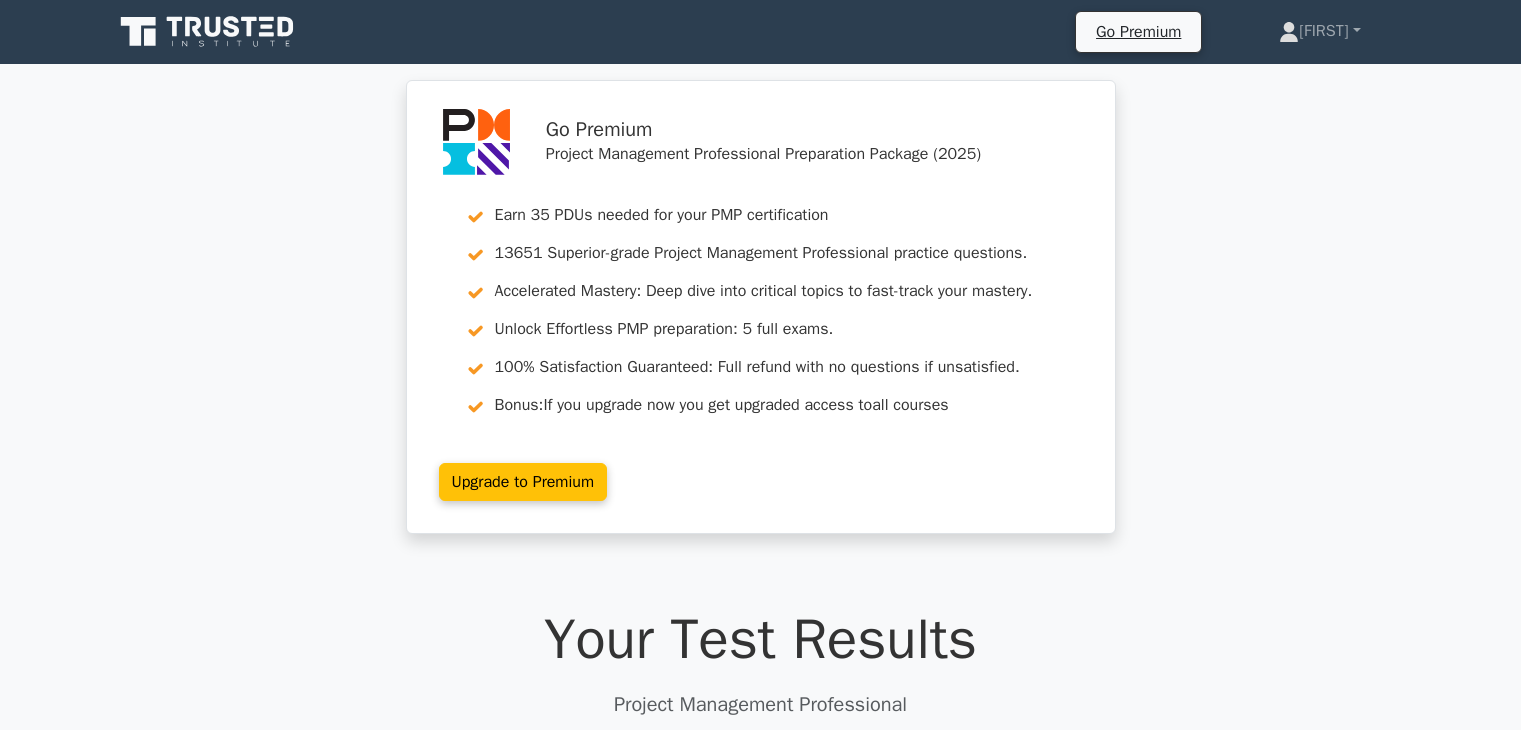 scroll, scrollTop: 0, scrollLeft: 0, axis: both 